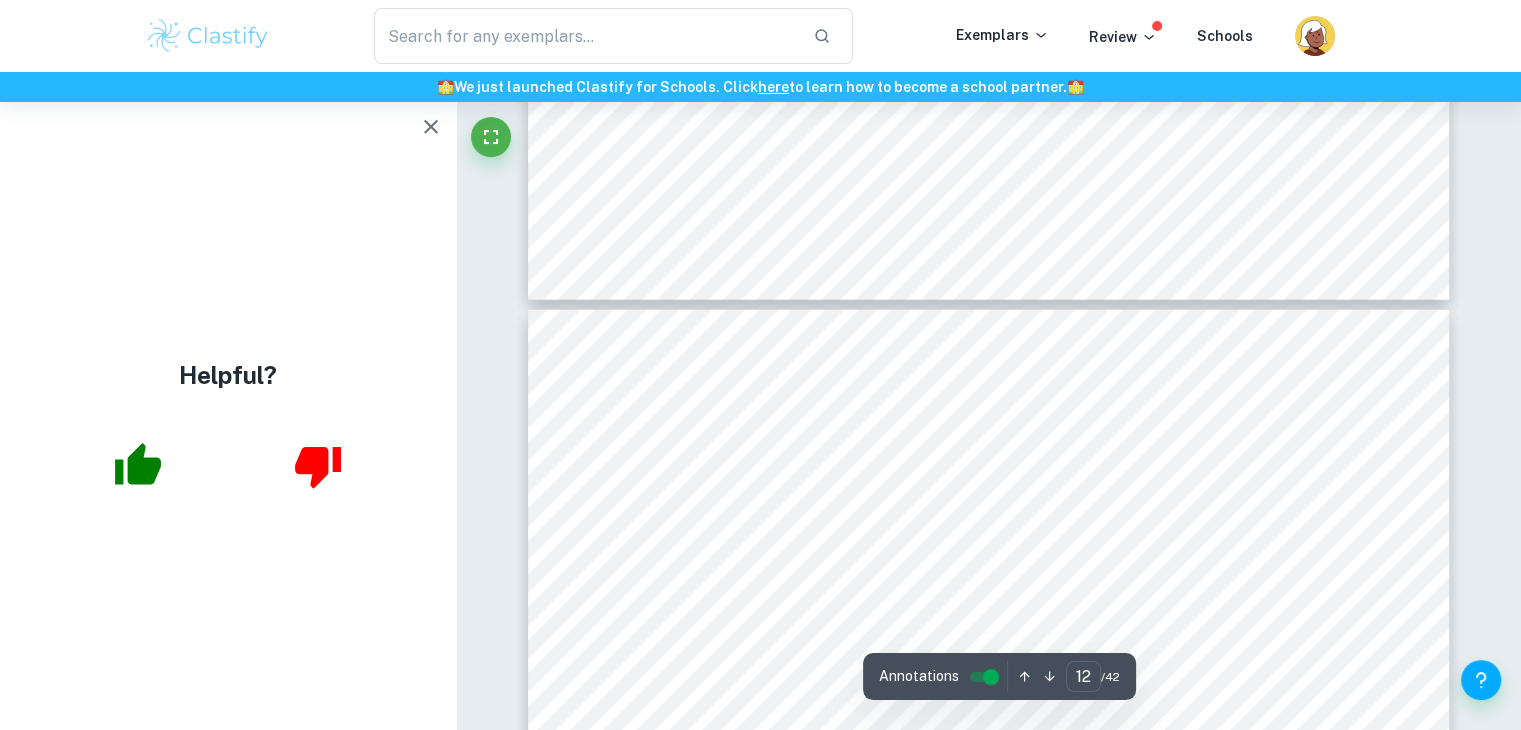 scroll, scrollTop: 13183, scrollLeft: 0, axis: vertical 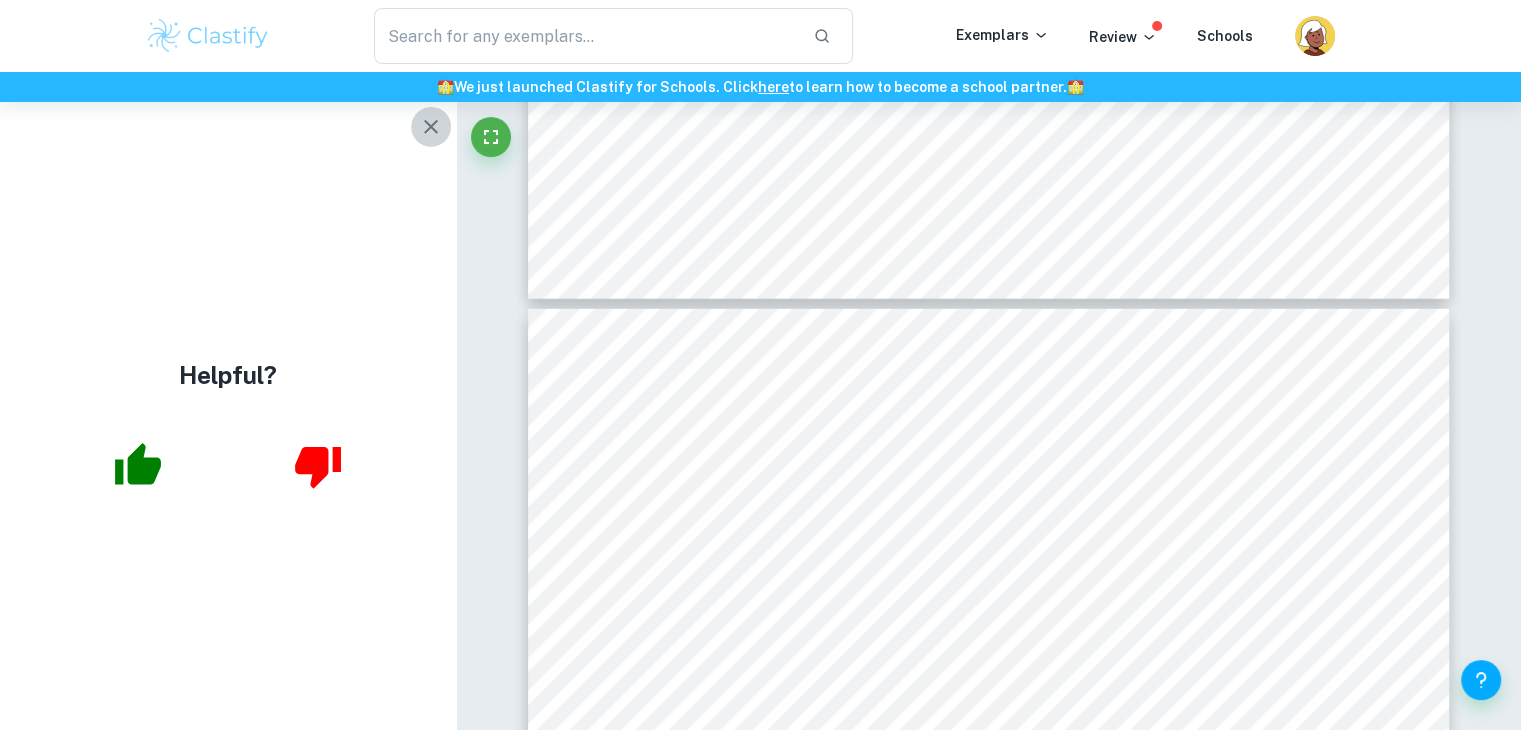 click 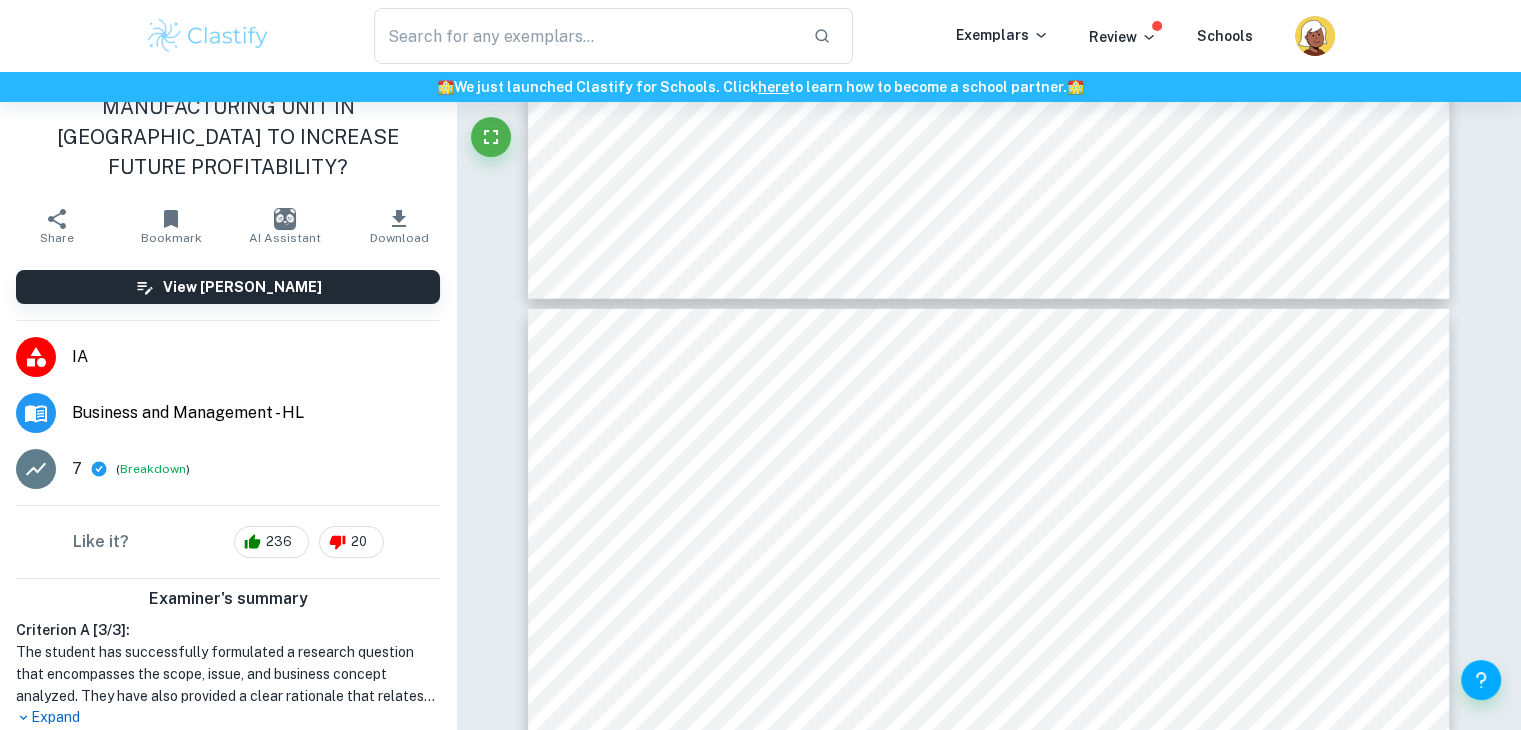scroll, scrollTop: 0, scrollLeft: 0, axis: both 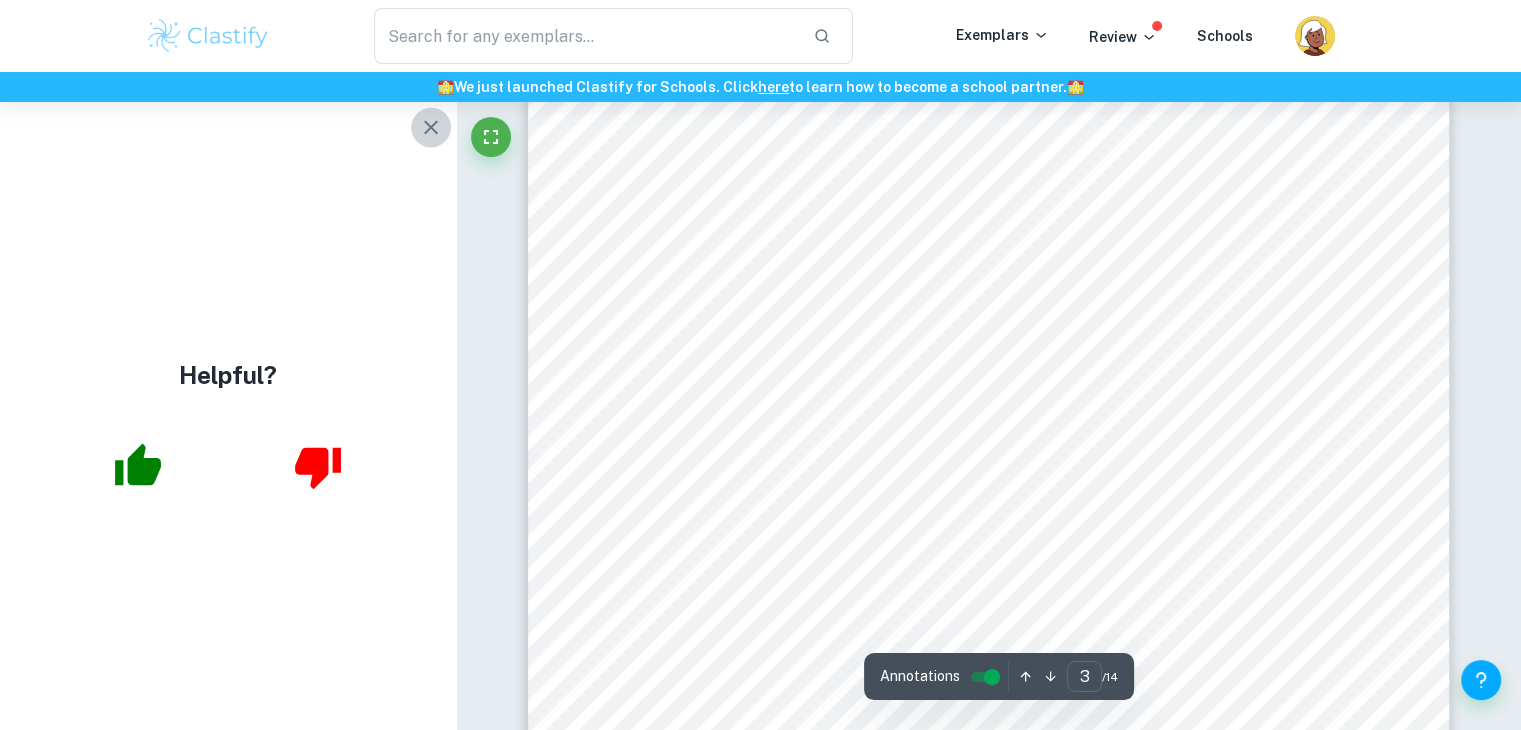 click 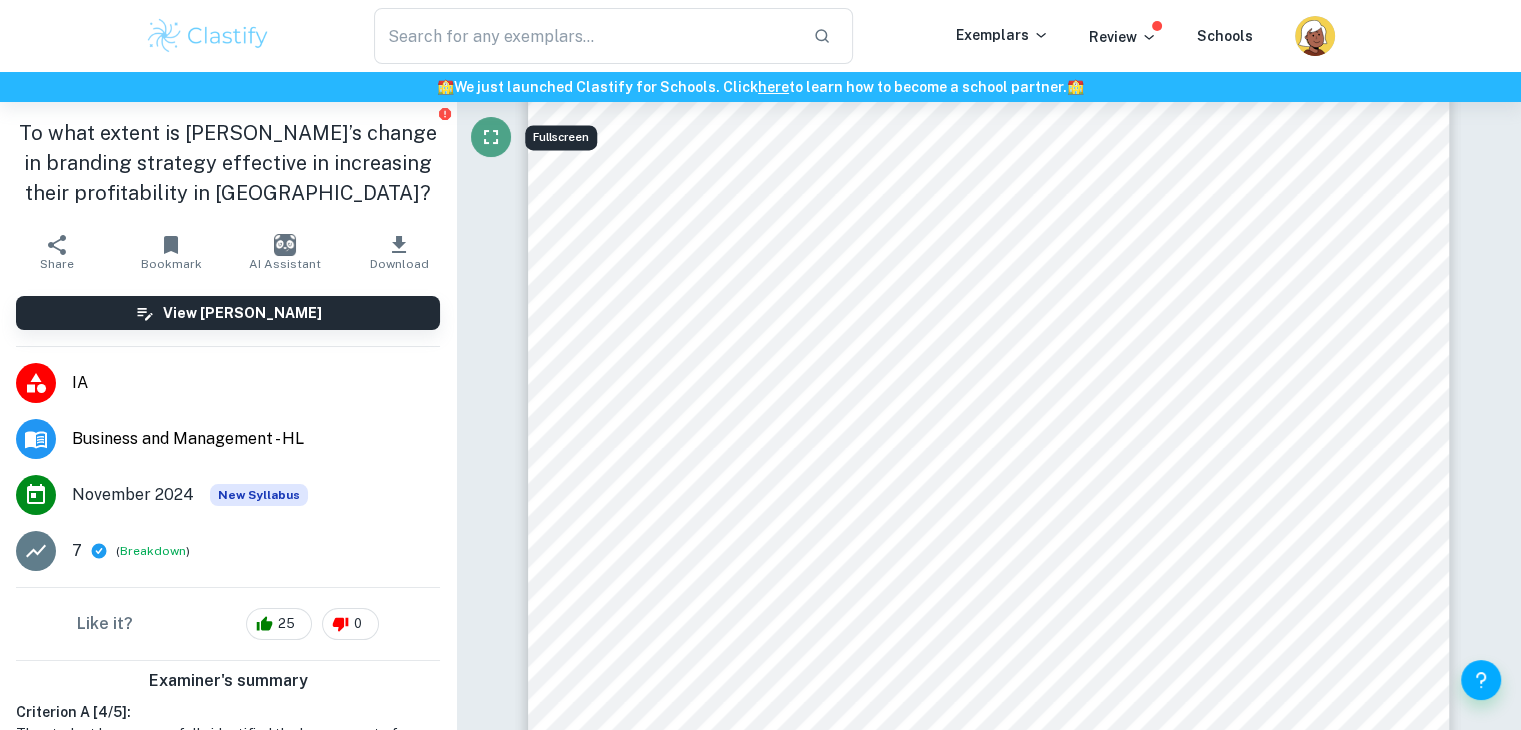 click 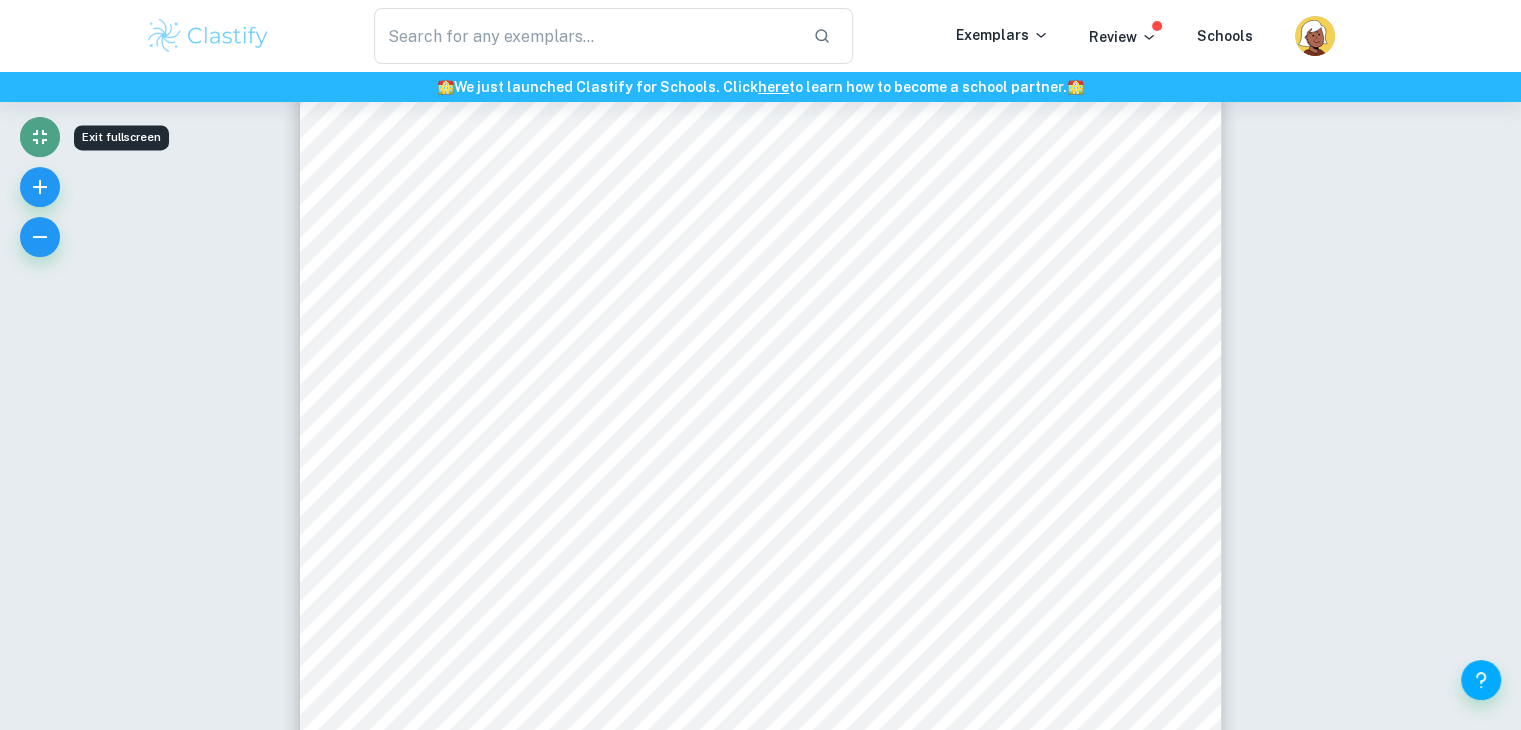 click 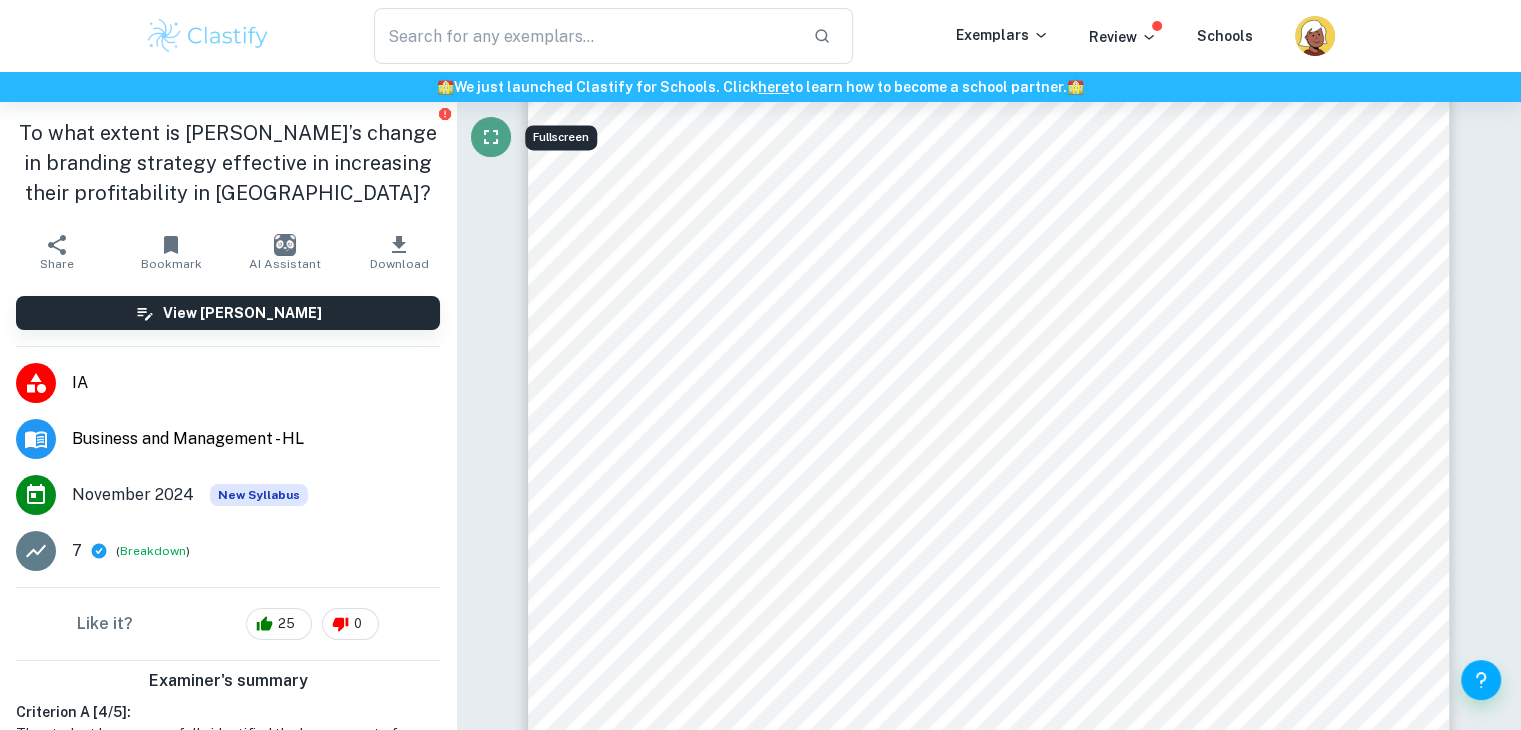 click 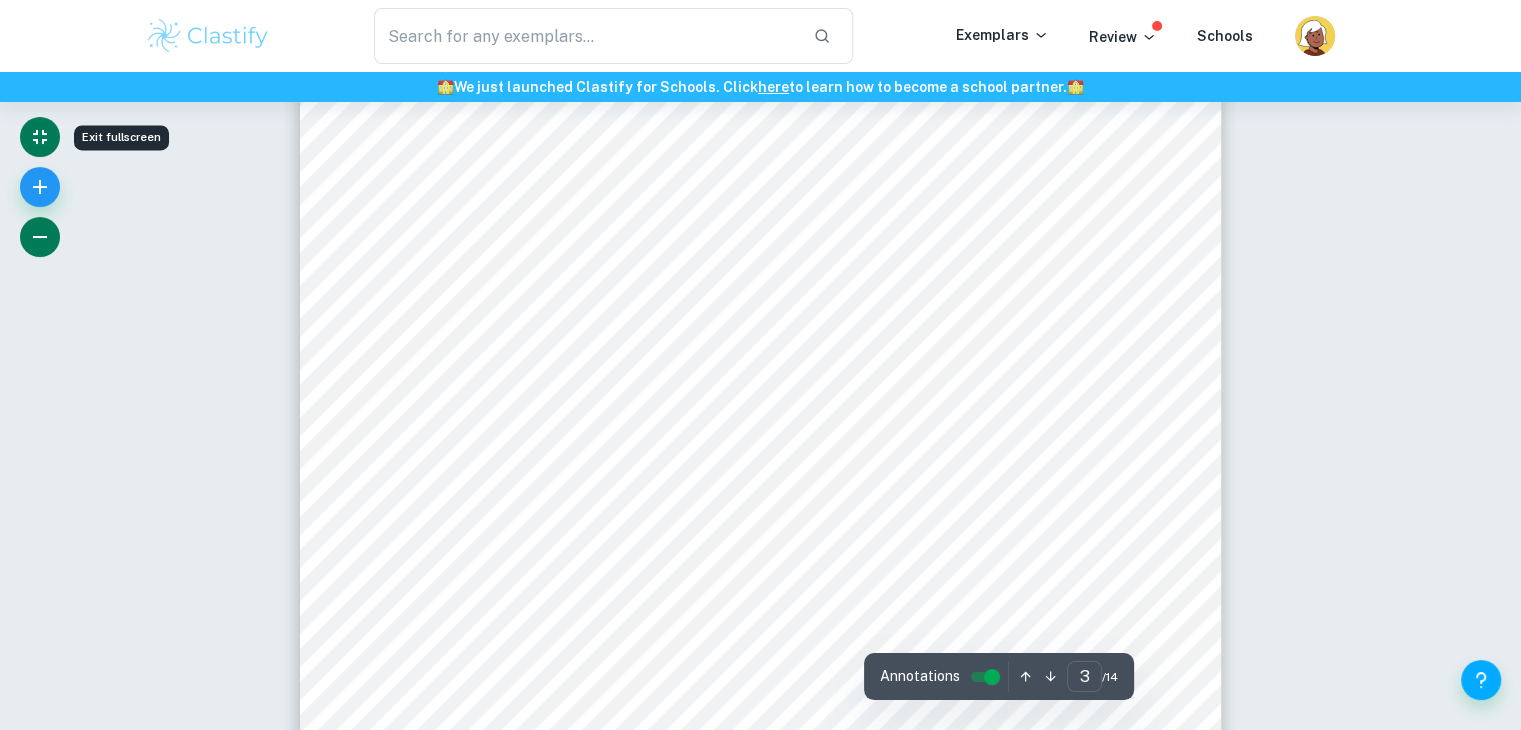 click 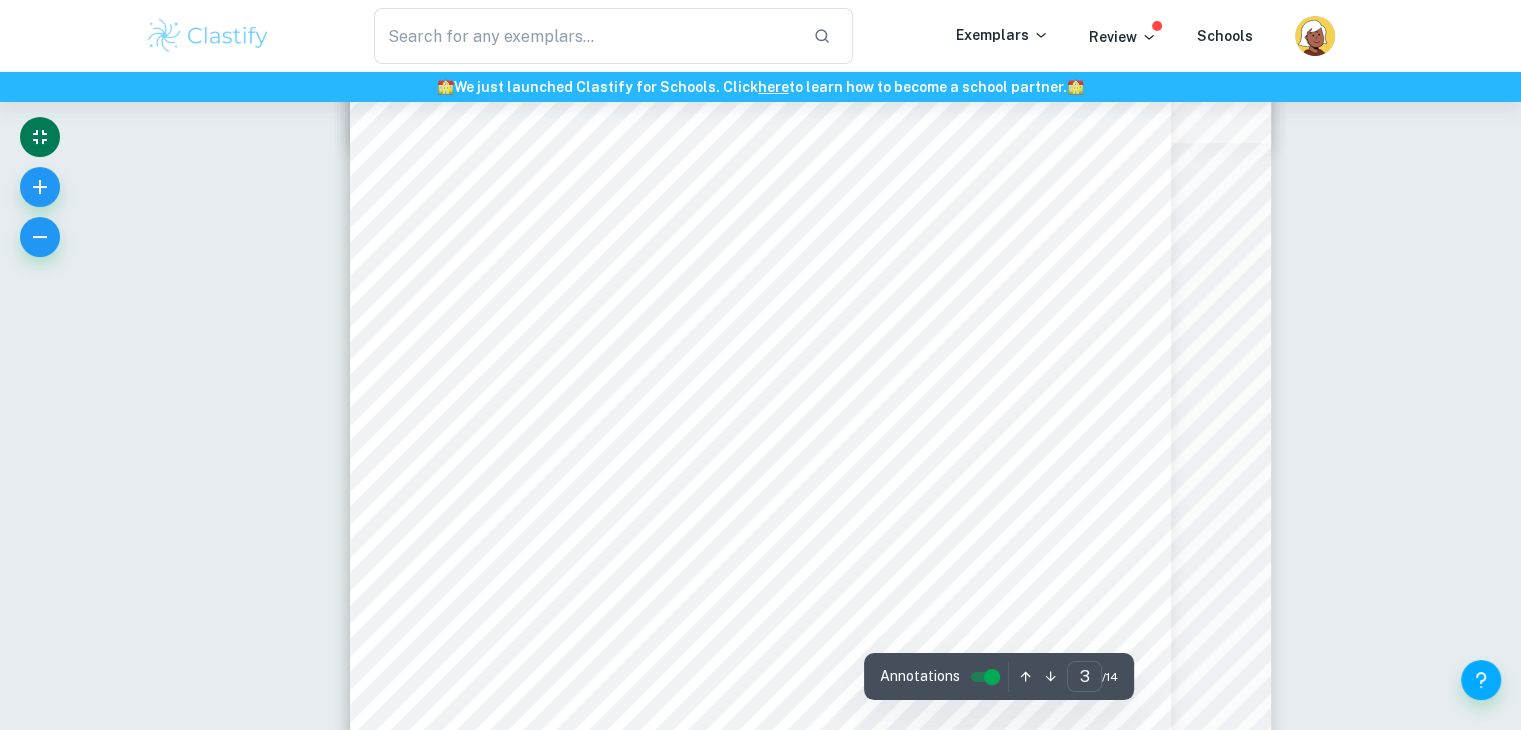 scroll, scrollTop: 2598, scrollLeft: 0, axis: vertical 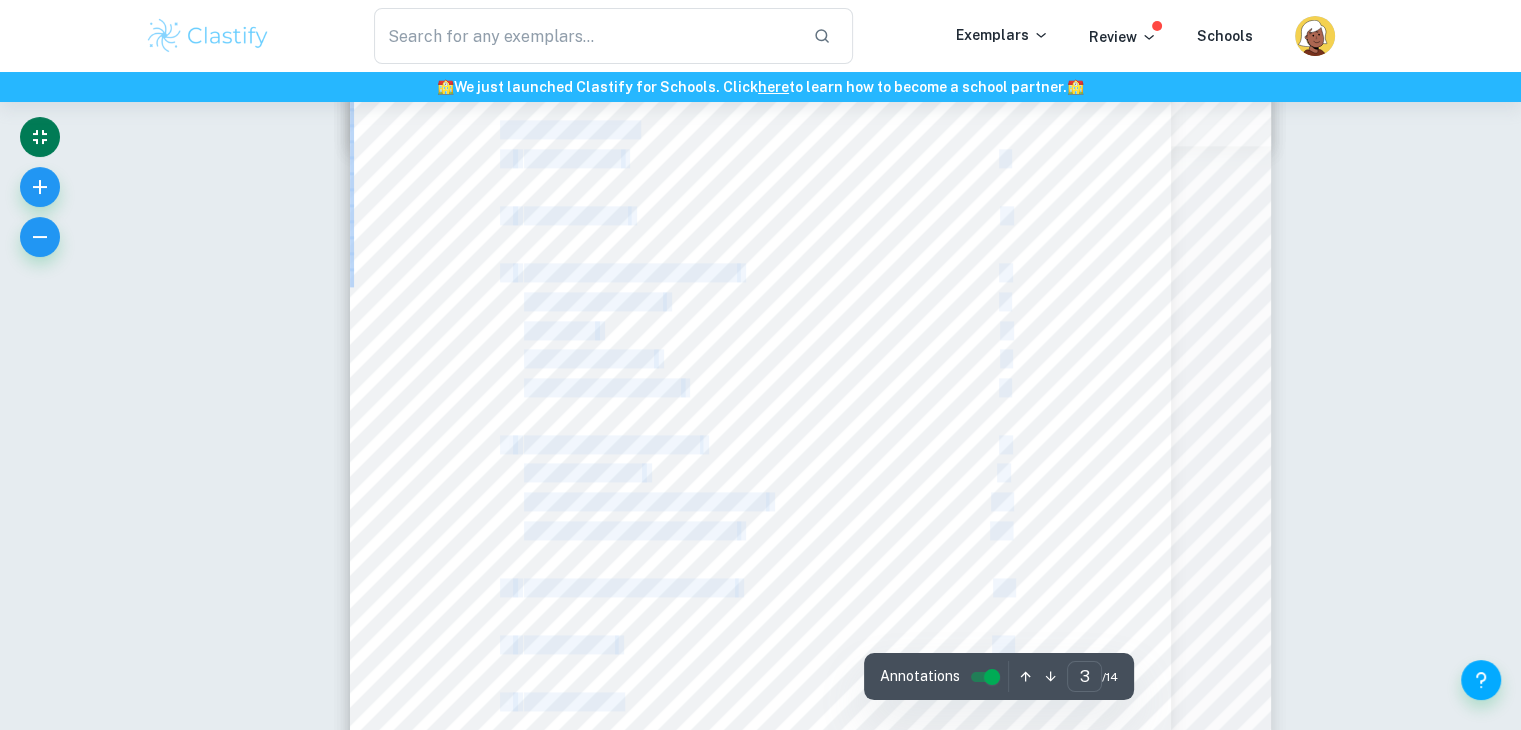drag, startPoint x: 502, startPoint y: 126, endPoint x: 623, endPoint y: 697, distance: 583.6797 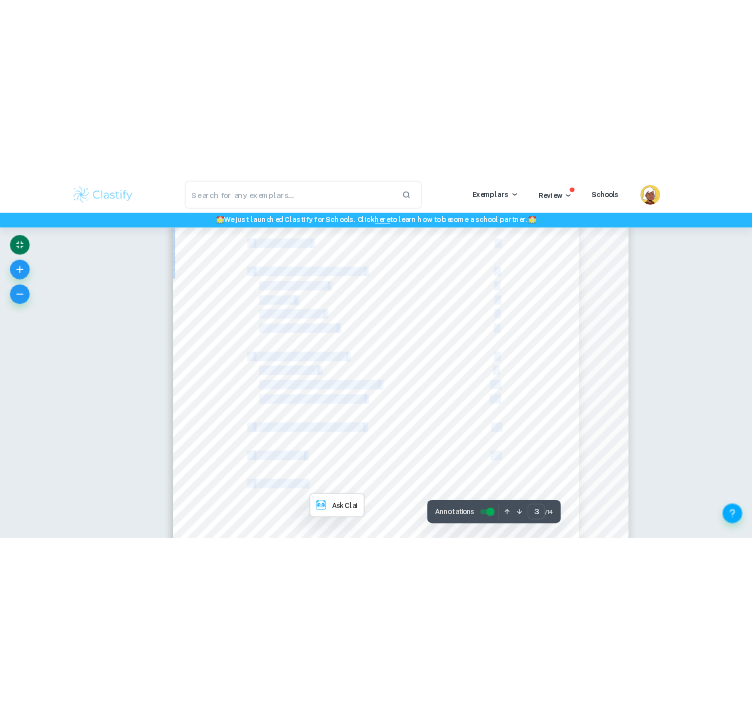 scroll, scrollTop: 2681, scrollLeft: 0, axis: vertical 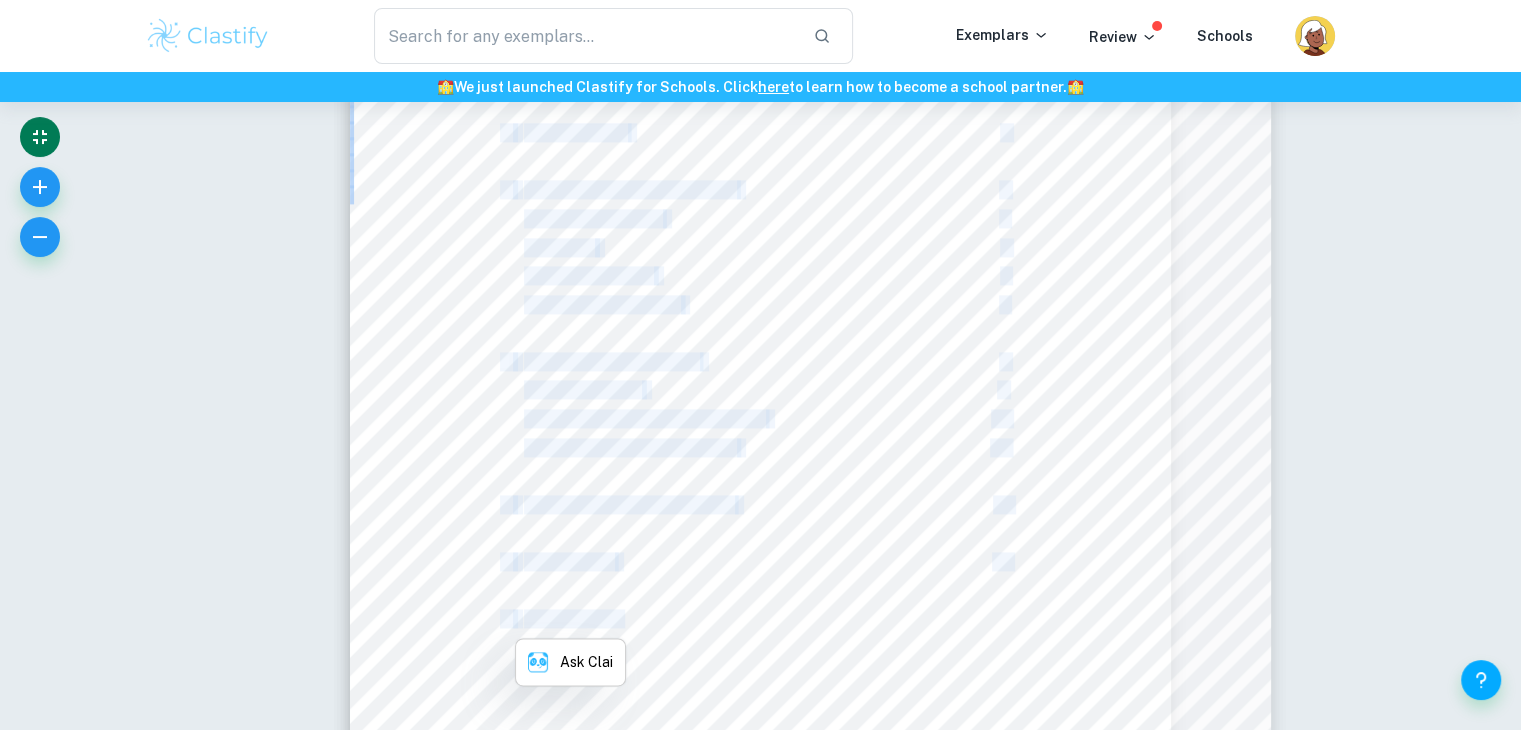 copy on "Table of contents 1.   Introduction   4 2.   Methodology   5 3.   Dunkin9s Rebrand Strategy   5 3.1 Name Change   5 3.2 Menu   6 3.3 Store Design   7 3.4 Digital Presence   8 4.   Findings and Analysis   9 4.1 BCG Matrix   9 4.2 Porter9s Generic Strategies   10 4.3 Brand Perception Maps   11 5.   Dunkin9s Financial Figures   12 6.   Conclusion   14 7.   Bibliography" 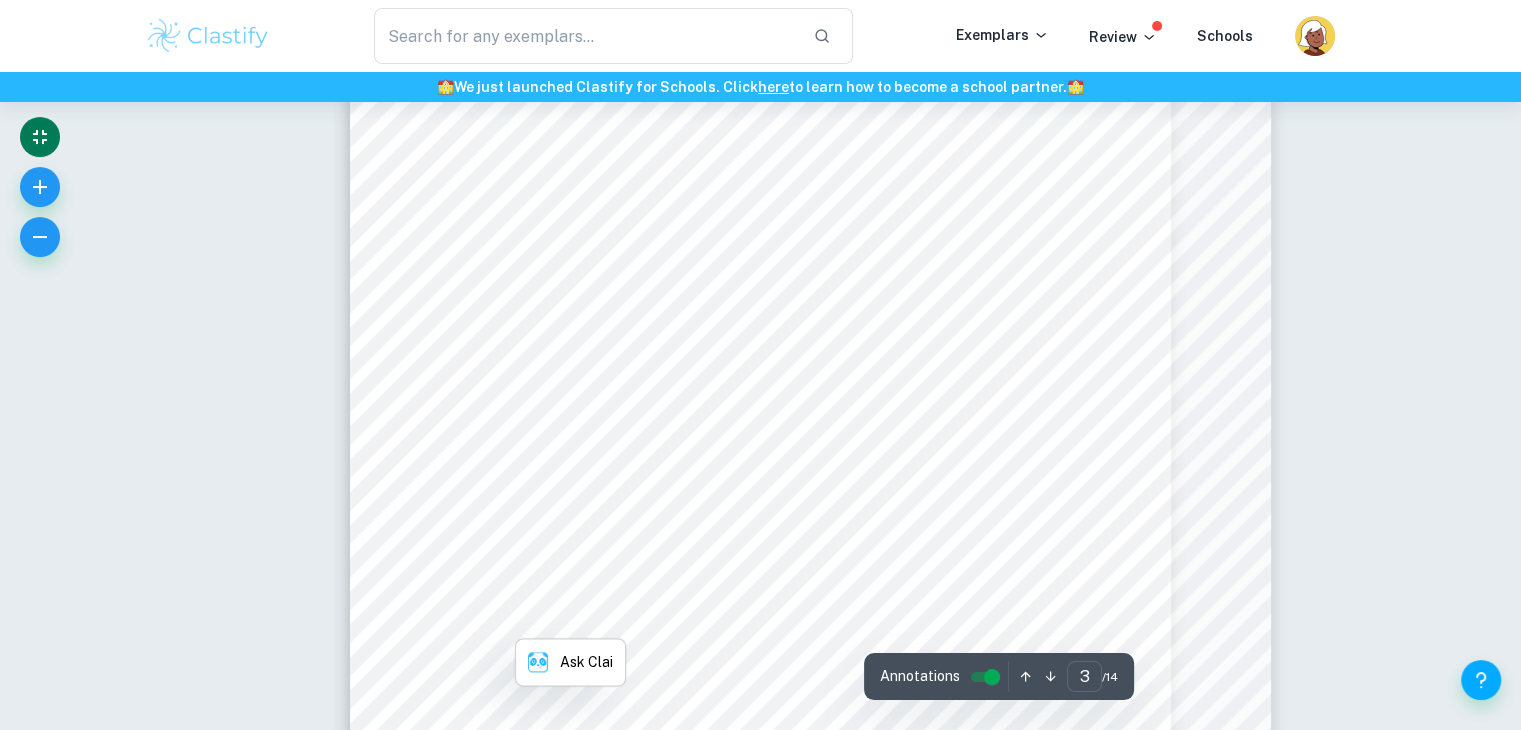 click on "To what extent is Dunkin9s change in branding strategy effective in increasing their profitability in the United States? Page 3 of 29 Table of contents 1.   Introduction   4 2.   Methodology   5 3.   Dunkin9s Rebrand Strategy   5 3.1 Name Change   5 3.2 Menu   6 3.3 Store Design   7 3.4 Digital Presence   8 4.   Findings and Analysis   9 4.1 BCG Matrix   9 4.2 Porter9s Generic Strategies   10 4.3 Brand Perception Maps   11 5.   Dunkin9s Financial Figures   12 6.   Conclusion   14 7.   Bibliography   15 Supporting Document 1   18 Supporting Document 2   19 Supporting Document 3   23 Supporting Document 4   27" at bounding box center [761, 512] 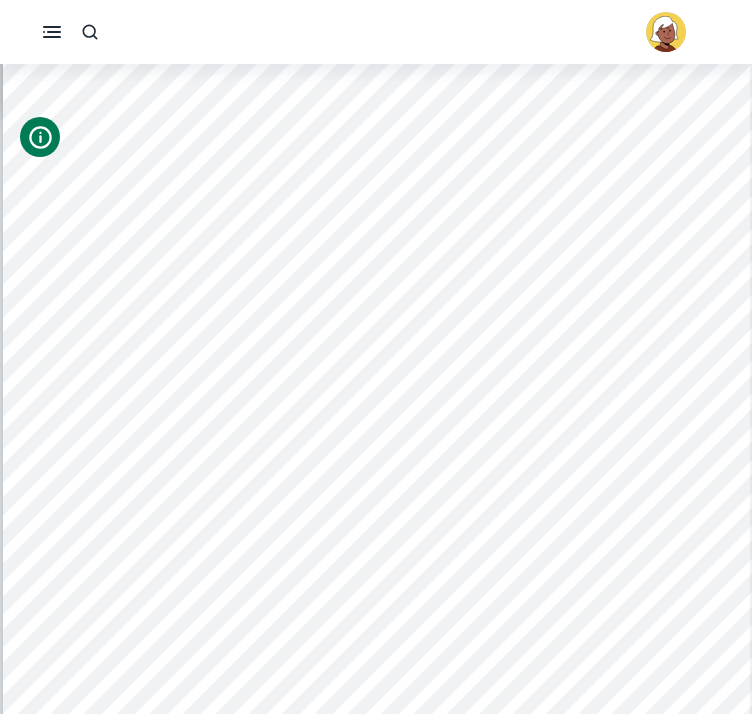 scroll, scrollTop: 8913, scrollLeft: 0, axis: vertical 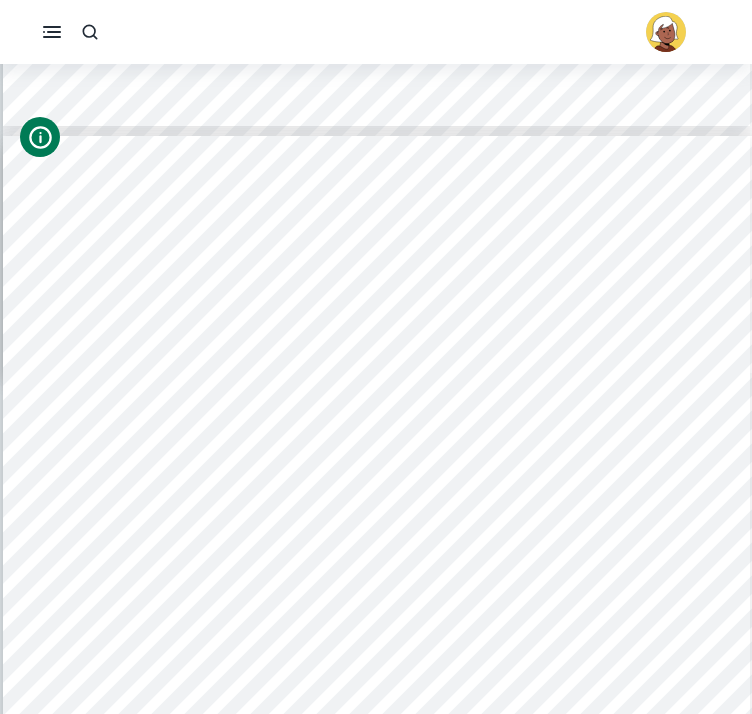 type on "5" 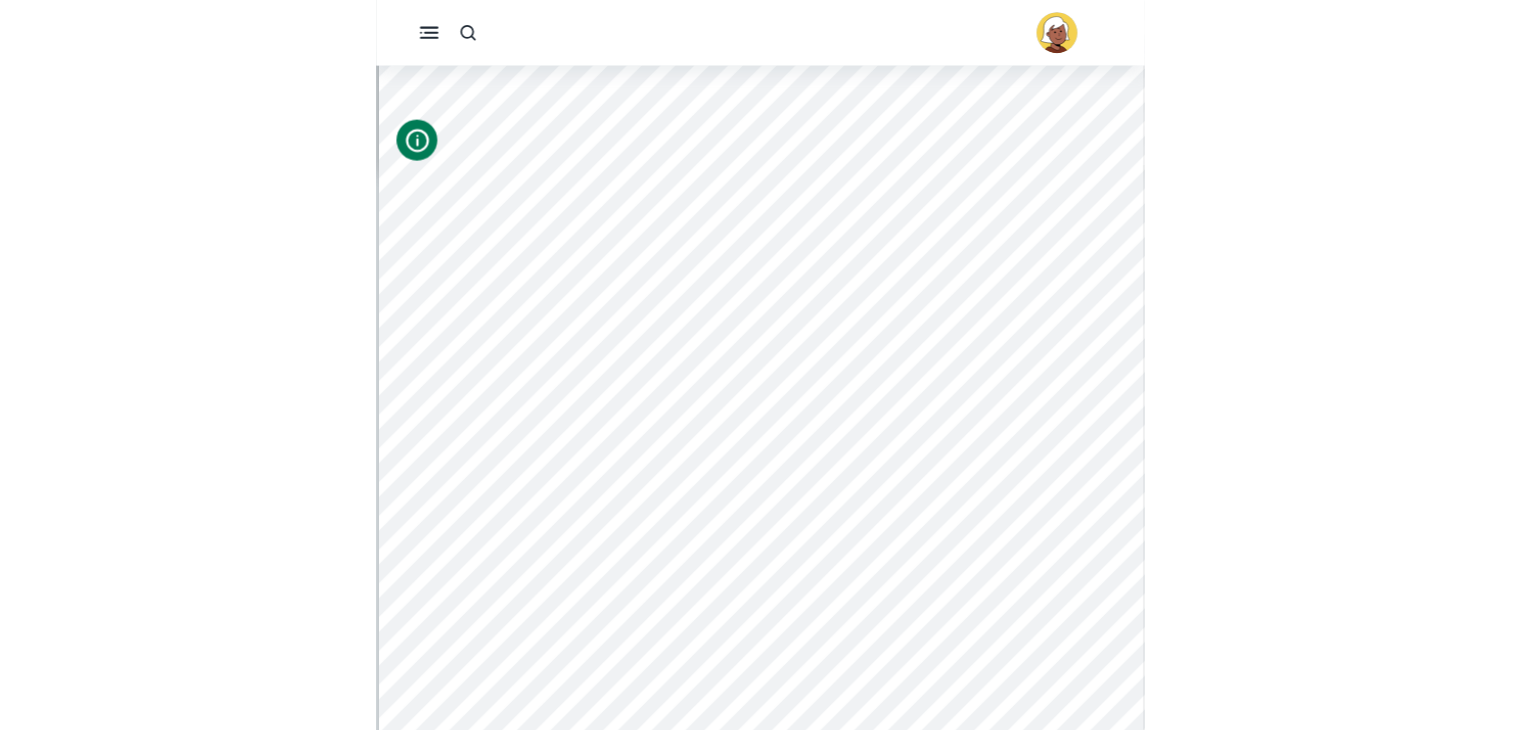scroll, scrollTop: 4364, scrollLeft: 0, axis: vertical 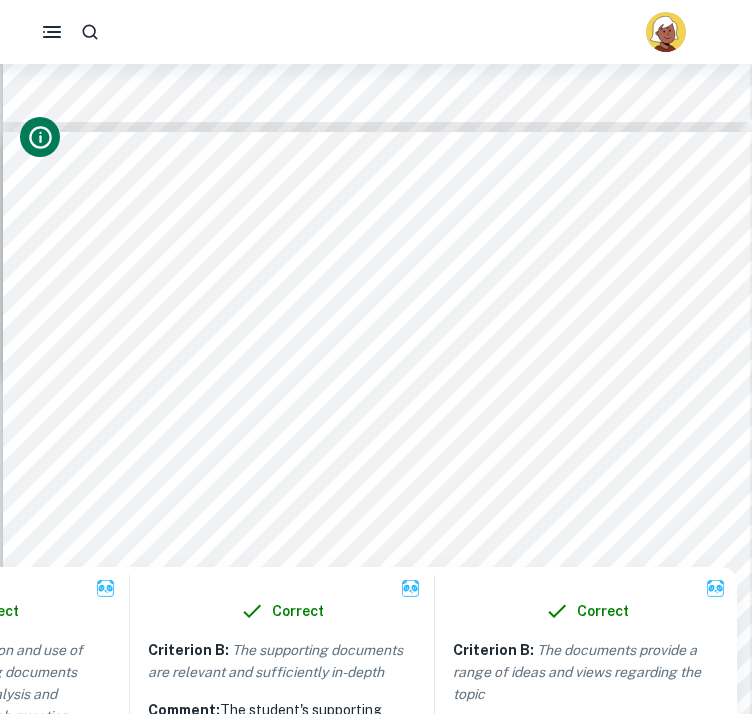 click at bounding box center (491, 429) 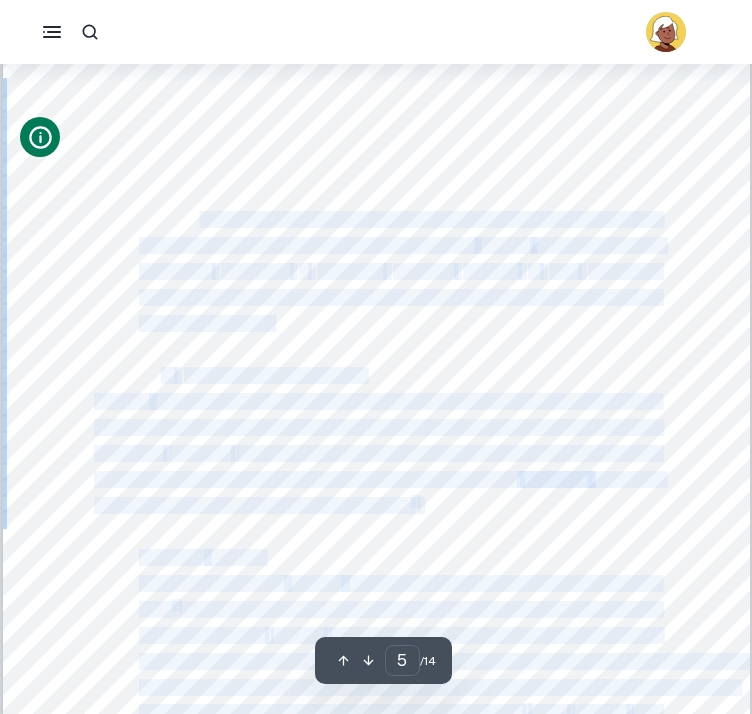 drag, startPoint x: 113, startPoint y: 160, endPoint x: 200, endPoint y: 217, distance: 104.00961 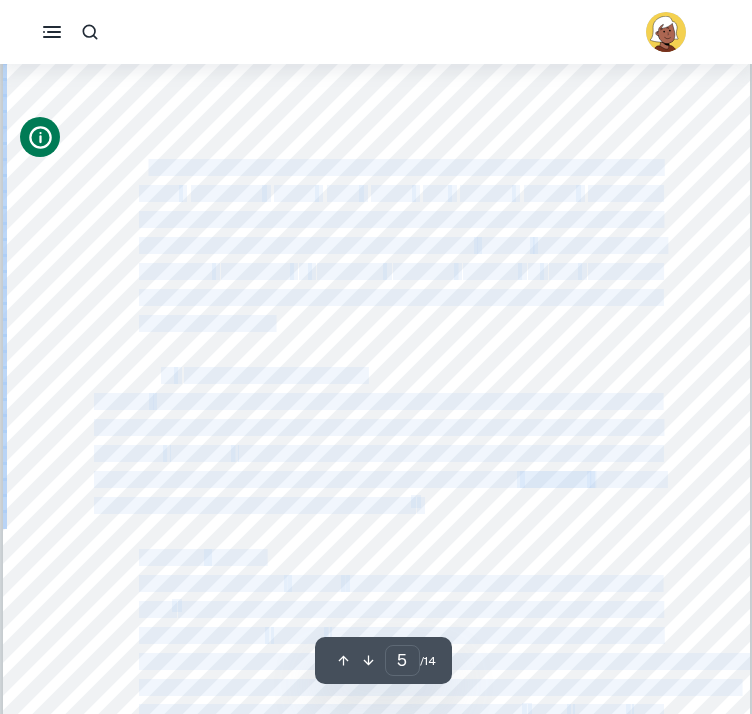 drag, startPoint x: 108, startPoint y: 169, endPoint x: 143, endPoint y: 165, distance: 35.22783 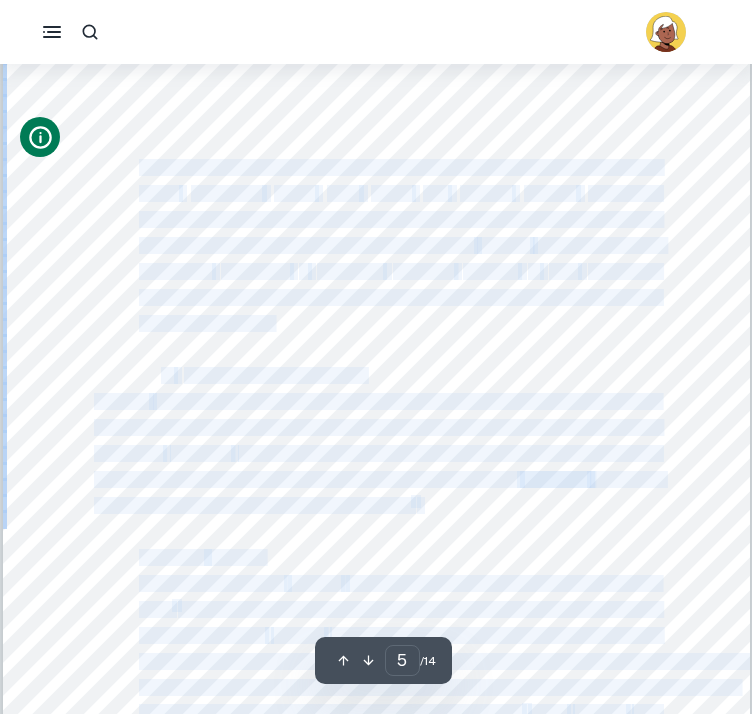 click on "To what extent is Dunkin9s change in branding strategy effective in increasing their profitability in the United States? Page 5 of 29 2.   Methodology The business tools I have chosen to support my research question include Brand   Perception   Maps,   BCG   Matrix   and   Porter9s   Generic   Strategies. Supporting Document 1 explores the risks of such a rebrand, Supporting Document 2 explains the rationale behind Dunkin9s   change   towards beverages, Supporting   Document   3   discusses   changes   involved   in   their   rebranding strategy and Supporting Document 4 analyses the importance of social media in Dunkin9s rebrand. 3.   Dunkin Rebrand Strategy Change   refers to modifying business practices to respond to external influences and internal factors. This, however, can be rather disruptive and risky, hence, it is crucial that these   changes   are navigated effectively to maintain relevance in a dynamic business environment. Dunkin has since executed a full rebrand,   changing   their name, 6 ." at bounding box center [376, 512] 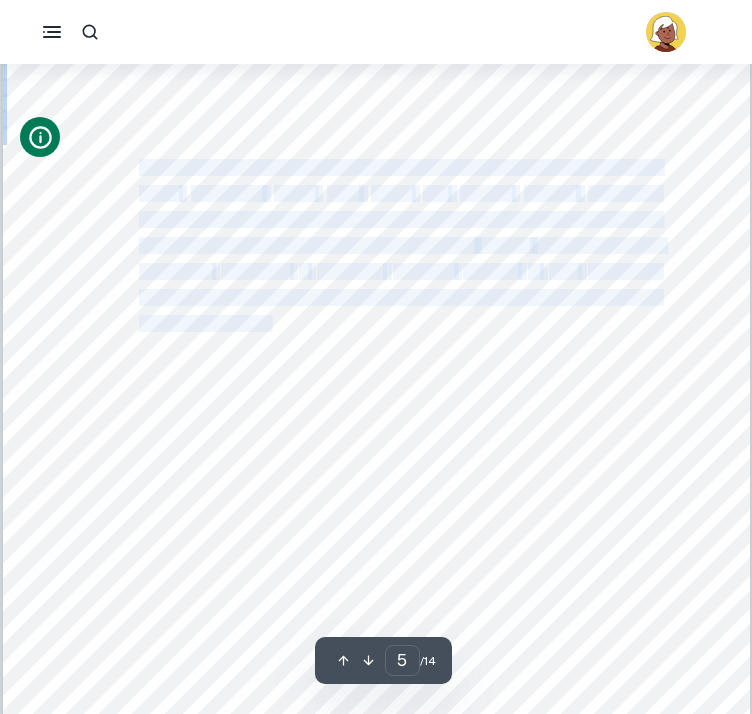 drag, startPoint x: 271, startPoint y: 322, endPoint x: 141, endPoint y: 169, distance: 200.77101 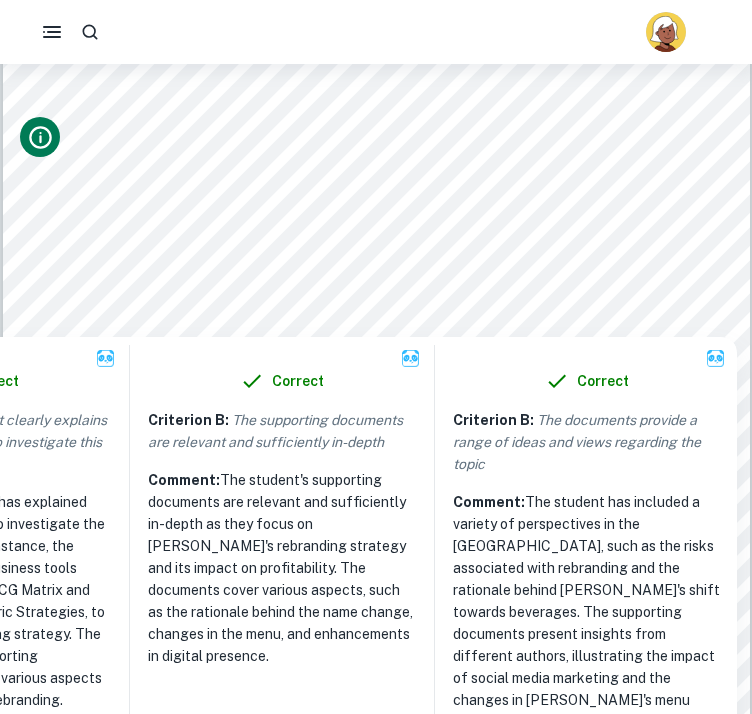 drag, startPoint x: 184, startPoint y: 163, endPoint x: 337, endPoint y: 135, distance: 155.54099 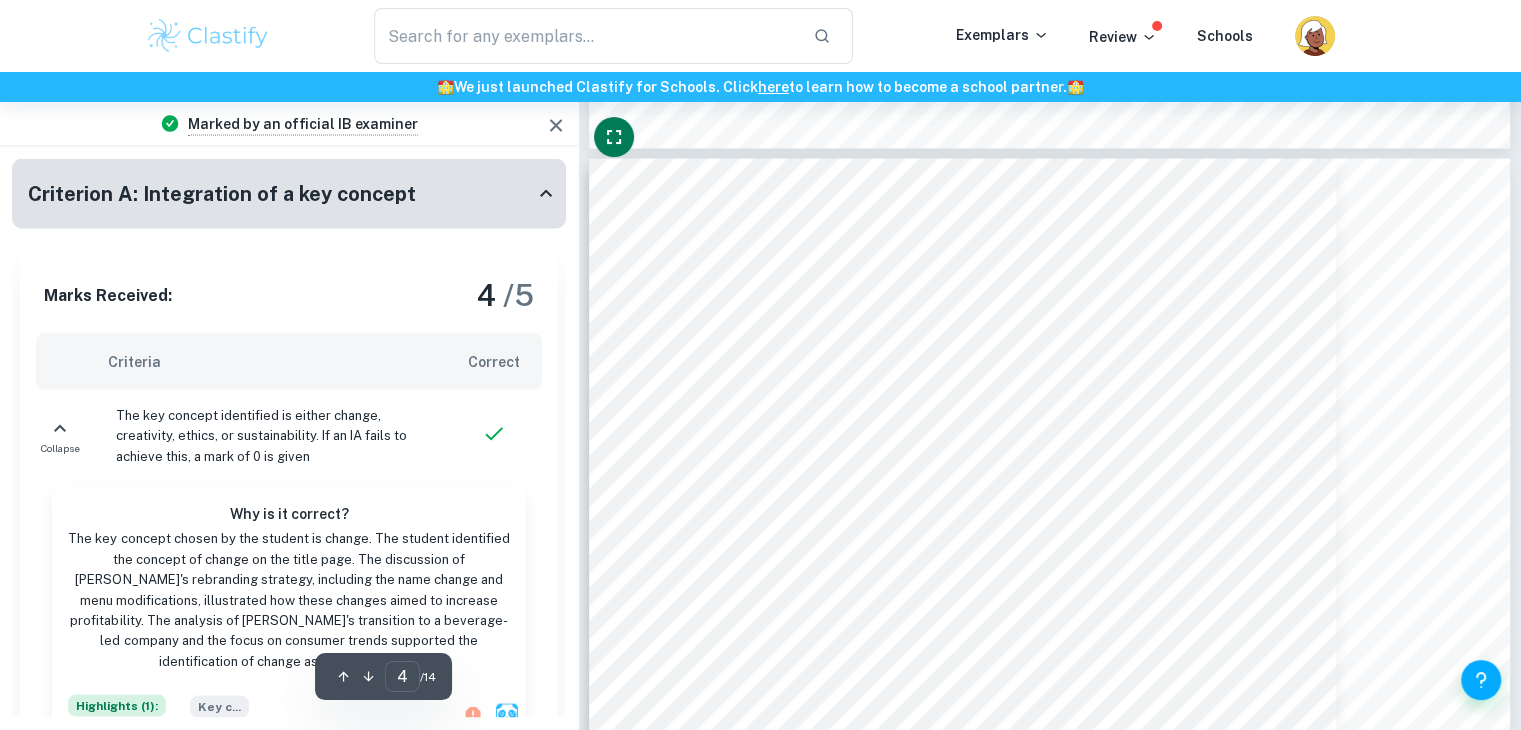 scroll, scrollTop: 3901, scrollLeft: 0, axis: vertical 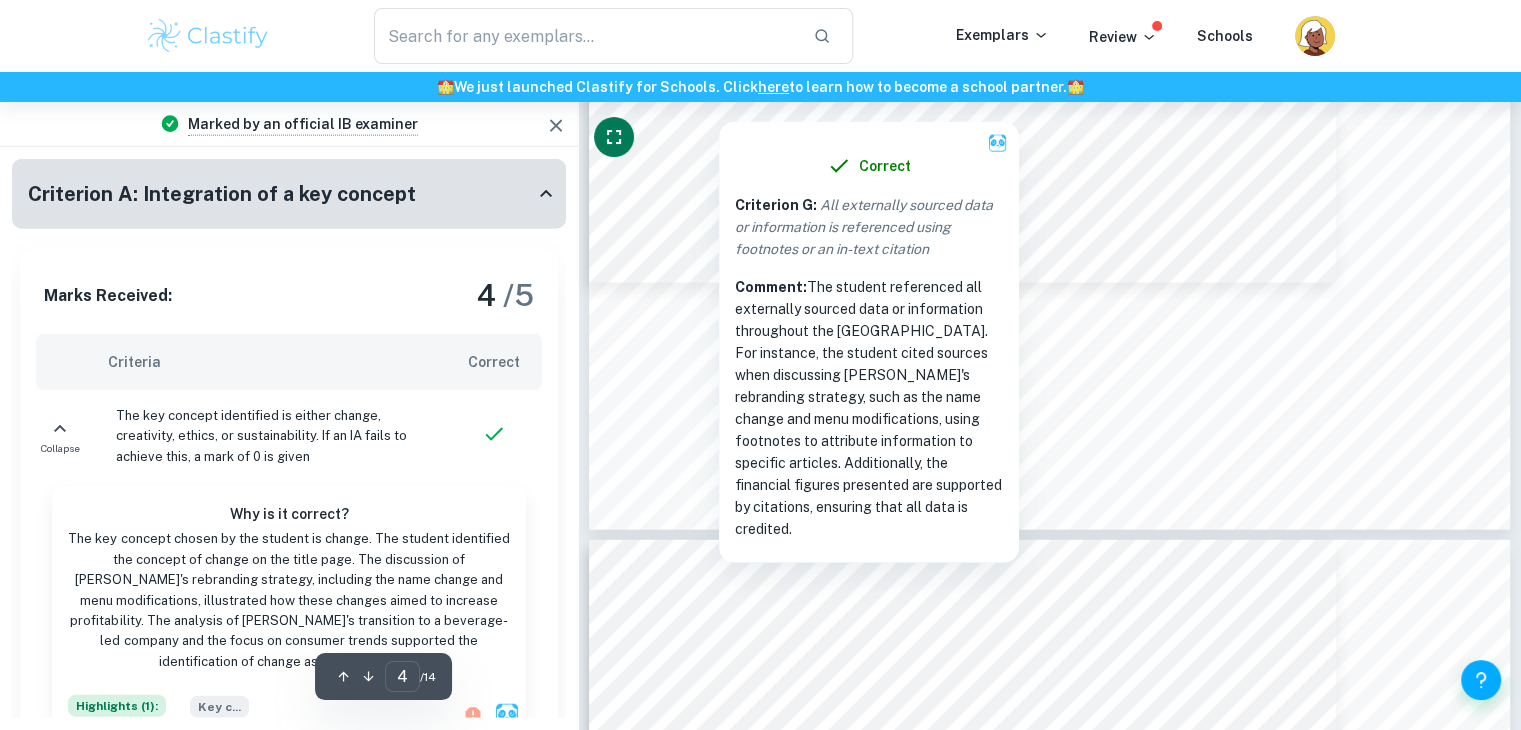 type on "5" 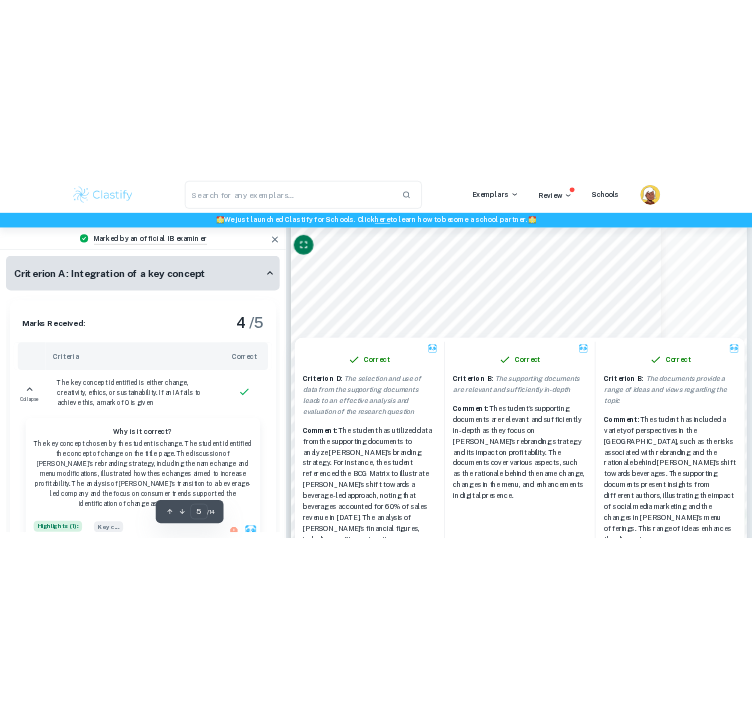 scroll, scrollTop: 5403, scrollLeft: 0, axis: vertical 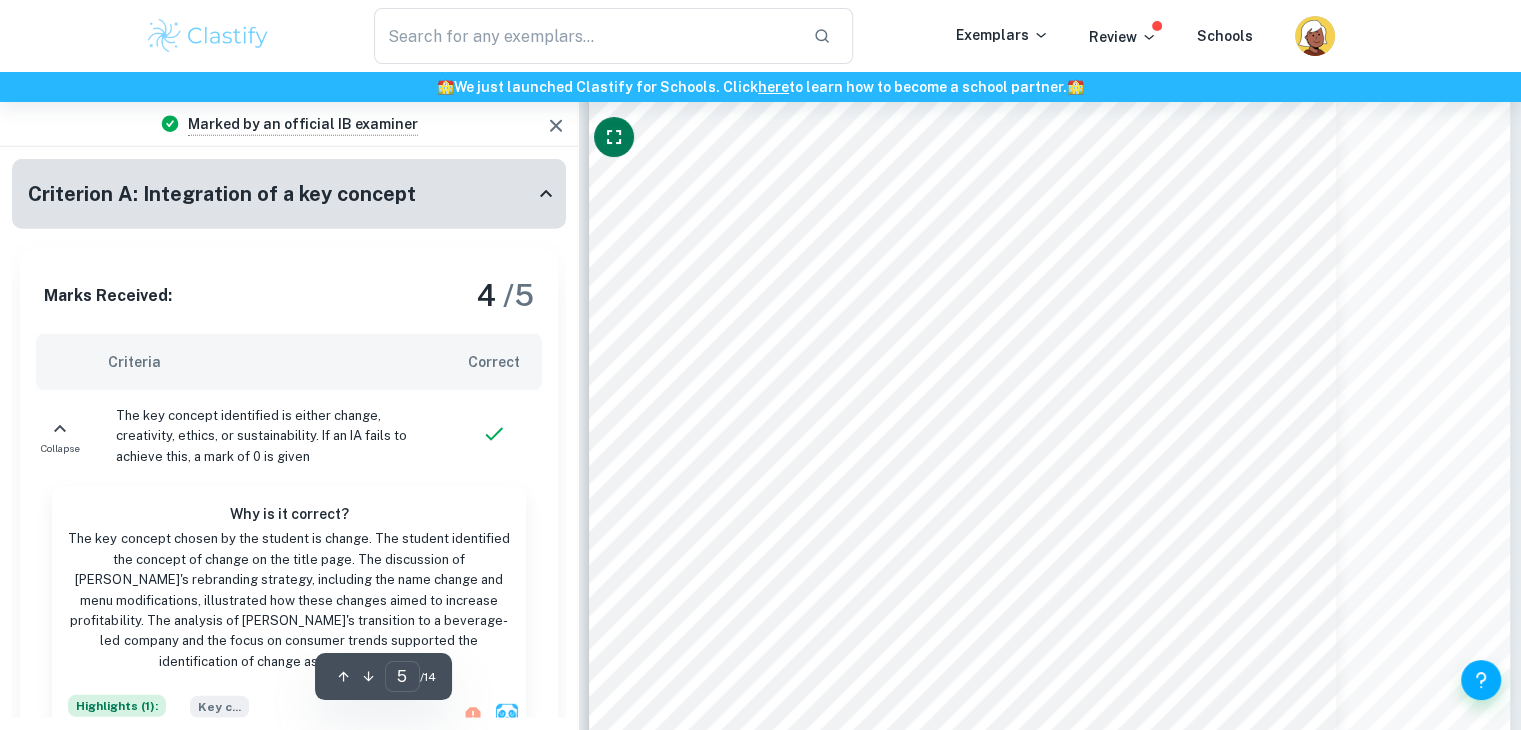 click on "To what extent is Dunkin9s change in branding strategy effective in increasing their profitability in the United States? Page 5 of 29 2.   Methodology The business tools I have chosen to support my research question include Brand   Perception   Maps,   BCG   Matrix   and   Porter9s   Generic   Strategies. Supporting Document 1 explores the risks of such a rebrand, Supporting Document 2 explains the rationale behind Dunkin9s   change   towards beverages, Supporting   Document   3   discusses   changes   involved   in   their   rebranding strategy and Supporting Document 4 analyses the importance of social media in Dunkin9s rebrand. 3.   Dunkin Rebrand Strategy Change   refers to modifying business practices to respond to external influences and internal factors. This, however, can be rather disruptive and risky, hence, it is crucial that these   changes   are navigated effectively to maintain relevance in a dynamic business environment. Dunkin has since executed a full rebrand,   changing   their name, 6 ." at bounding box center [1050, 622] 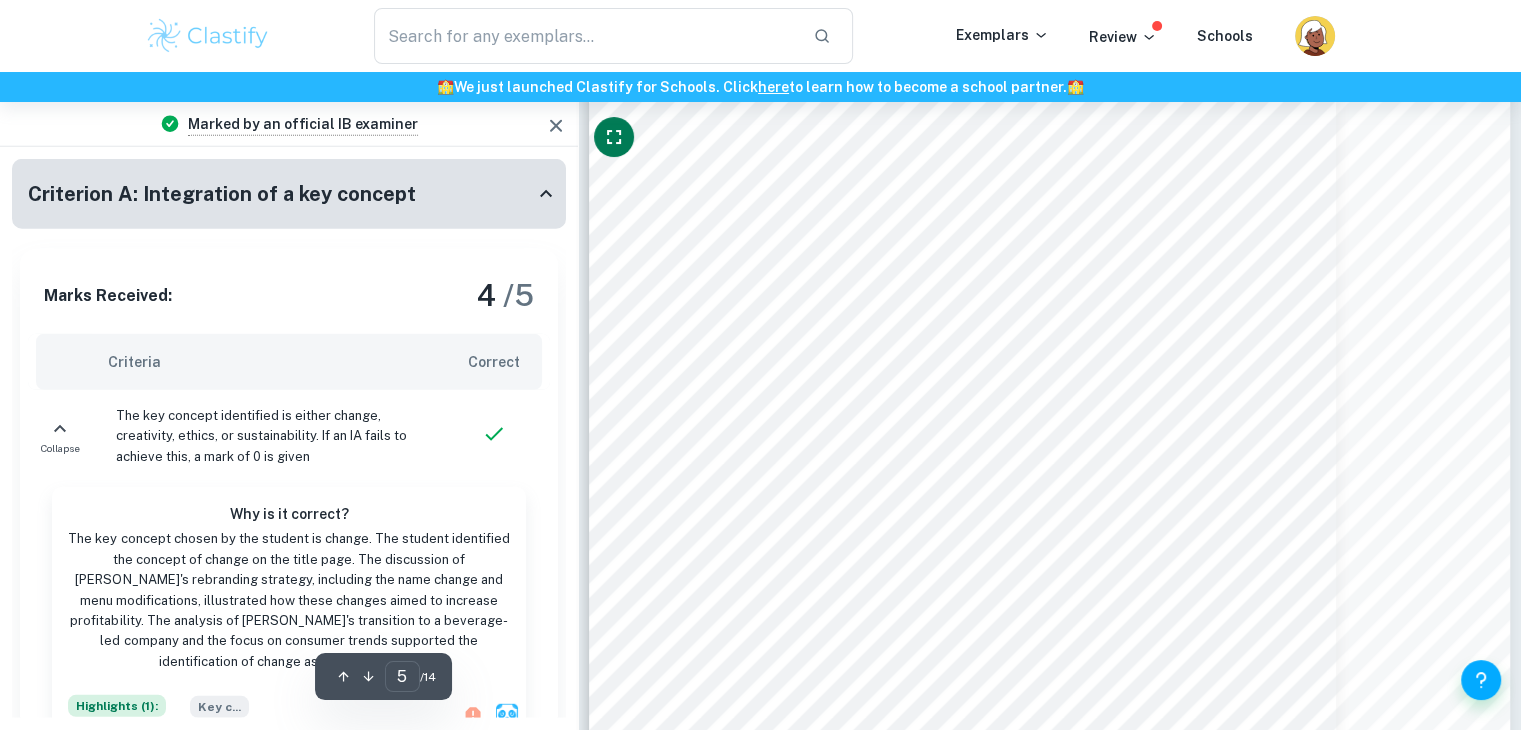 click 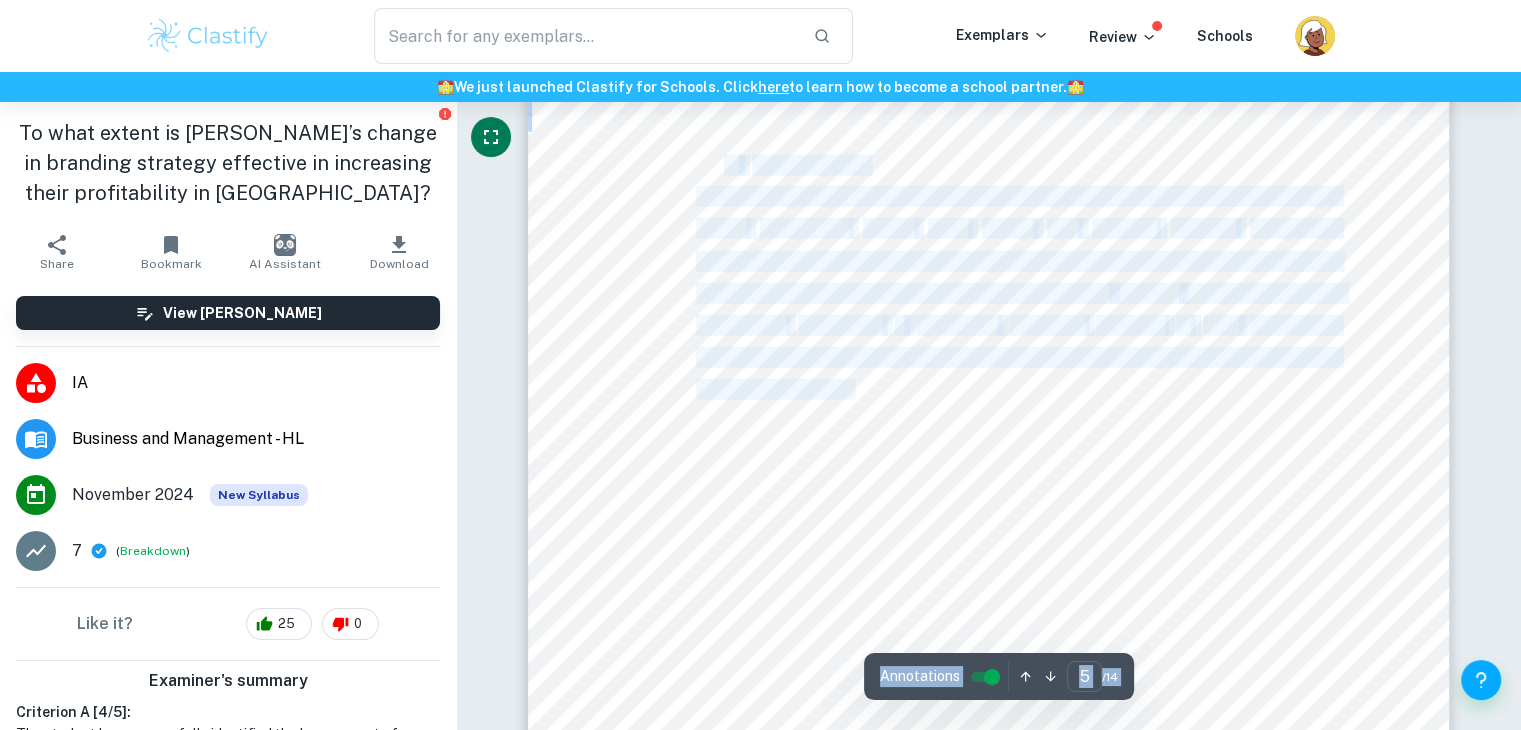 drag, startPoint x: 696, startPoint y: 197, endPoint x: 854, endPoint y: 381, distance: 242.52835 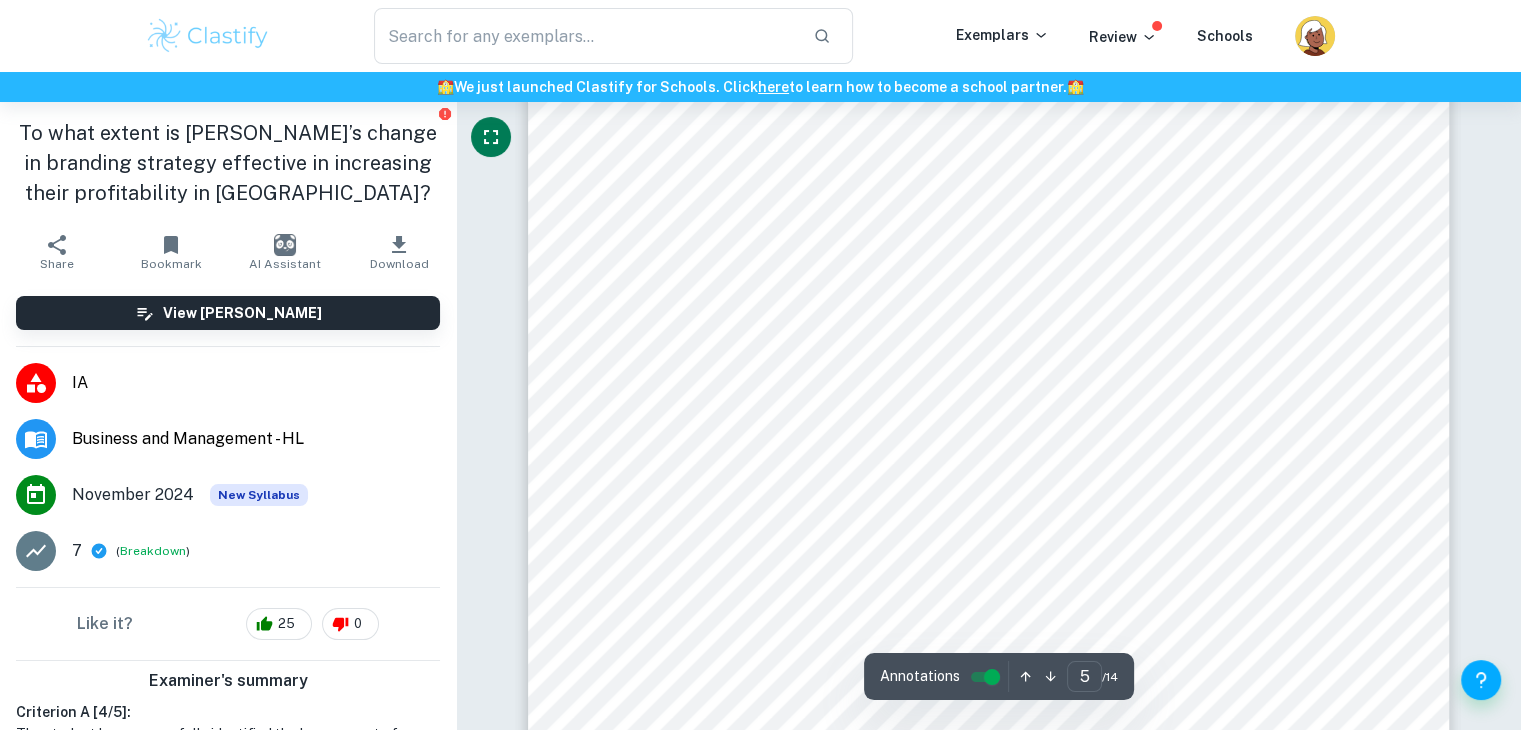 drag, startPoint x: 851, startPoint y: 261, endPoint x: 724, endPoint y: 197, distance: 142.21463 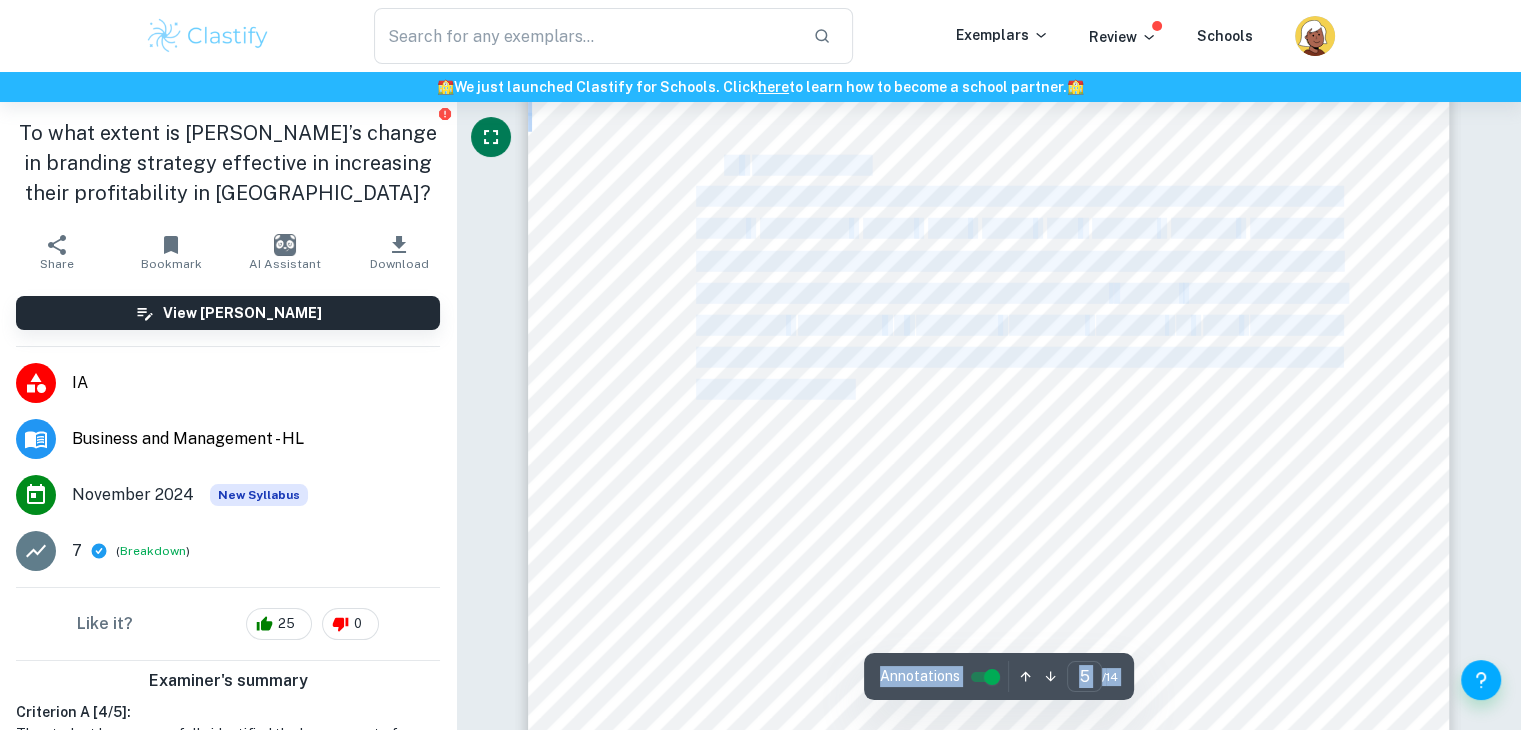 drag, startPoint x: 696, startPoint y: 201, endPoint x: 856, endPoint y: 378, distance: 238.59799 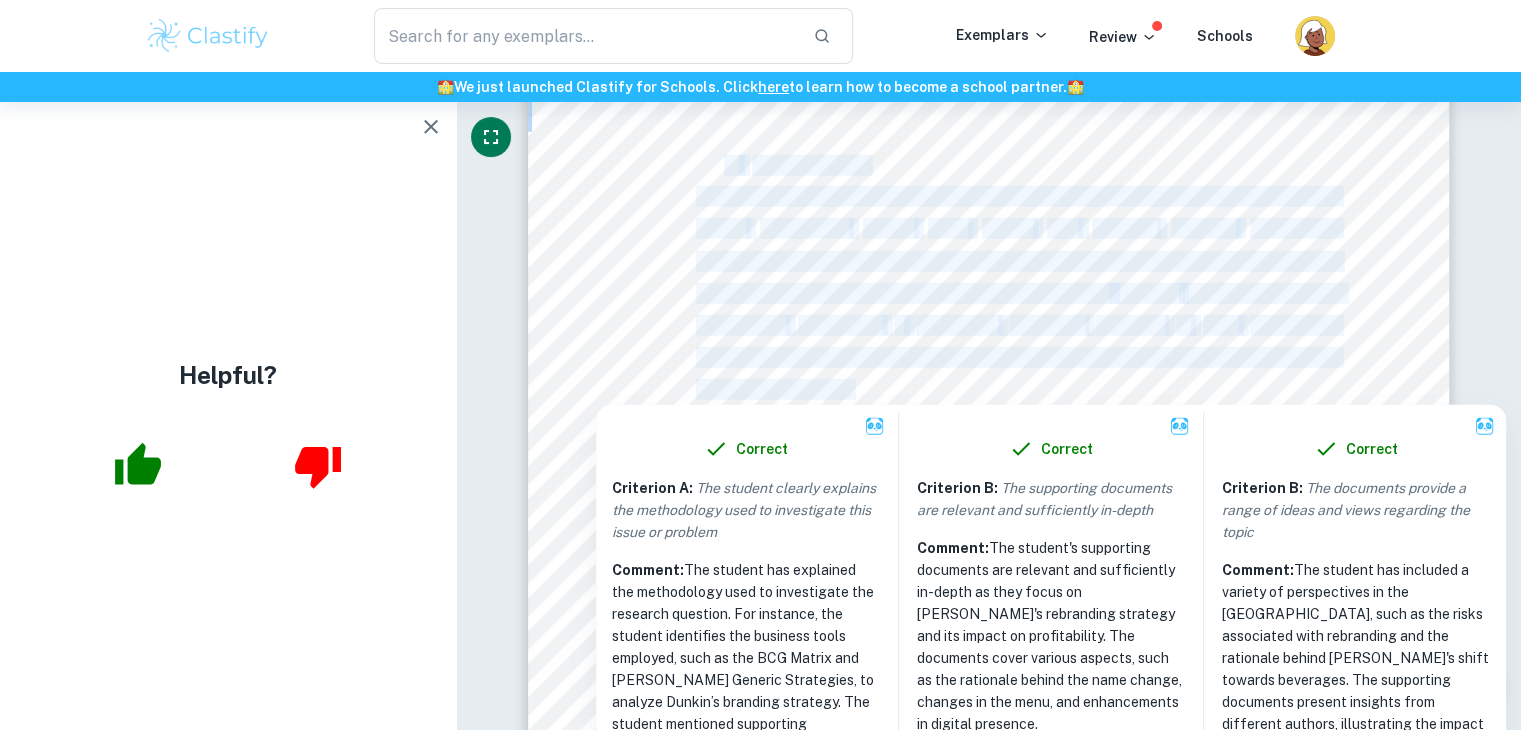 copy on "Annotations ​ / 14 `Business and Management Internal Assessment (Higher Level) Written Commentary Research question: To what extent is Dunkin9s change in branding strategy effective in increasing their profitability in the United States? Key concept: Change Word count: 1800 Student Code: 60718 To what extent is Dunkin9s change in branding strategy effective in increasing their profitability in the United States? Page 2 of 29 Acknowledgements I would like to express my sincere appreciation to my Business Management teacher for their invaluable guidance throughout the completion of this Business IA, and my parents for their unwavering support. To what extent is Dunkin9s change in branding strategy effective in increasing their profitability in the United States? Page 3 of 29 Table of contents 1.   Introduction   4 2.   Methodology   5 3.   Dunkin9s Rebrand Strategy   5 3.1 Name Change   5 3.2 Menu   6 3.3 Store Design   7 3.4 Digital Presence   8 4.   Findings and Analysis   9 4.1 BCG Matrix   9 4.2 Porter9s..." 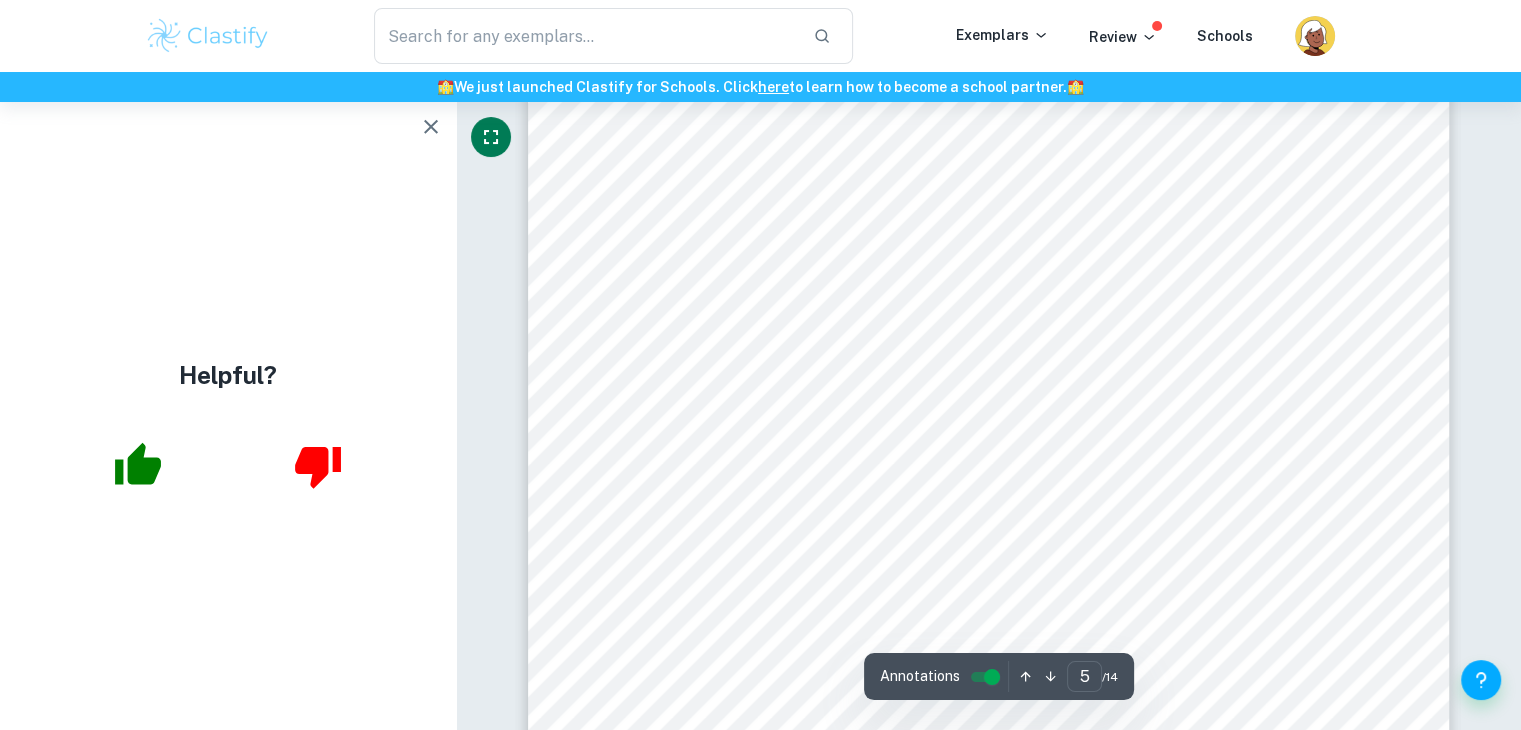 click on "To what extent is Dunkin9s change in branding strategy effective in increasing their profitability in the United States? Page 5 of 29 2.   Methodology The business tools I have chosen to support my research question include Brand   Perception   Maps,   BCG   Matrix   and   Porter9s   Generic   Strategies. Supporting Document 1 explores the risks of such a rebrand, Supporting Document 2 explains the rationale behind Dunkin9s   change   towards beverages, Supporting   Document   3   discusses   changes   involved   in   their   rebranding strategy and Supporting Document 4 analyses the importance of social media in Dunkin9s rebrand. 3.   Dunkin Rebrand Strategy Change   refers to modifying business practices to respond to external influences and internal factors. This, however, can be rather disruptive and risky, hence, it is crucial that these   changes   are navigated effectively to maintain relevance in a dynamic business environment. Dunkin has since executed a full rebrand,   changing   their name, 6 ." at bounding box center [989, 622] 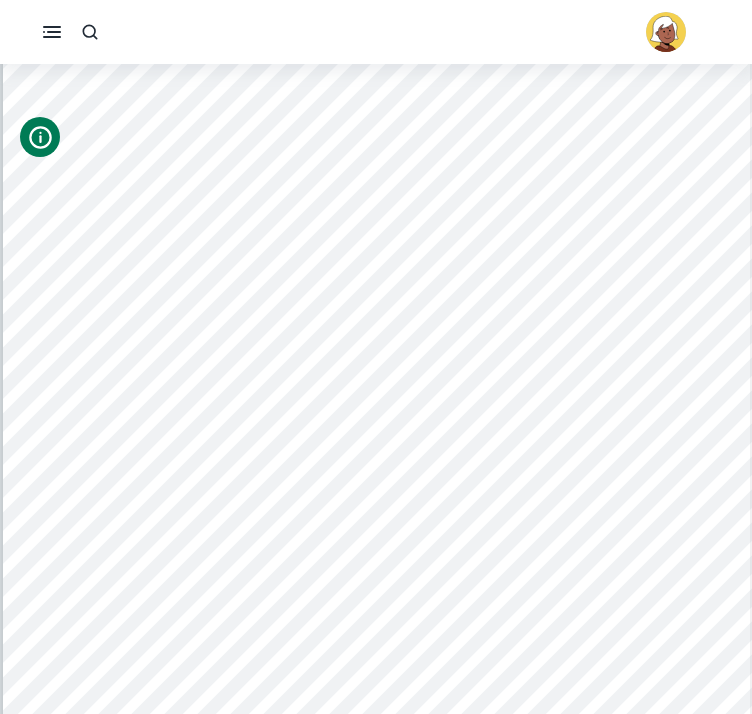 scroll, scrollTop: 4561, scrollLeft: 0, axis: vertical 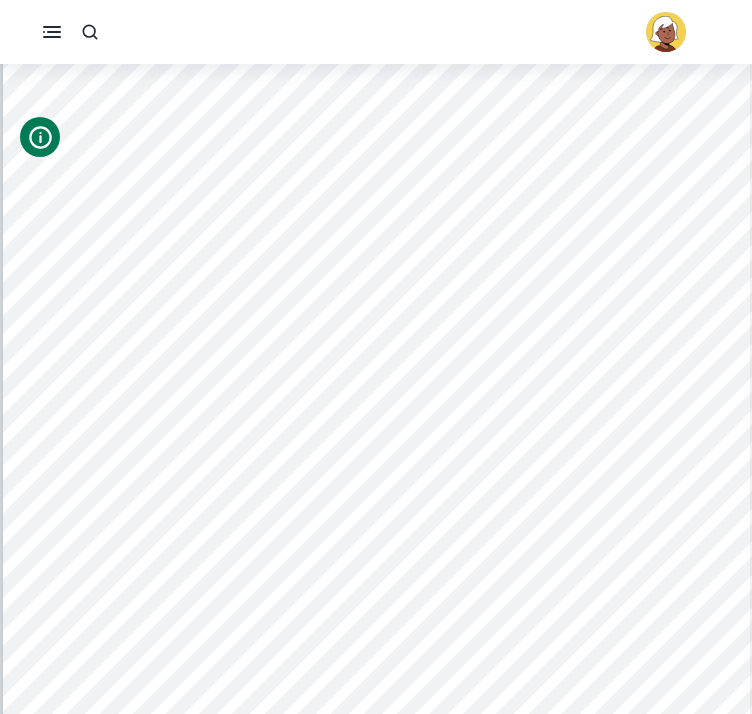 click on "To what extent is Dunkin9s change in branding strategy effective in increasing their profitability in the United States? Page 5 of 29 2.   Methodology The business tools I have chosen to support my research question include Brand   Perception   Maps,   BCG   Matrix   and   Porter9s   Generic   Strategies. Supporting Document 1 explores the risks of such a rebrand, Supporting Document 2 explains the rationale behind Dunkin9s   change   towards beverages, Supporting   Document   3   discusses   changes   involved   in   their   rebranding strategy and Supporting Document 4 analyses the importance of social media in Dunkin9s rebrand. 3.   Dunkin Rebrand Strategy Change   refers to modifying business practices to respond to external influences and internal factors. This, however, can be rather disruptive and risky, hence, it is crucial that these   changes   are navigated effectively to maintain relevance in a dynamic business environment. Dunkin has since executed a full rebrand,   changing   their name, 6 ." at bounding box center [376, 315] 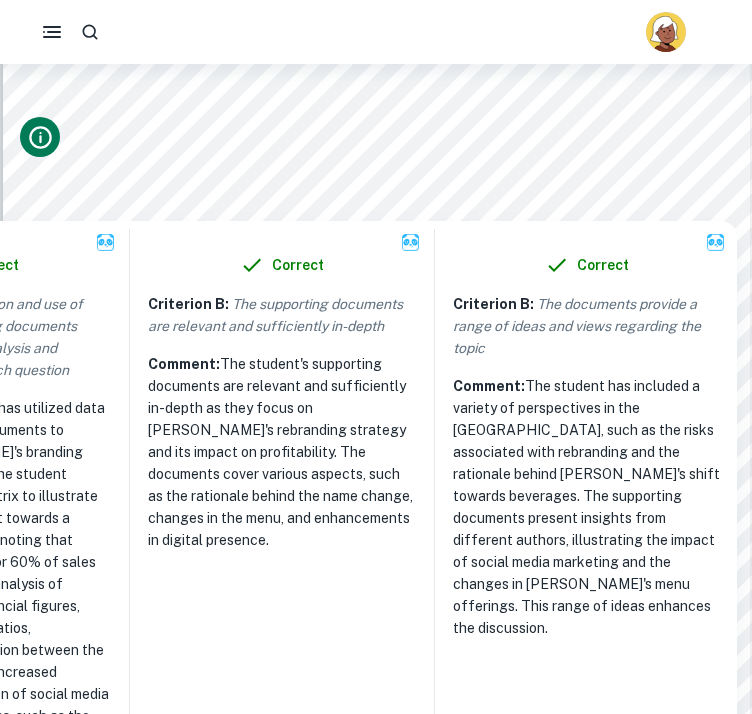 click on "Correct Criterion D :   The selection and use of data from the supporting documents leads to an effective analysis and evaluation of the research question Comment:  The student has utilized data from the supporting documents to analyze Dunkin's branding strategy. For instance, the student referenced the BCG Matrix to illustrate Dunkin's shift towards a beverage-led approach, noting that beverages accounted for 60% of sales revenue in 2022. The analysis of Dunkin's financial figures, including profit margin ratios, demonstrated a correlation between the rebranding efforts and increased profitability. The inclusion of social media strategies and campaigns, such as the collaboration with influencer Charli D’Amelio, supported the evaluation of Dunkin's market position and consumer engagement. Correct Criterion B :   The supporting documents are relevant and sufficiently in-depth Comment: Correct Criterion B :   The documents provide a range of ideas and views regarding the topic Comment:" at bounding box center [282, 524] 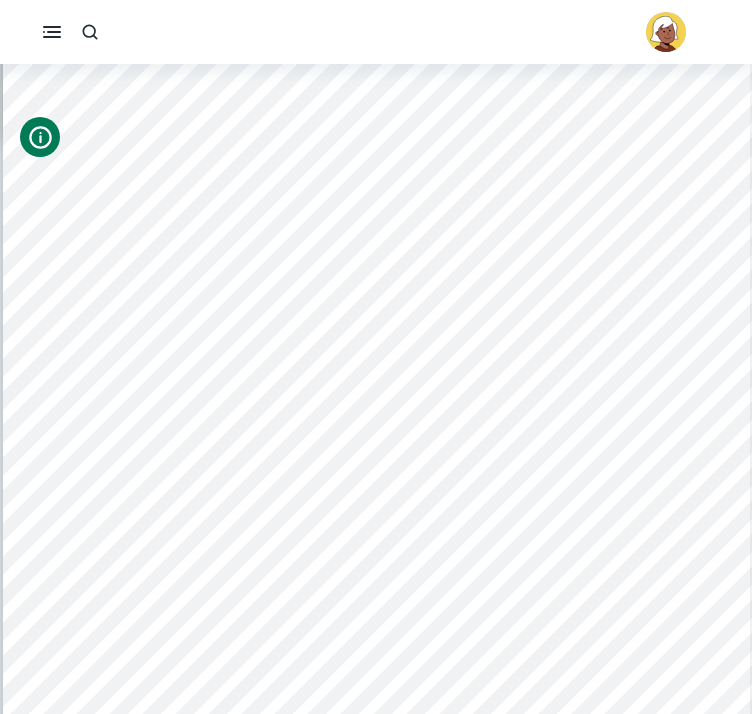 scroll, scrollTop: 4455, scrollLeft: 0, axis: vertical 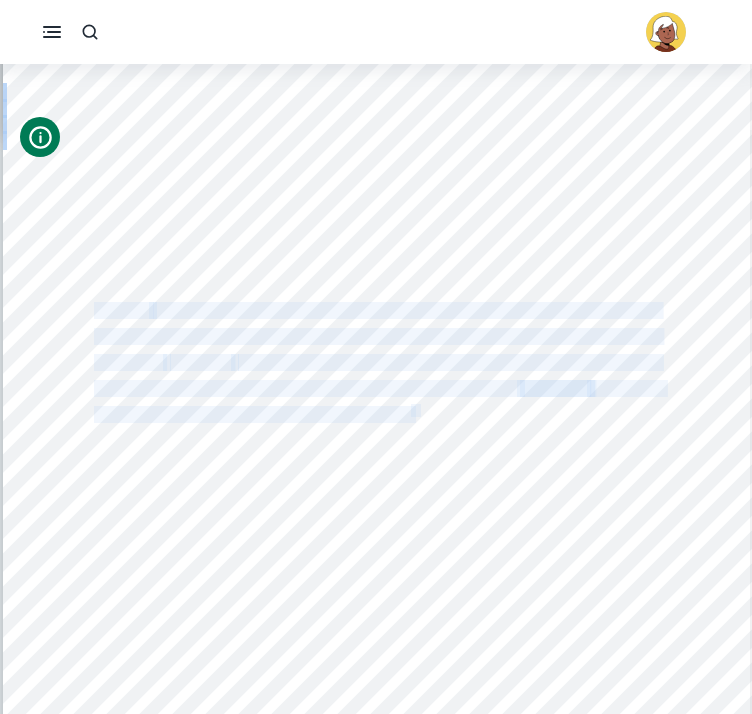 drag, startPoint x: 96, startPoint y: 307, endPoint x: 416, endPoint y: 410, distance: 336.16812 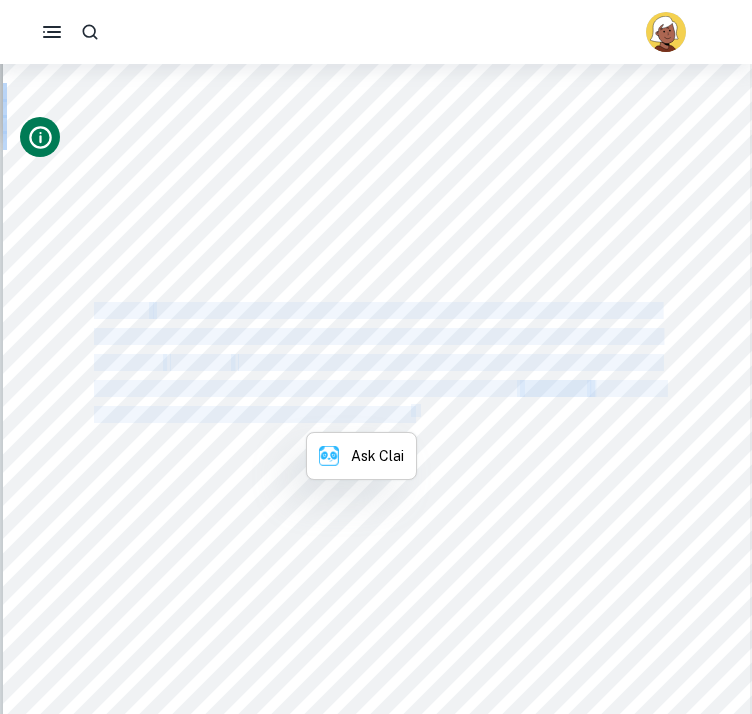 copy on "Change   refers to modifying business practices to respond to external influences and internal factors. This, however, can be rather disruptive and risky, hence, it is crucial that these   changes   are navigated effectively to maintain relevance in a dynamic business environment. Dunkin has since executed a full rebrand,   changing   their name, menu offerings, storefronts and digital presence 6" 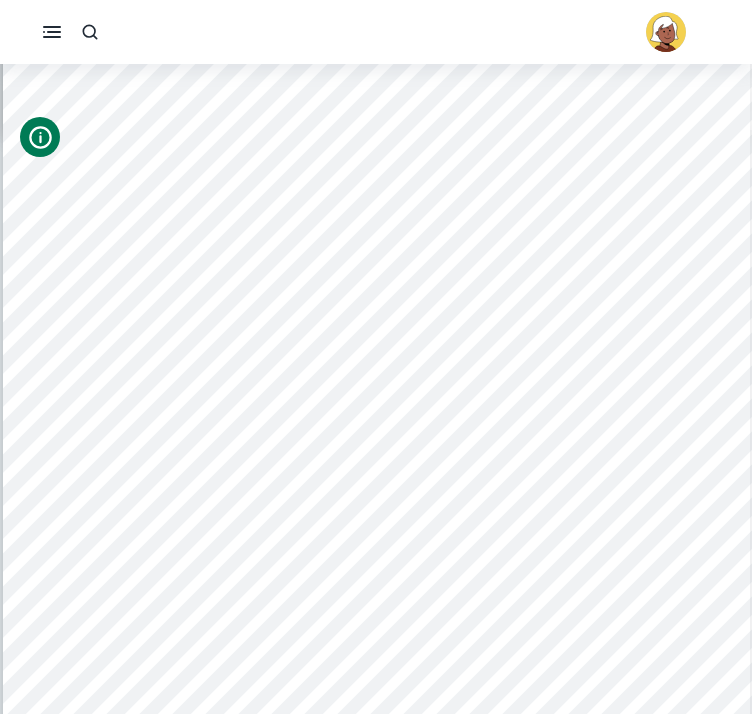 click on "To what extent is Dunkin9s change in branding strategy effective in increasing their profitability in the United States? Page 5 of 29 2.   Methodology The business tools I have chosen to support my research question include Brand   Perception   Maps,   BCG   Matrix   and   Porter9s   Generic   Strategies. Supporting Document 1 explores the risks of such a rebrand, Supporting Document 2 explains the rationale behind Dunkin9s   change   towards beverages, Supporting   Document   3   discusses   changes   involved   in   their   rebranding strategy and Supporting Document 4 analyses the importance of social media in Dunkin9s rebrand. 3.   Dunkin Rebrand Strategy Change   refers to modifying business practices to respond to external influences and internal factors. This, however, can be rather disruptive and risky, hence, it is crucial that these   changes   are navigated effectively to maintain relevance in a dynamic business environment. Dunkin has since executed a full rebrand,   changing   their name, 6 ." at bounding box center (376, 421) 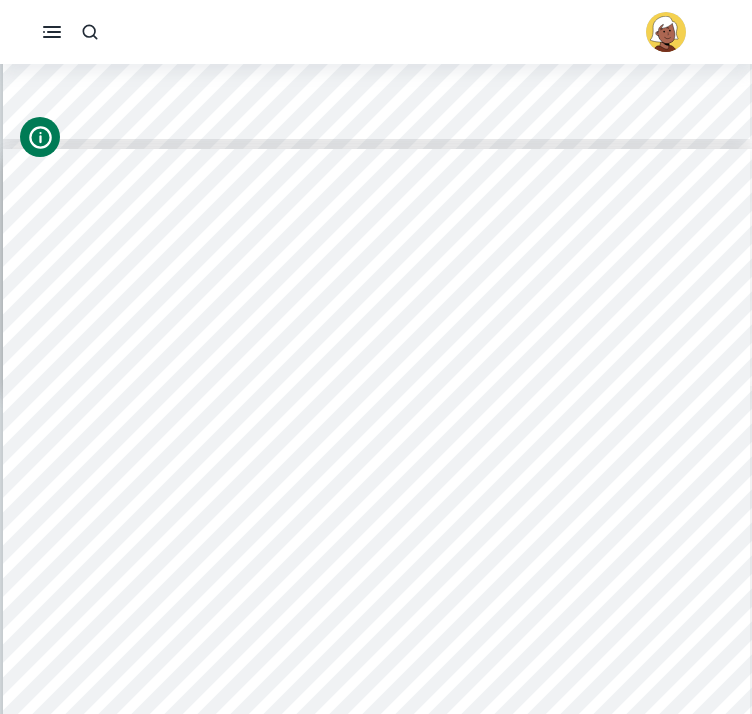 scroll, scrollTop: 4727, scrollLeft: 0, axis: vertical 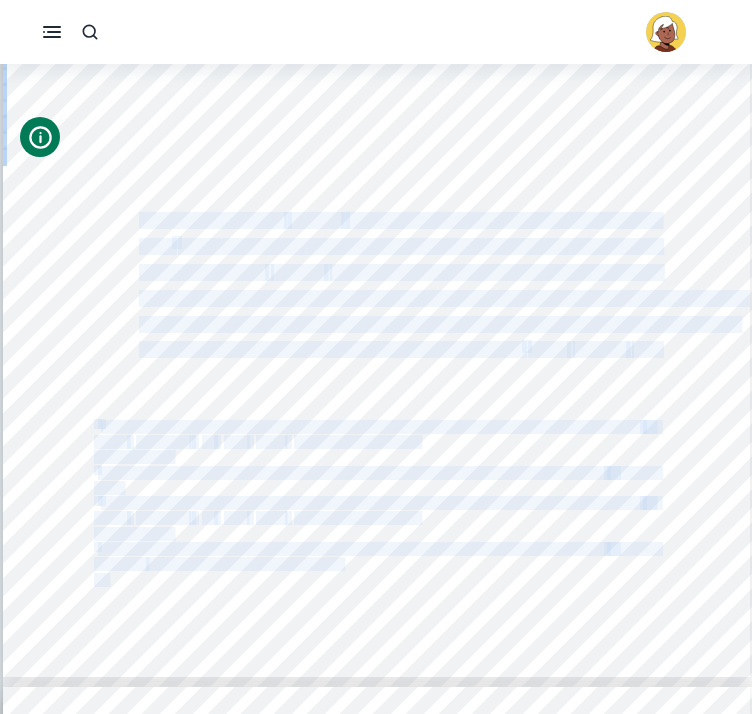 drag, startPoint x: 103, startPoint y: 215, endPoint x: 143, endPoint y: 216, distance: 40.012497 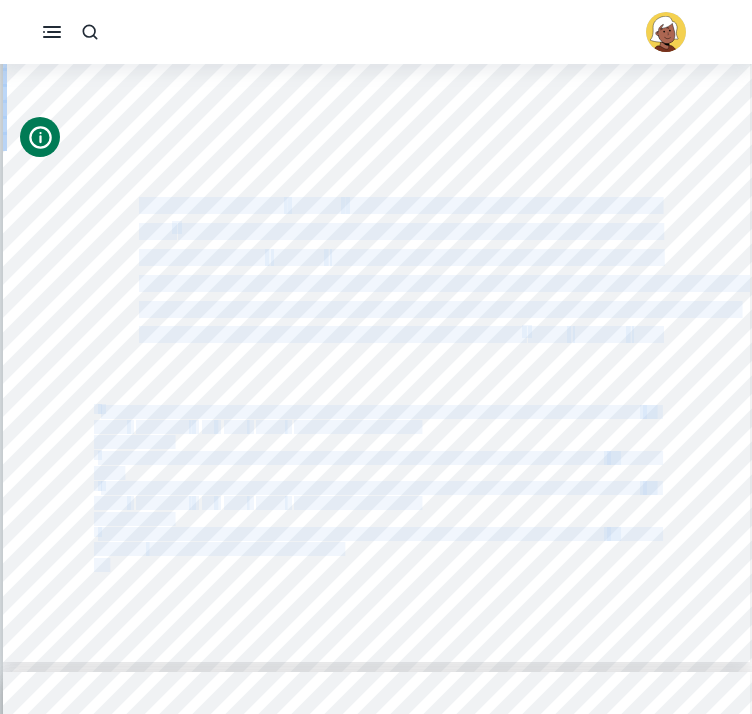 scroll, scrollTop: 4738, scrollLeft: 0, axis: vertical 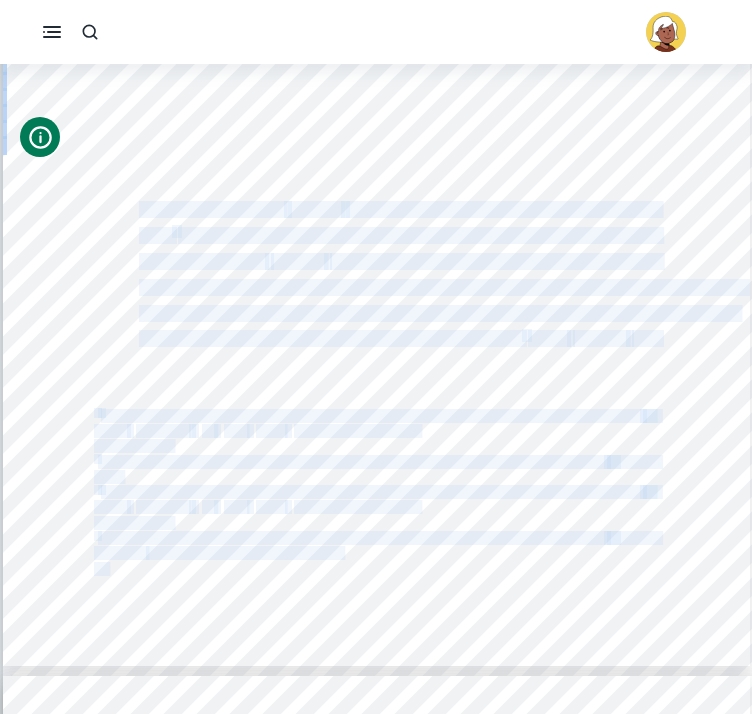 copy on "Dunkin Donuts9 name   change   to simply Dunkin9 officially launched in January 2019 7 , as part of their strategic attempt to increase their presence as a coffee conglomerate. The   change   was reflected in their storefronts, cups, logo and merchandise. While this sparked controversy, Chief Operations Manager Scott Murphy pointed out how most consumers had already referred to them as Dunkin9, due to their <America Runs on Dunkin'= slogan 8 . This   change   also 6   Smith, Jared S. Appendix 1: Suppor9ng Document 1 Dunkin9 Donuts Rebrand: Big Hit or Big Mistake?=   T.E. Digital   MarkeMng ,   20   Aug.   2022,   tedigitalmarke9ng.com/branding/dunkin-donuts-rebrand-big-hit-or-big- mistake/. Pg 19 6 Smith, Jared S. Appendix 1: Suppor9ng Document 1 Dunkin9 Donuts Rebrand: Big Hit or Big Mistake?=   T.E. Digital Pg 19 7   Smith, Jared S. Appendix 1: Suppor9ng Document 1 Dunkin9 Donuts Rebrand: Big Hit or Big Mistake?=   T.E. Digital   MarkeMng ,   20   Aug.   2022,   tedigitalmarke9ng.com/branding/dunkin-donu..." 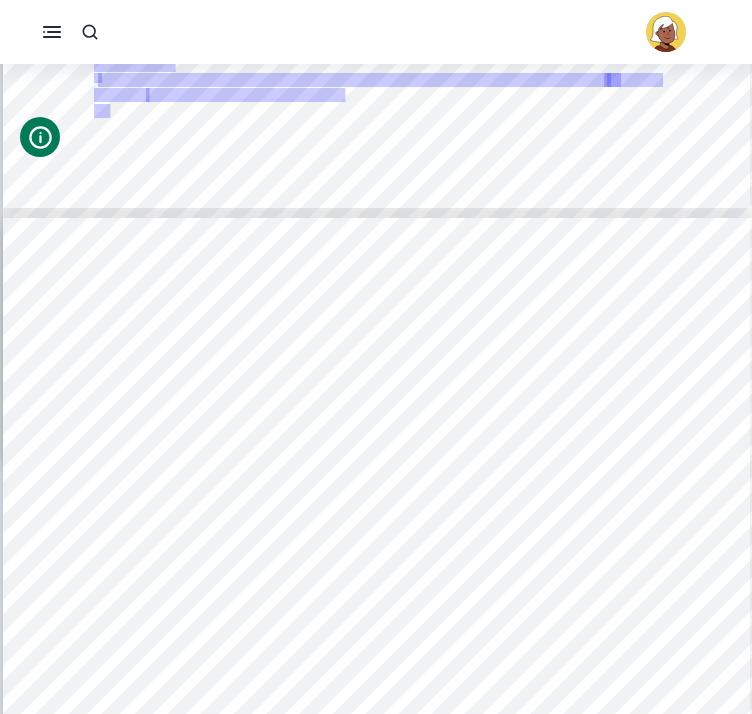 scroll, scrollTop: 5197, scrollLeft: 0, axis: vertical 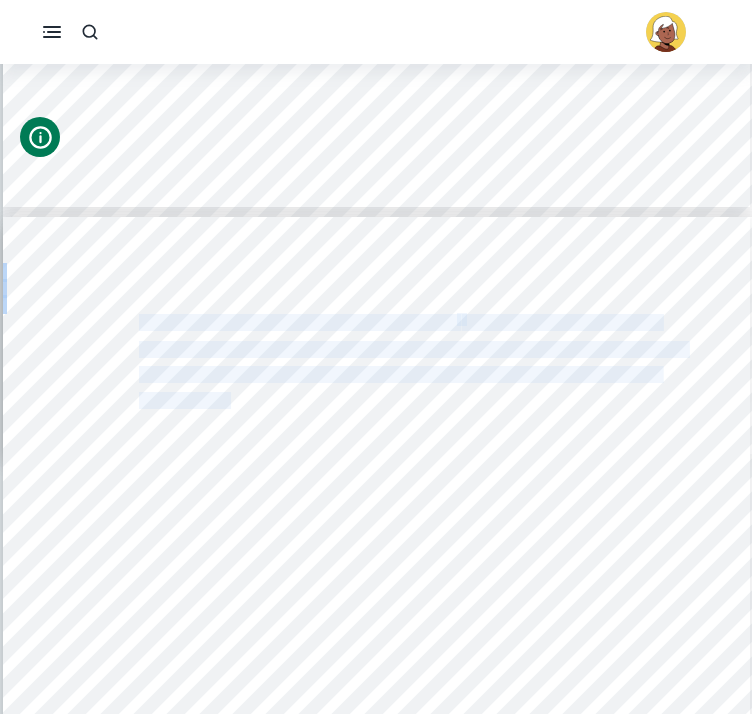 drag, startPoint x: 140, startPoint y: 322, endPoint x: 230, endPoint y: 397, distance: 117.15375 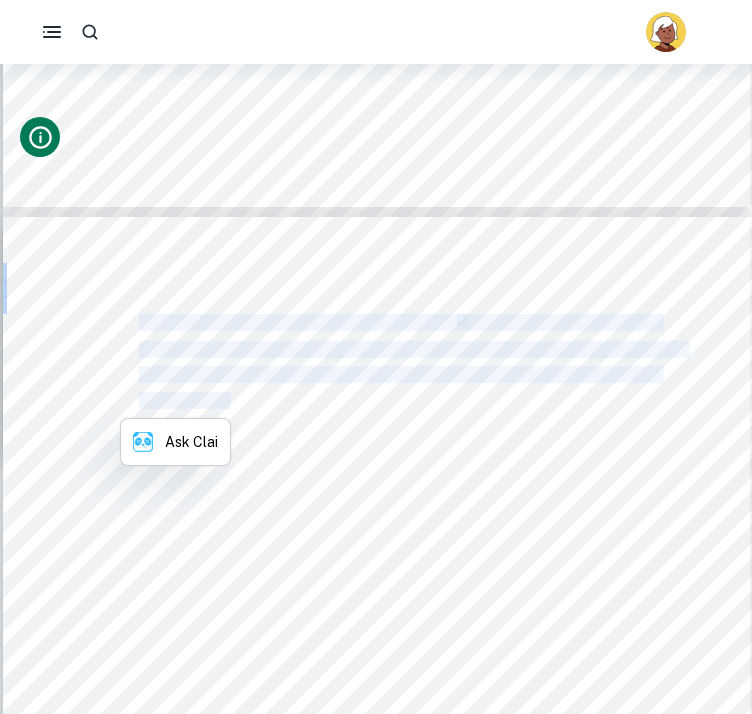 copy on "represented their ideal to modernize the brand 9 , according to Dunkin9s CMO Tony Weisman, reflected in their logo simplification. Experts also hypothesize this was Dunkin9s attempt to directly compete with Starbucks for increased market share." 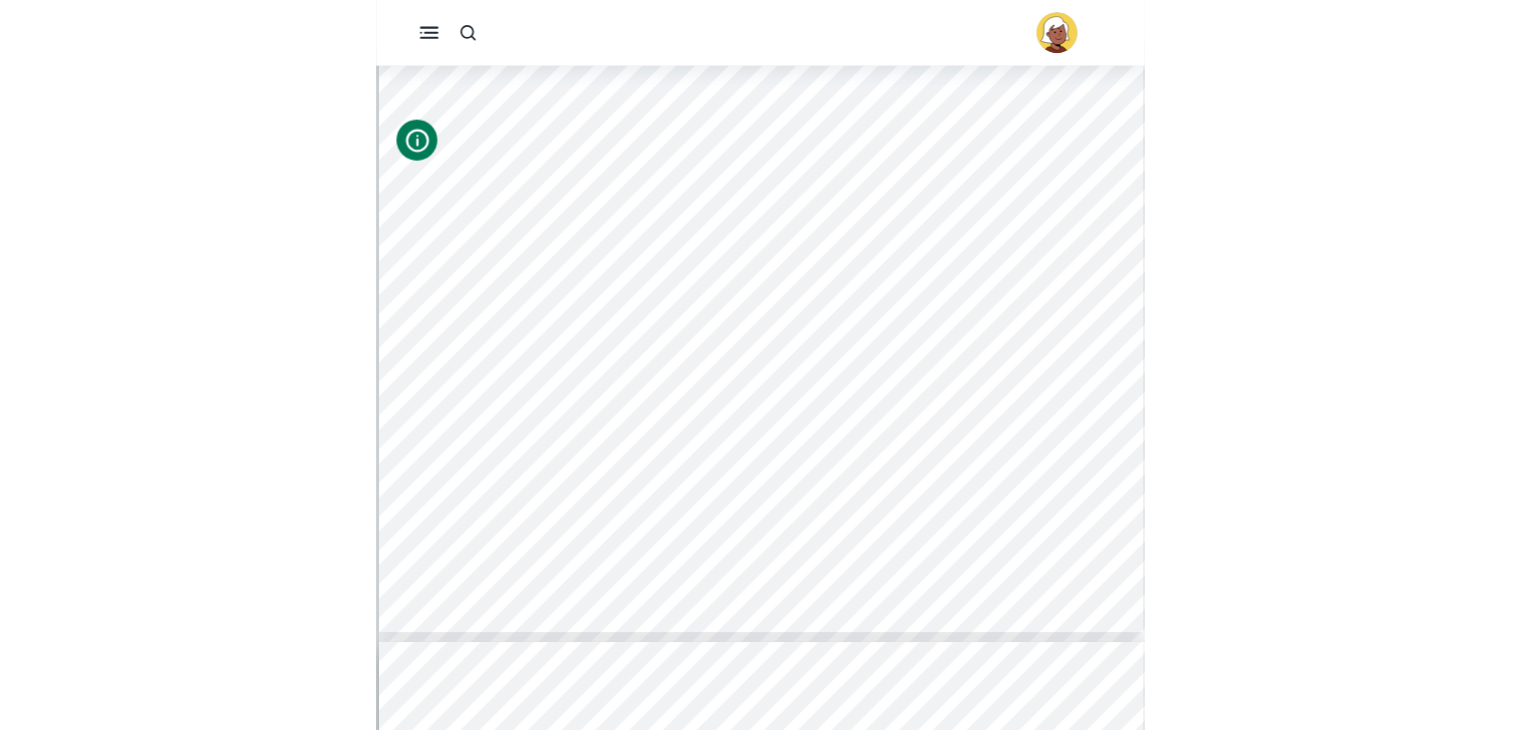 scroll, scrollTop: 4772, scrollLeft: 0, axis: vertical 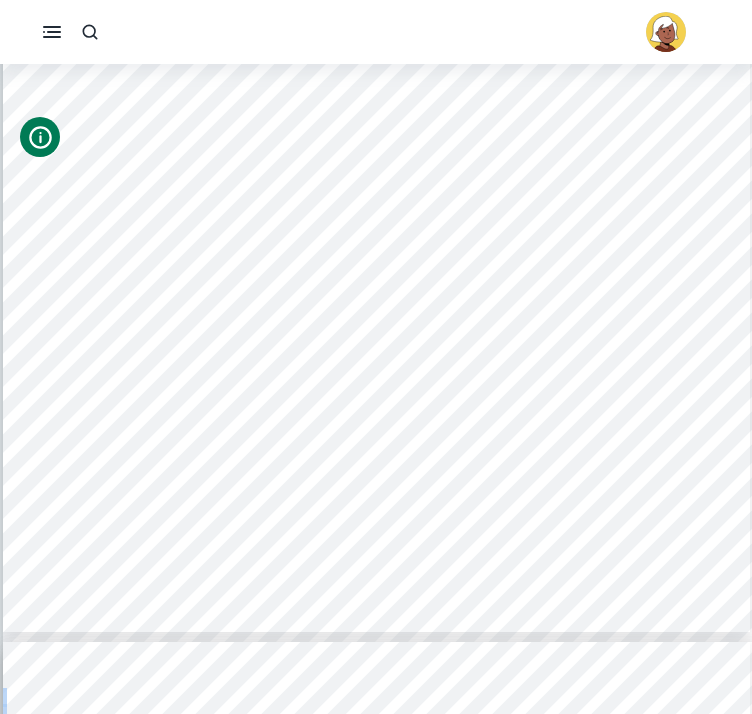 click on "To what extent is Dunkin9s change in branding strategy effective in increasing their profitability in the United States? Page 5 of 29 2.   Methodology The business tools I have chosen to support my research question include Brand   Perception   Maps,   BCG   Matrix   and   Porter9s   Generic   Strategies. Supporting Document 1 explores the risks of such a rebrand, Supporting Document 2 explains the rationale behind Dunkin9s   change   towards beverages, Supporting   Document   3   discusses   changes   involved   in   their   rebranding strategy and Supporting Document 4 analyses the importance of social media in Dunkin9s rebrand. 3.   Dunkin Rebrand Strategy Change   refers to modifying business practices to respond to external influences and internal factors. This, however, can be rather disruptive and risky, hence, it is crucial that these   changes   are navigated effectively to maintain relevance in a dynamic business environment. Dunkin has since executed a full rebrand,   changing   their name, 6 ." at bounding box center [376, 104] 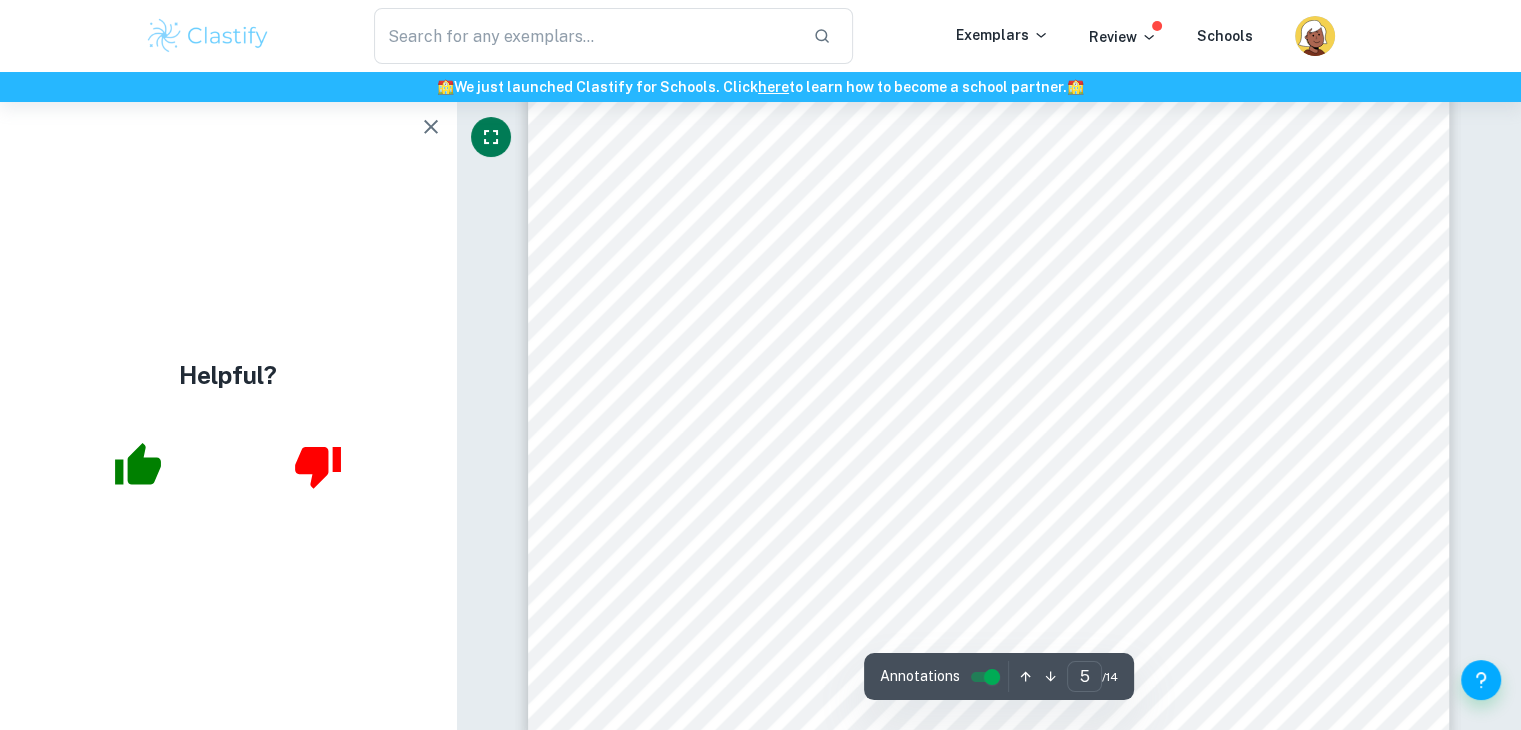 scroll, scrollTop: 6359, scrollLeft: 0, axis: vertical 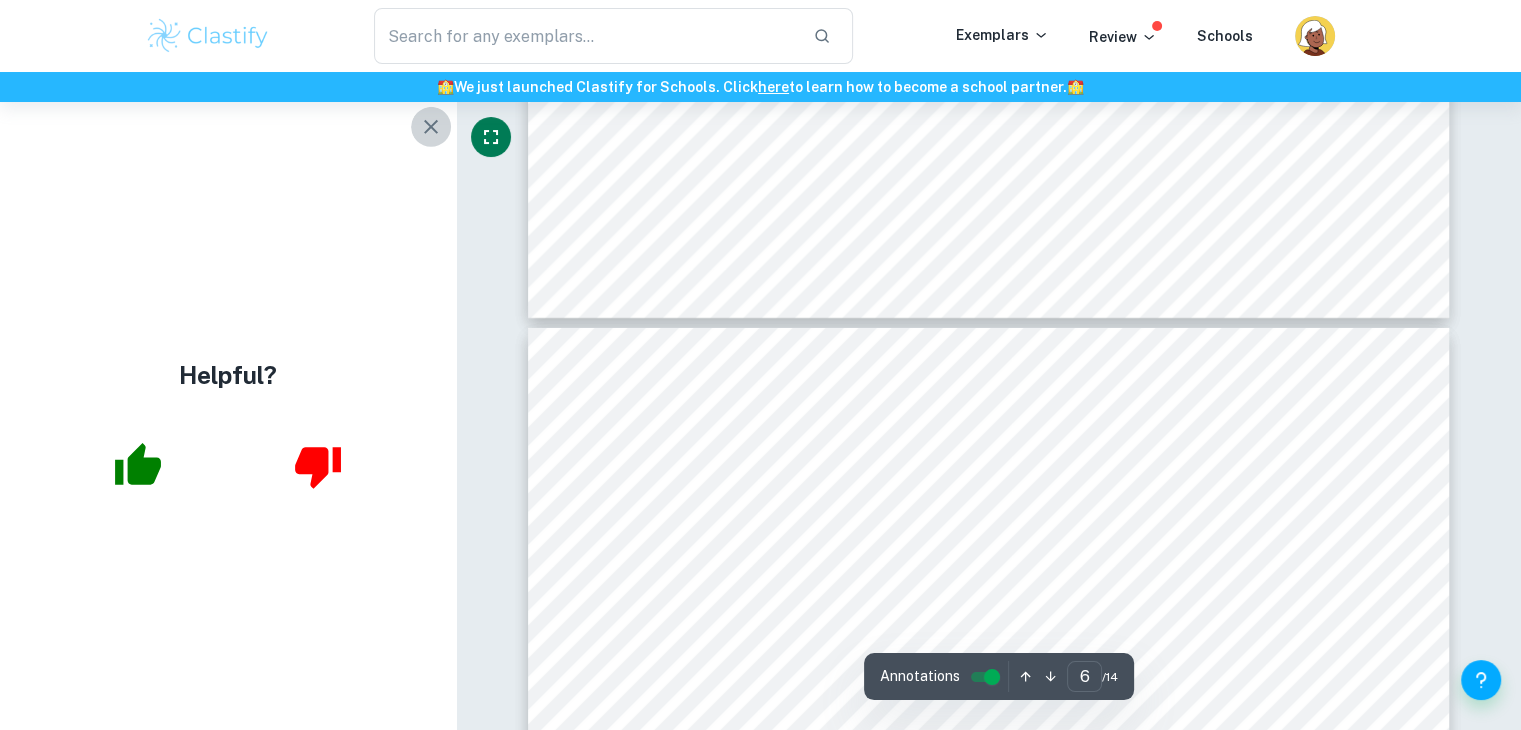 click 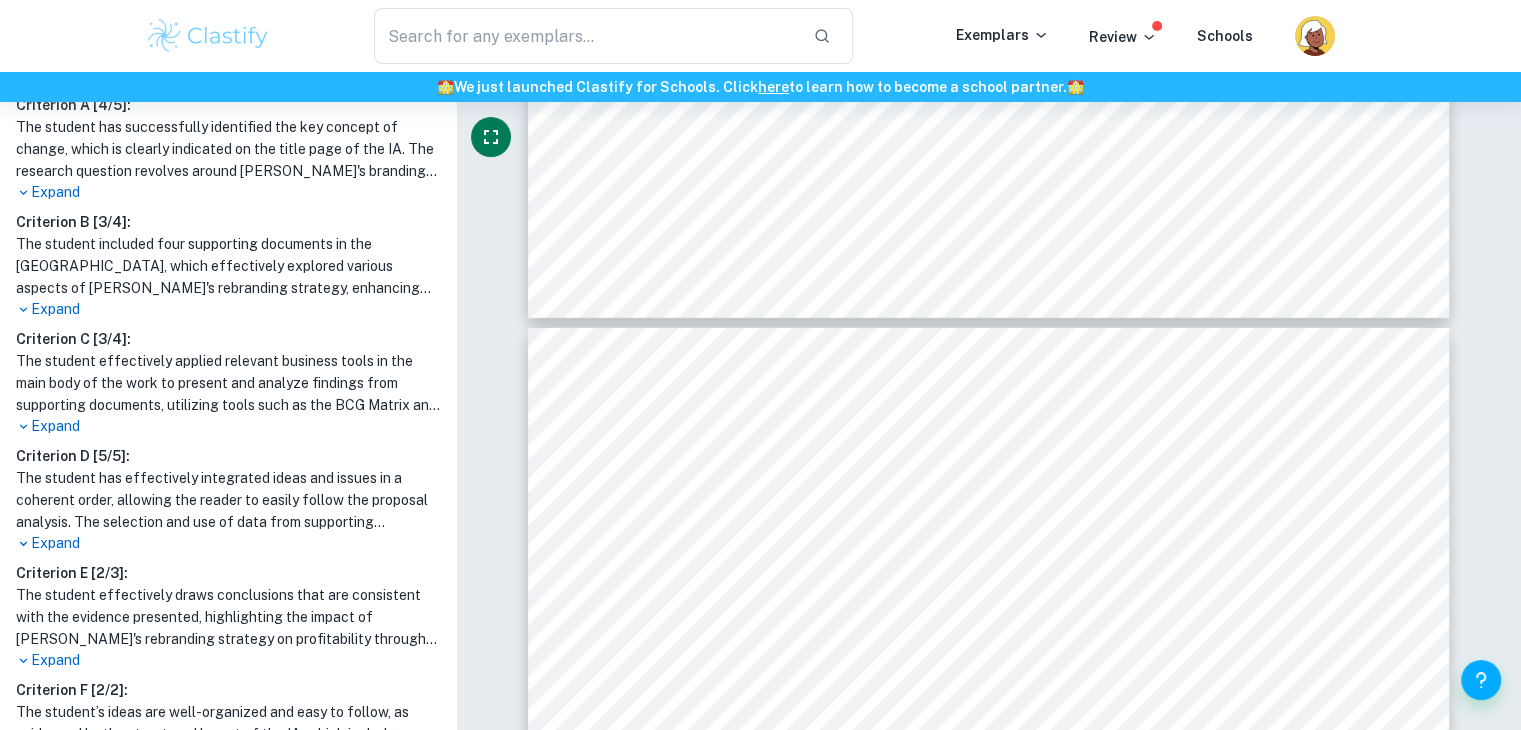 scroll, scrollTop: 835, scrollLeft: 0, axis: vertical 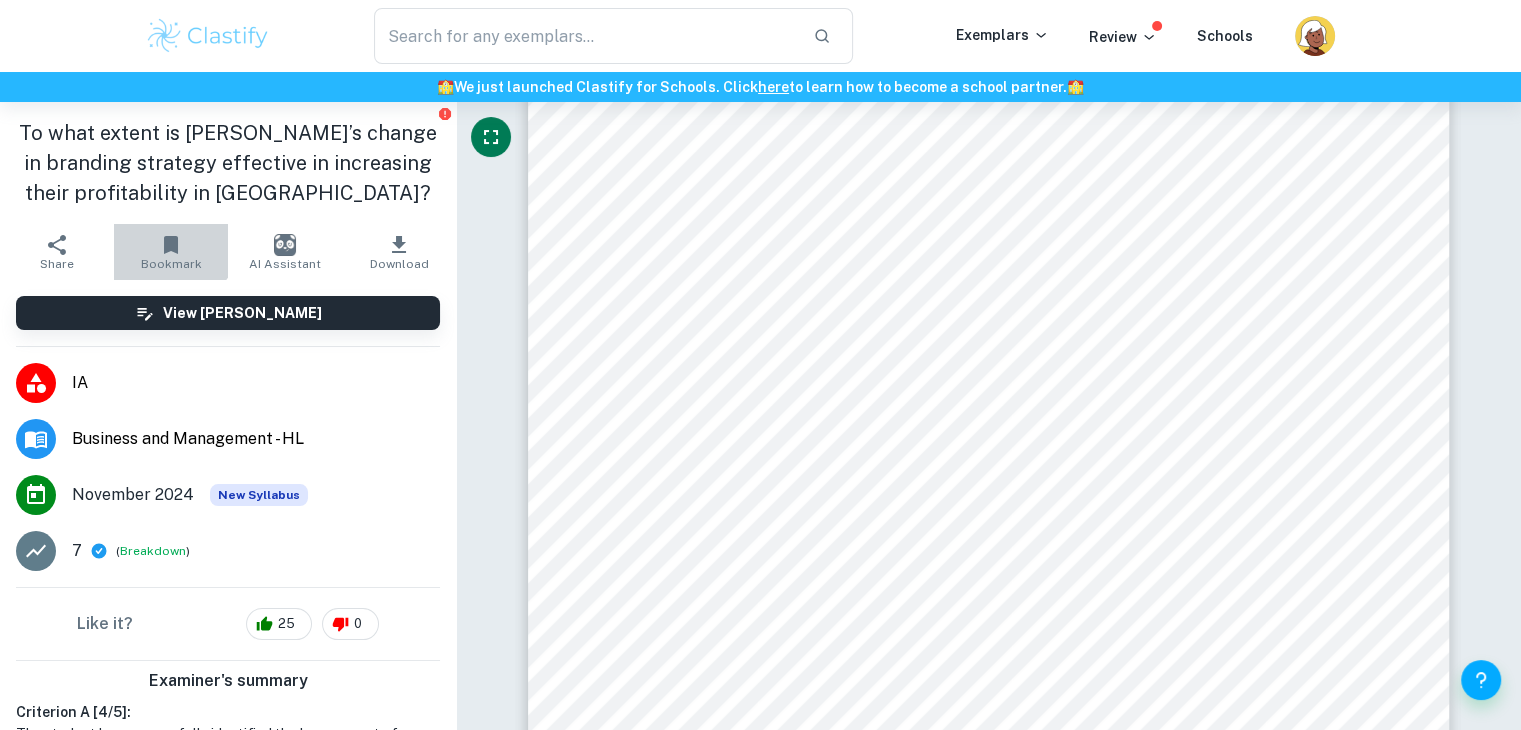click 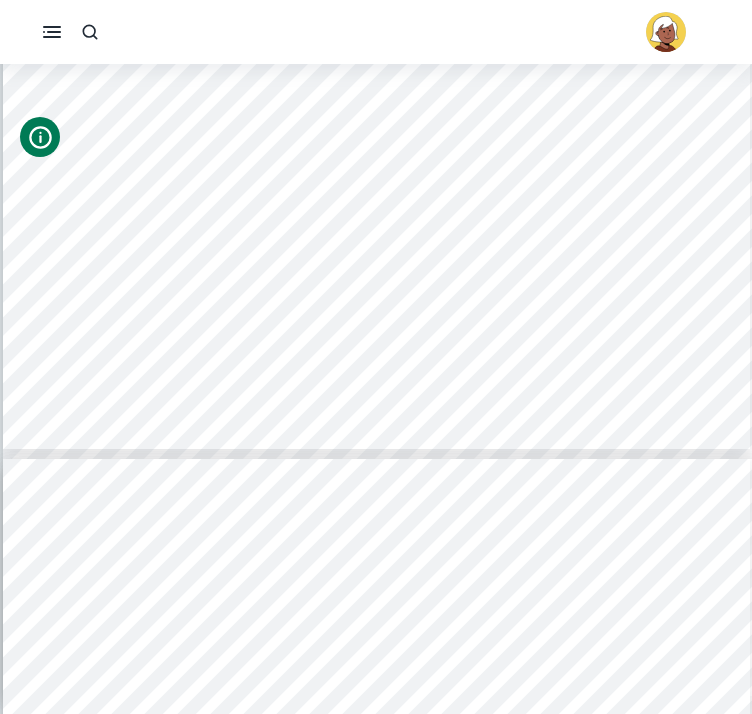 scroll, scrollTop: 5079, scrollLeft: 0, axis: vertical 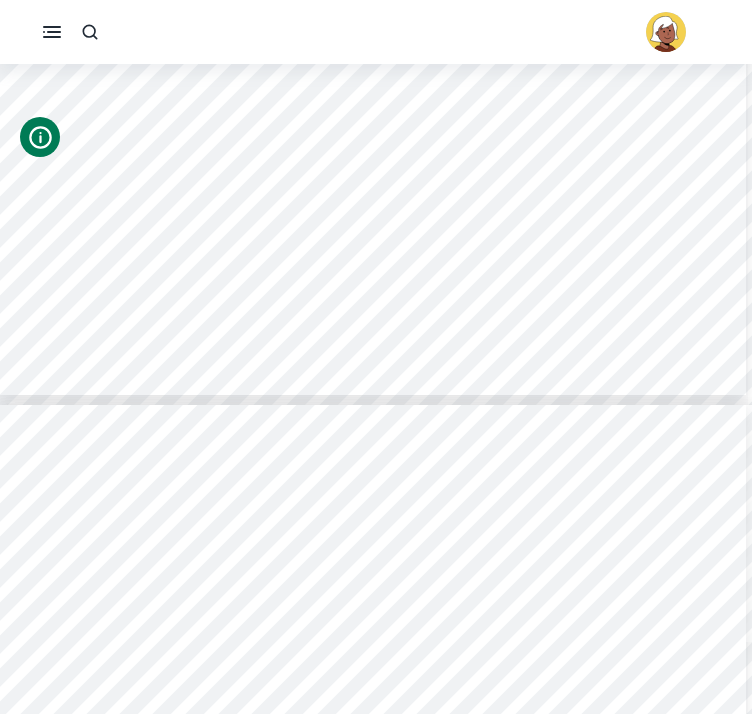 type on "9" 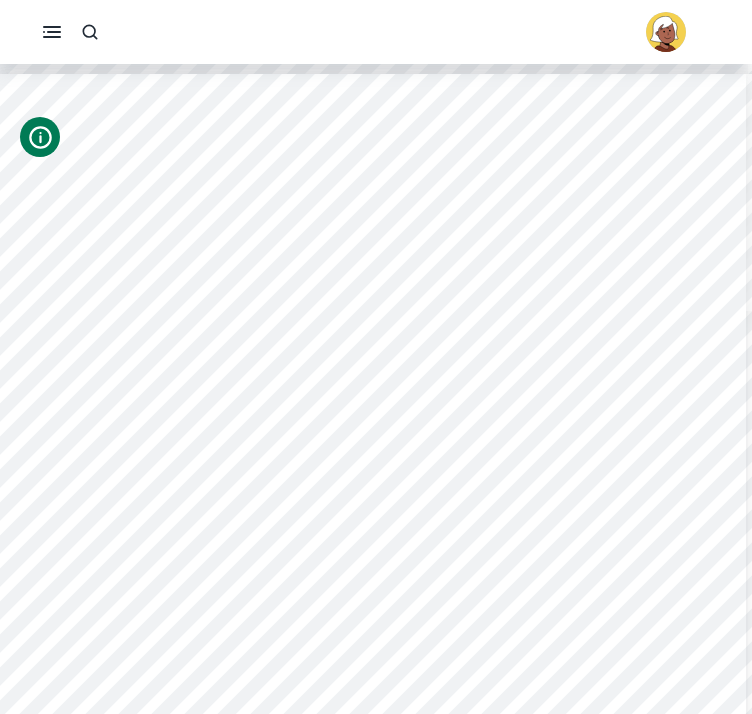 scroll, scrollTop: 8660, scrollLeft: 4, axis: both 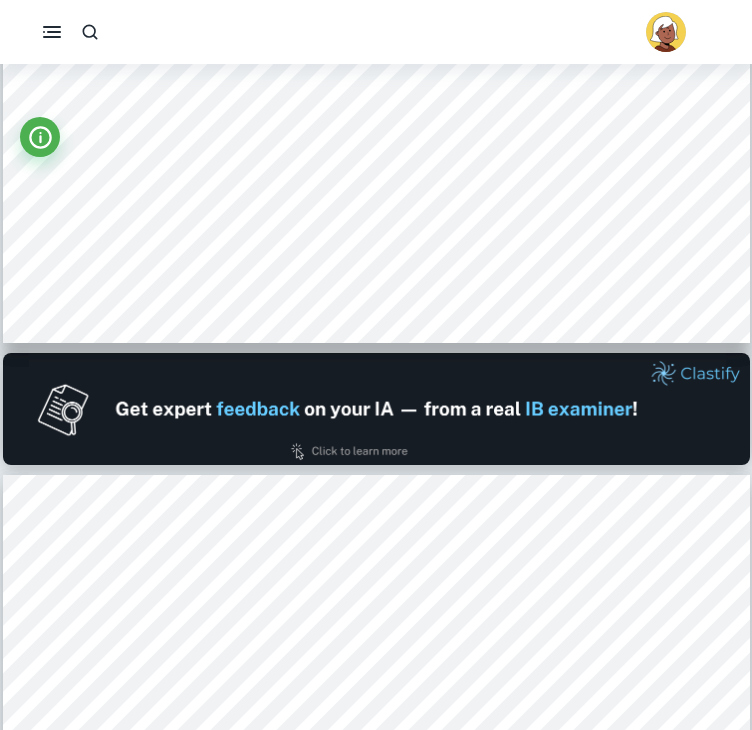 type on "2" 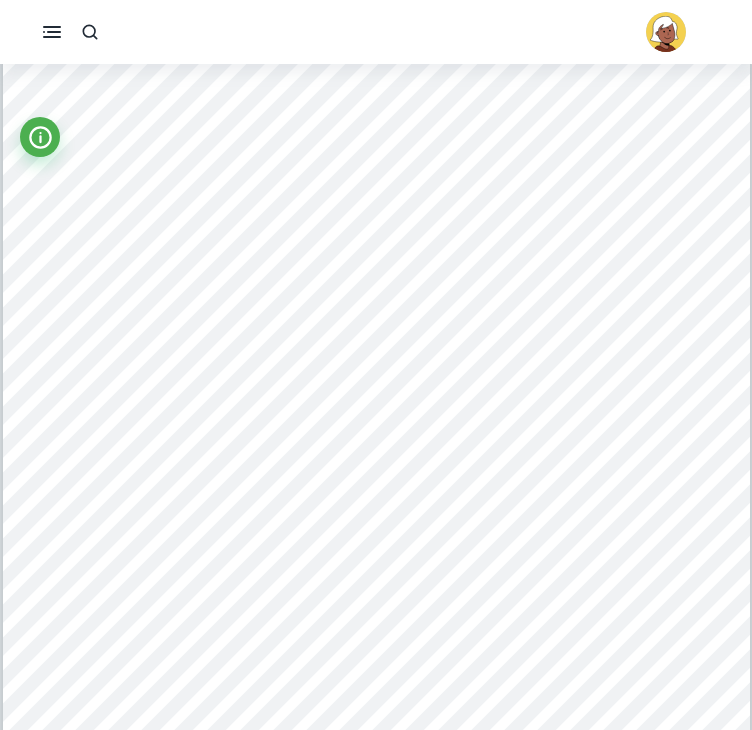 scroll, scrollTop: 1140, scrollLeft: 0, axis: vertical 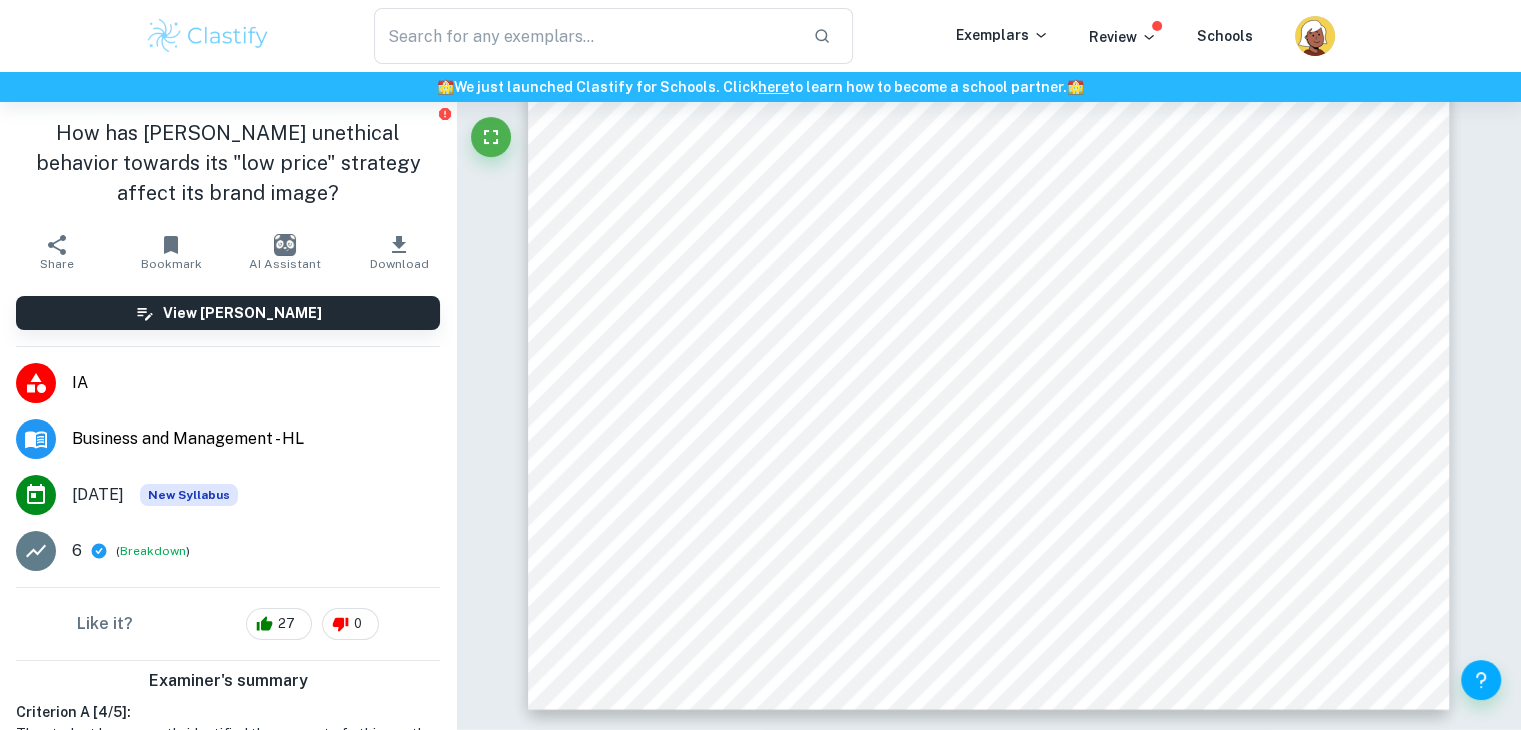 click on "Bookmark" at bounding box center (171, 264) 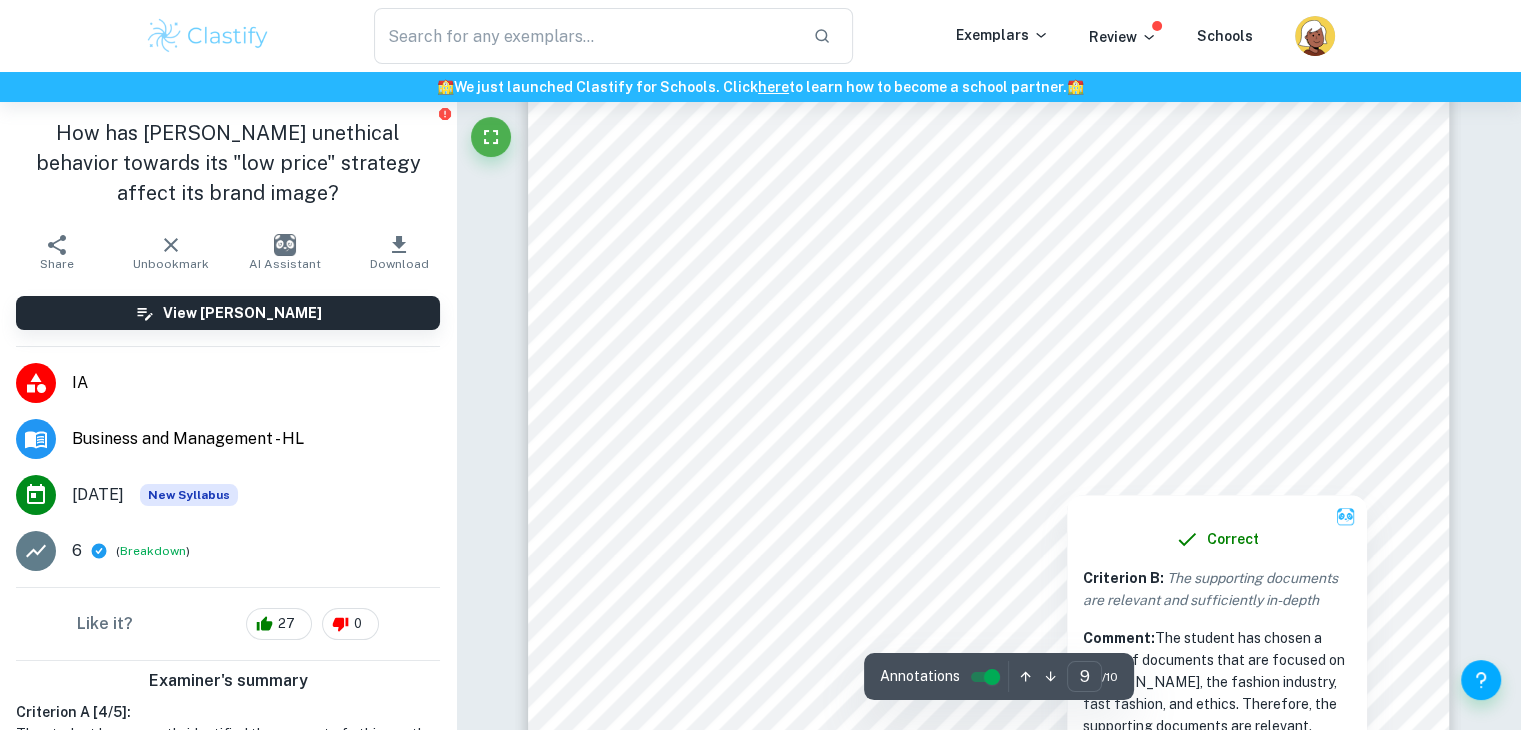 scroll, scrollTop: 9792, scrollLeft: 0, axis: vertical 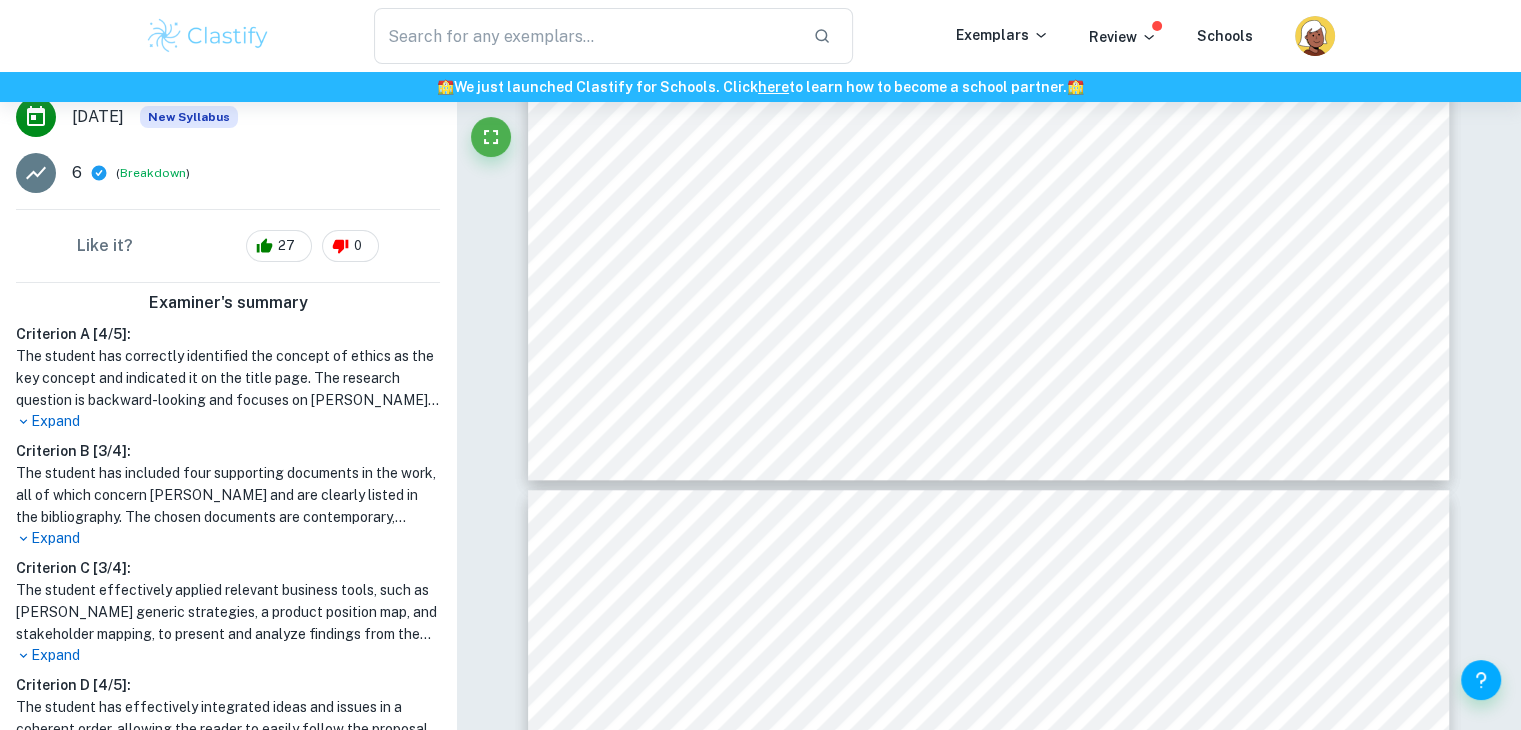 click on "Expand" at bounding box center (228, 538) 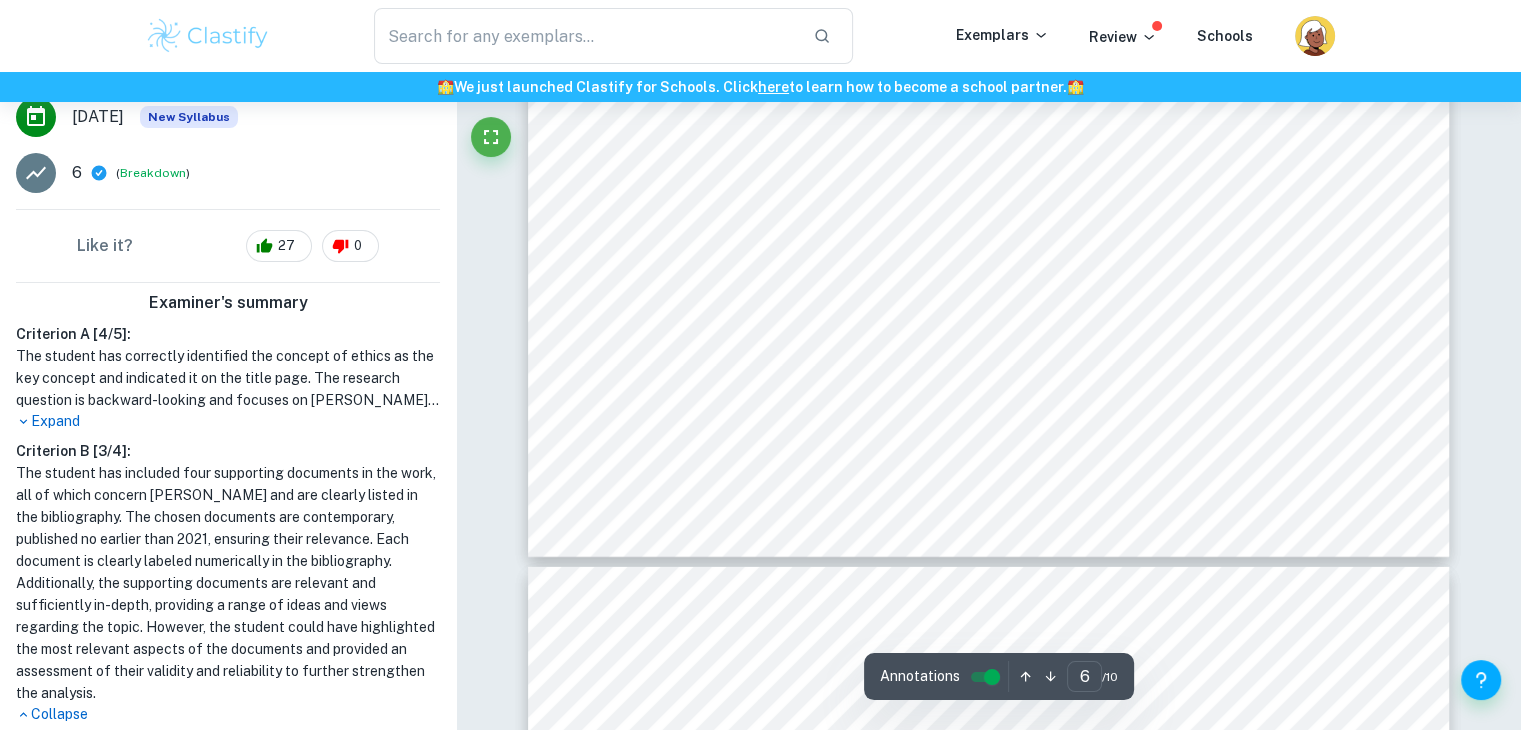 scroll, scrollTop: 5523, scrollLeft: 0, axis: vertical 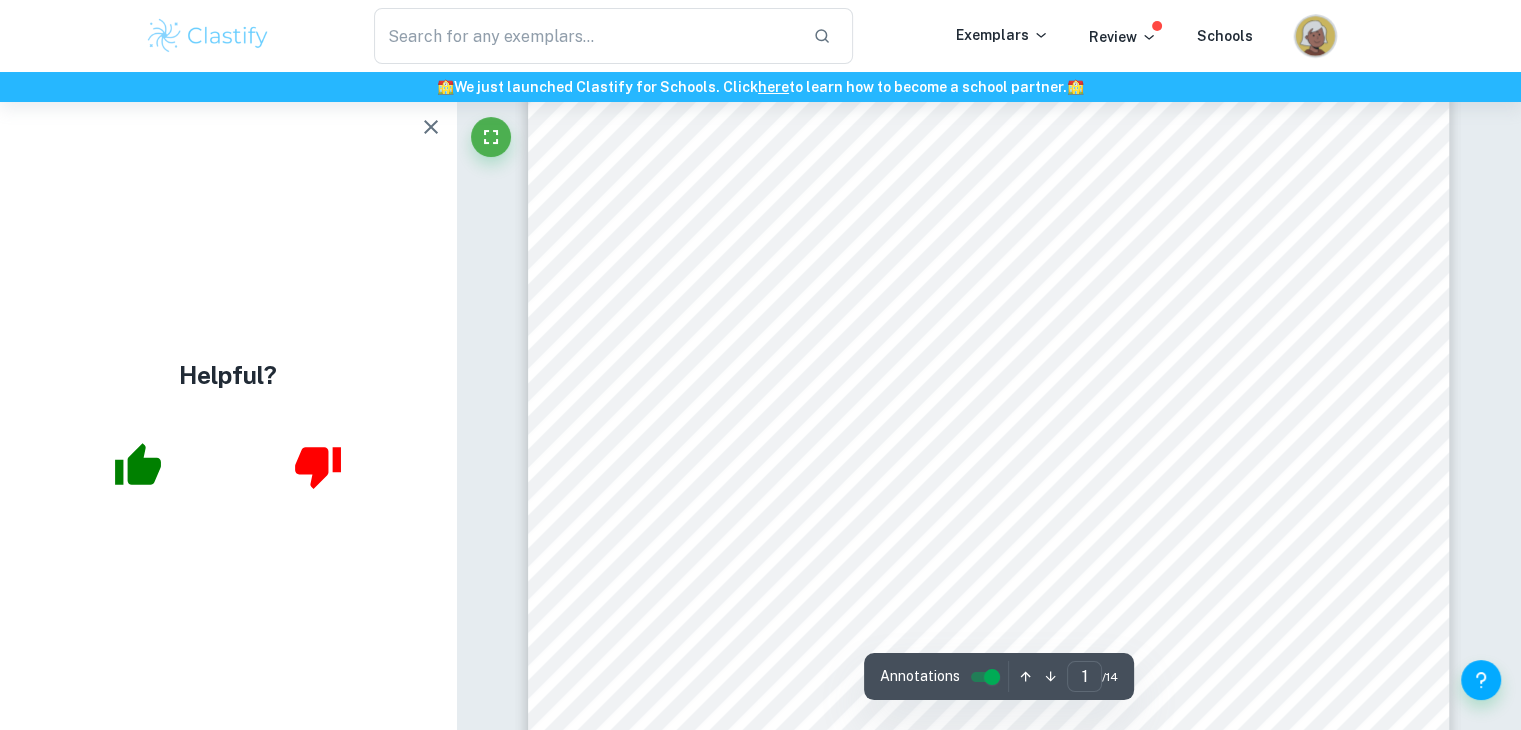 click 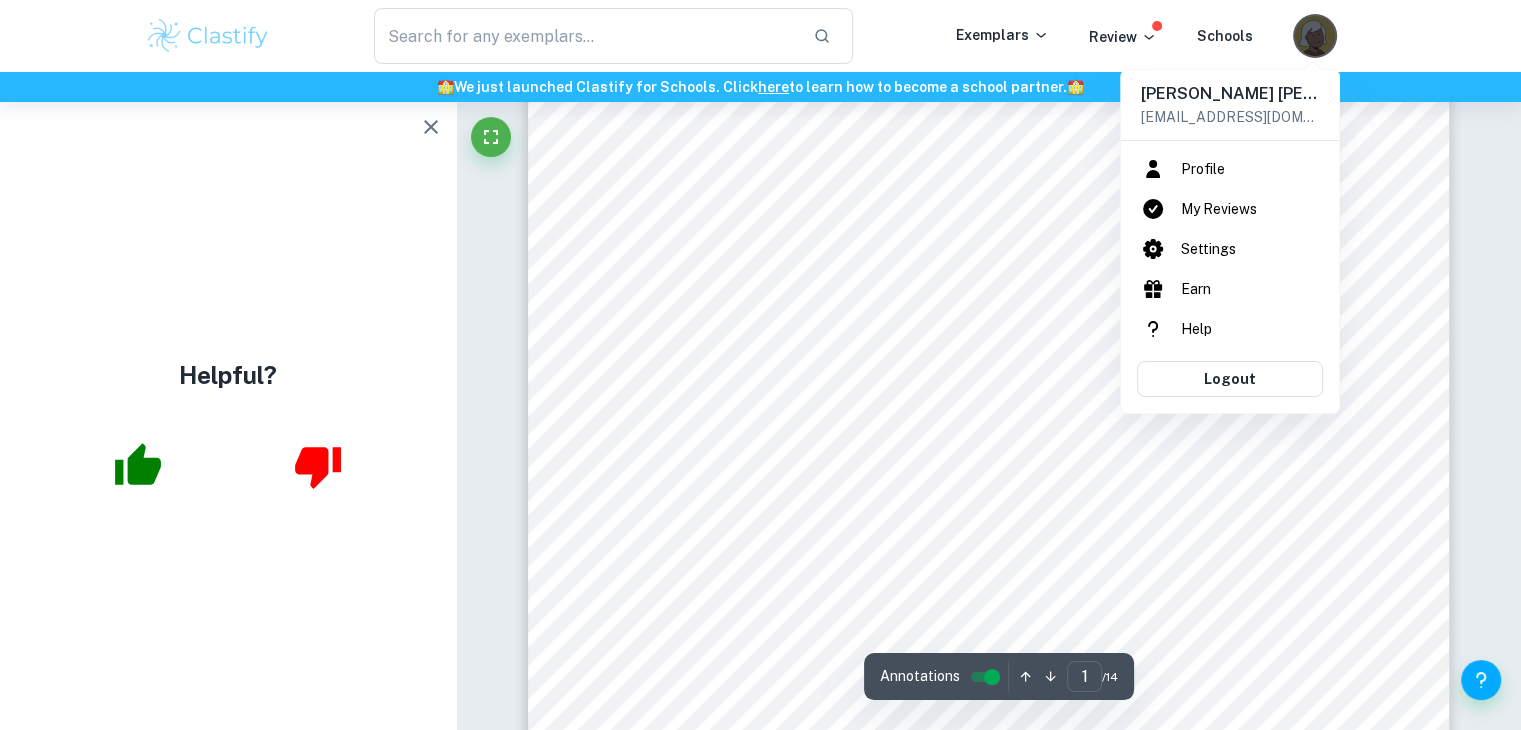 click on "Profile" at bounding box center [1230, 169] 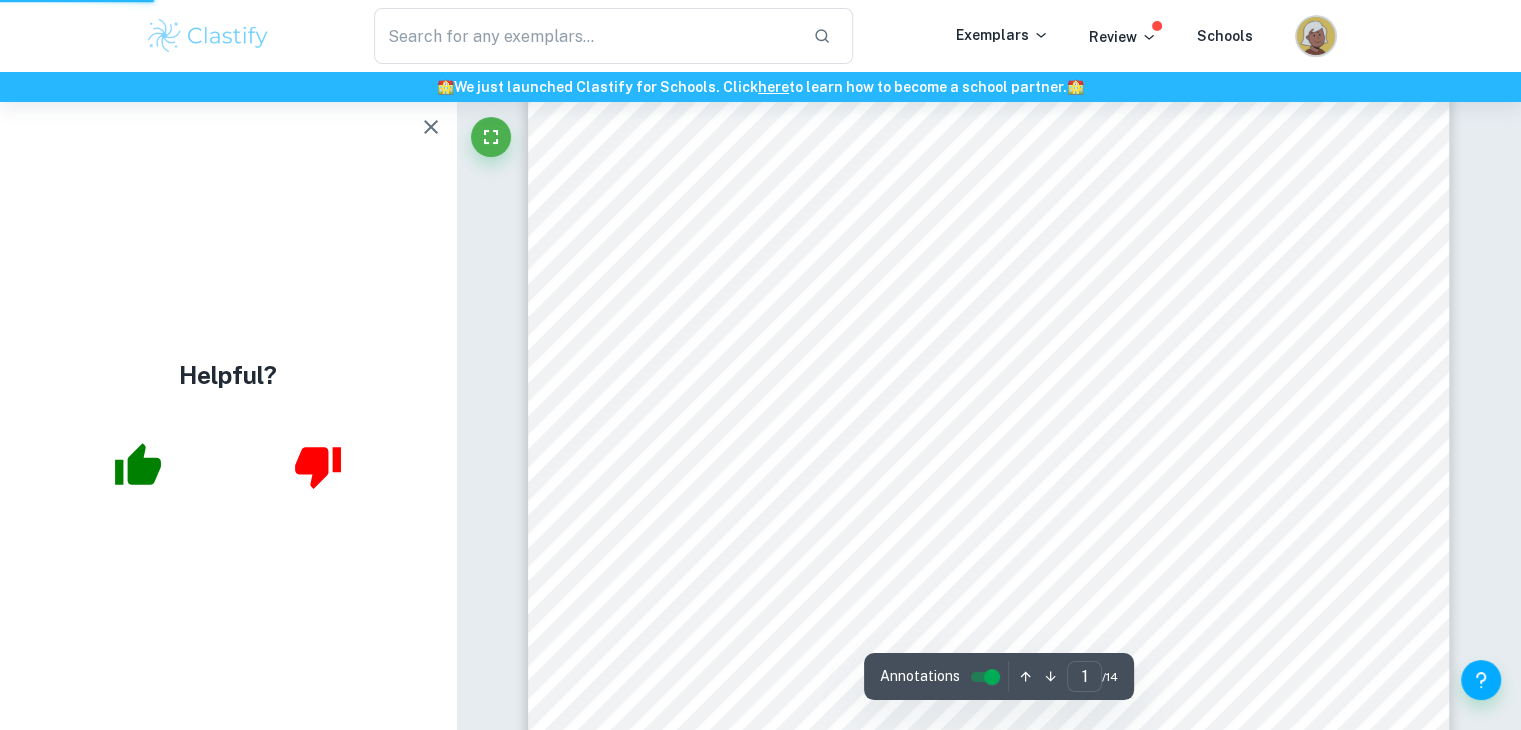 click 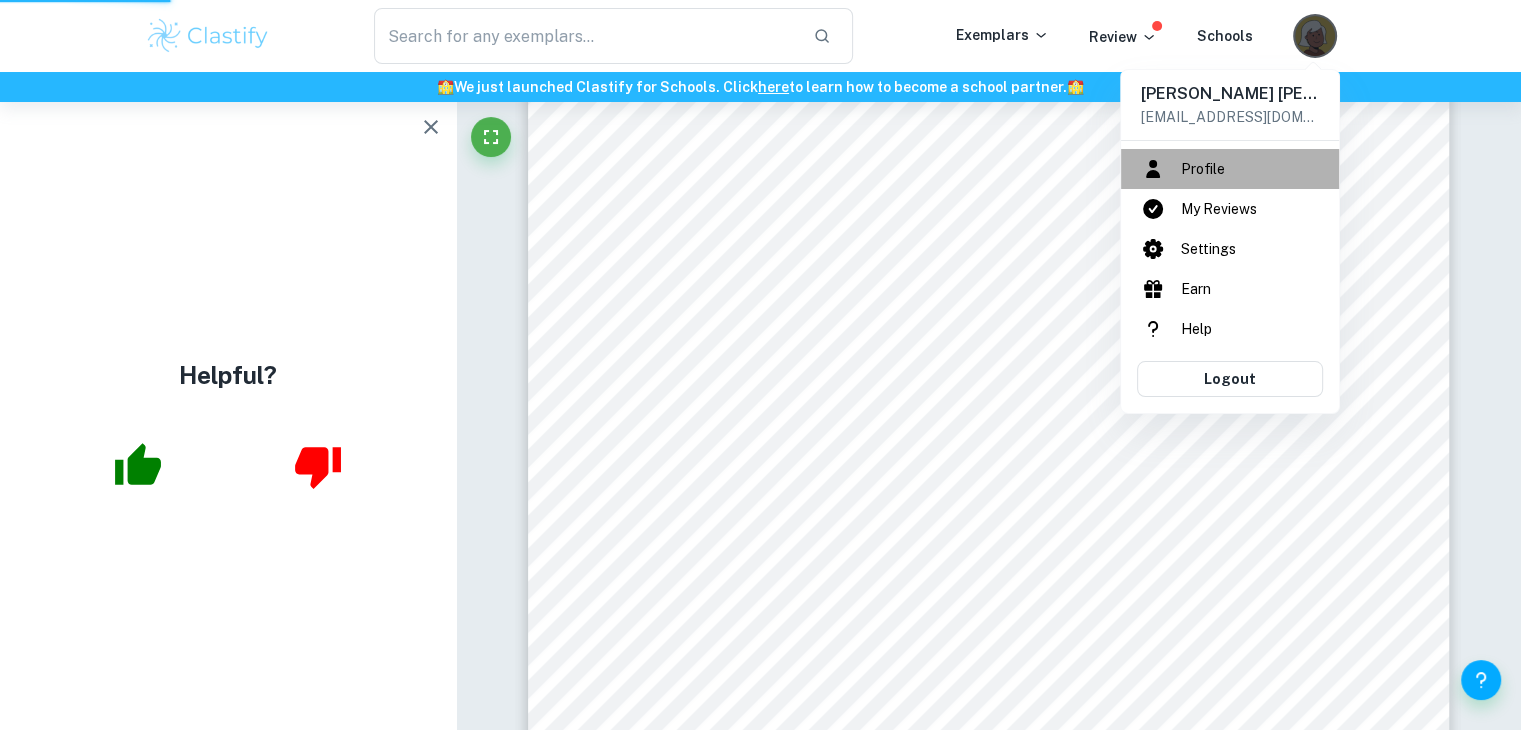 click on "Profile" at bounding box center [1230, 169] 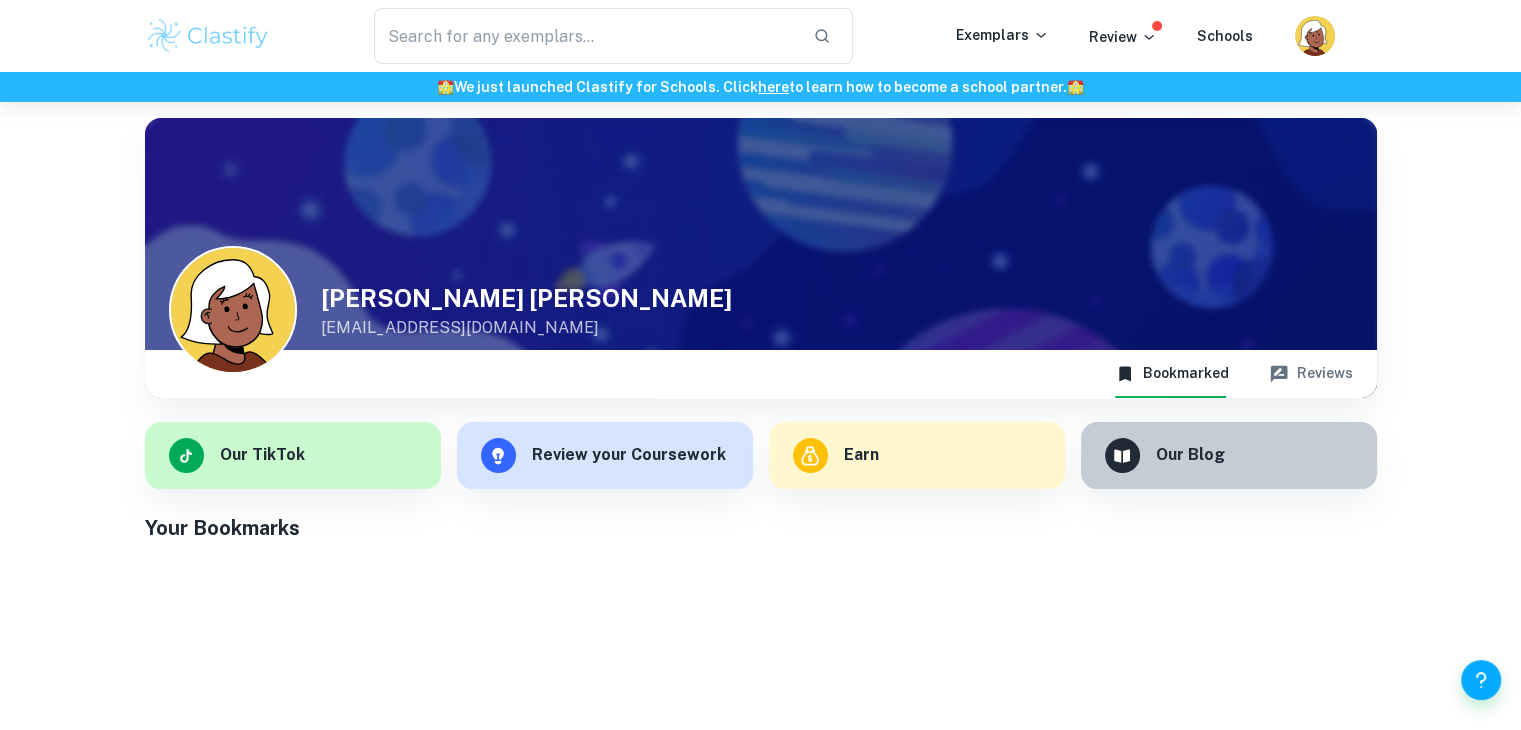 scroll, scrollTop: 102, scrollLeft: 0, axis: vertical 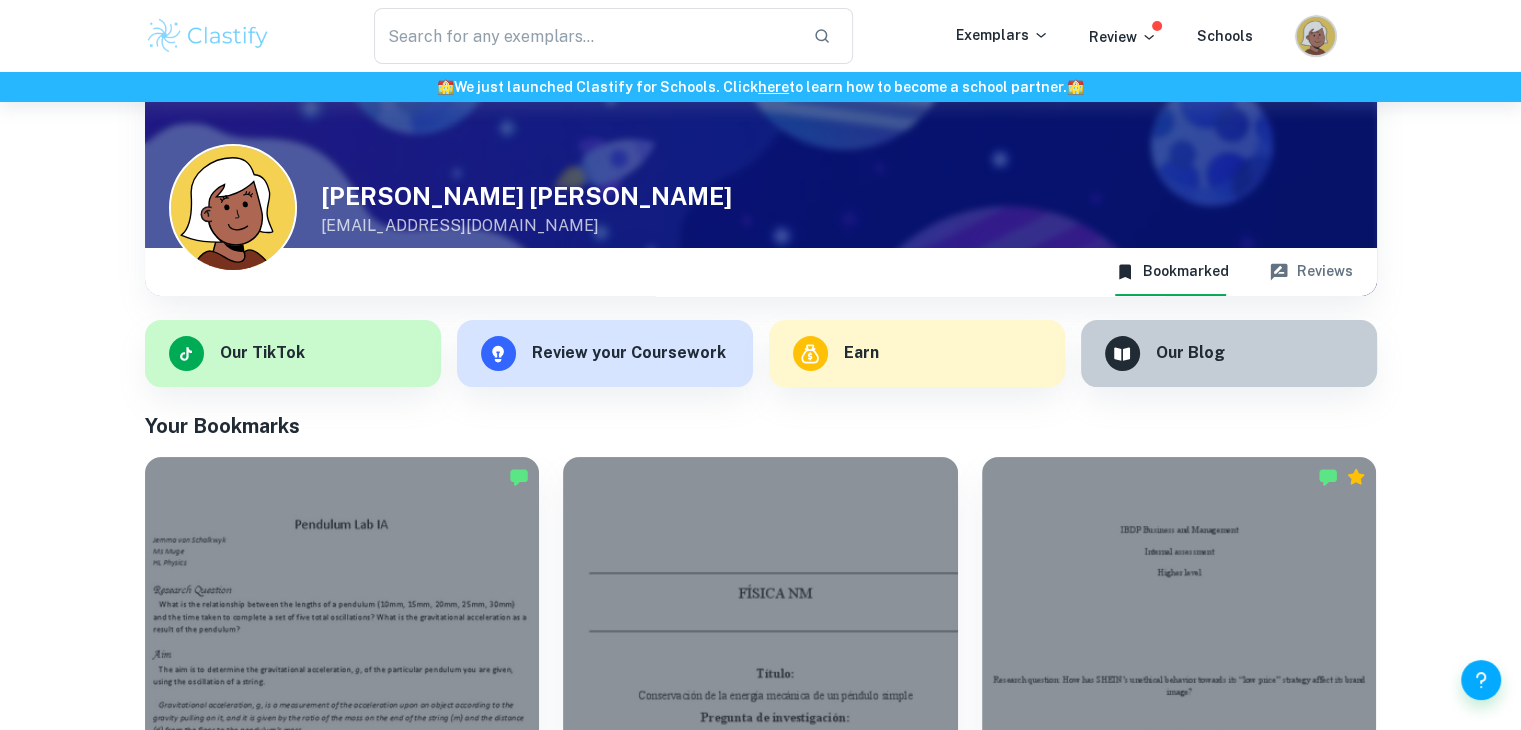click 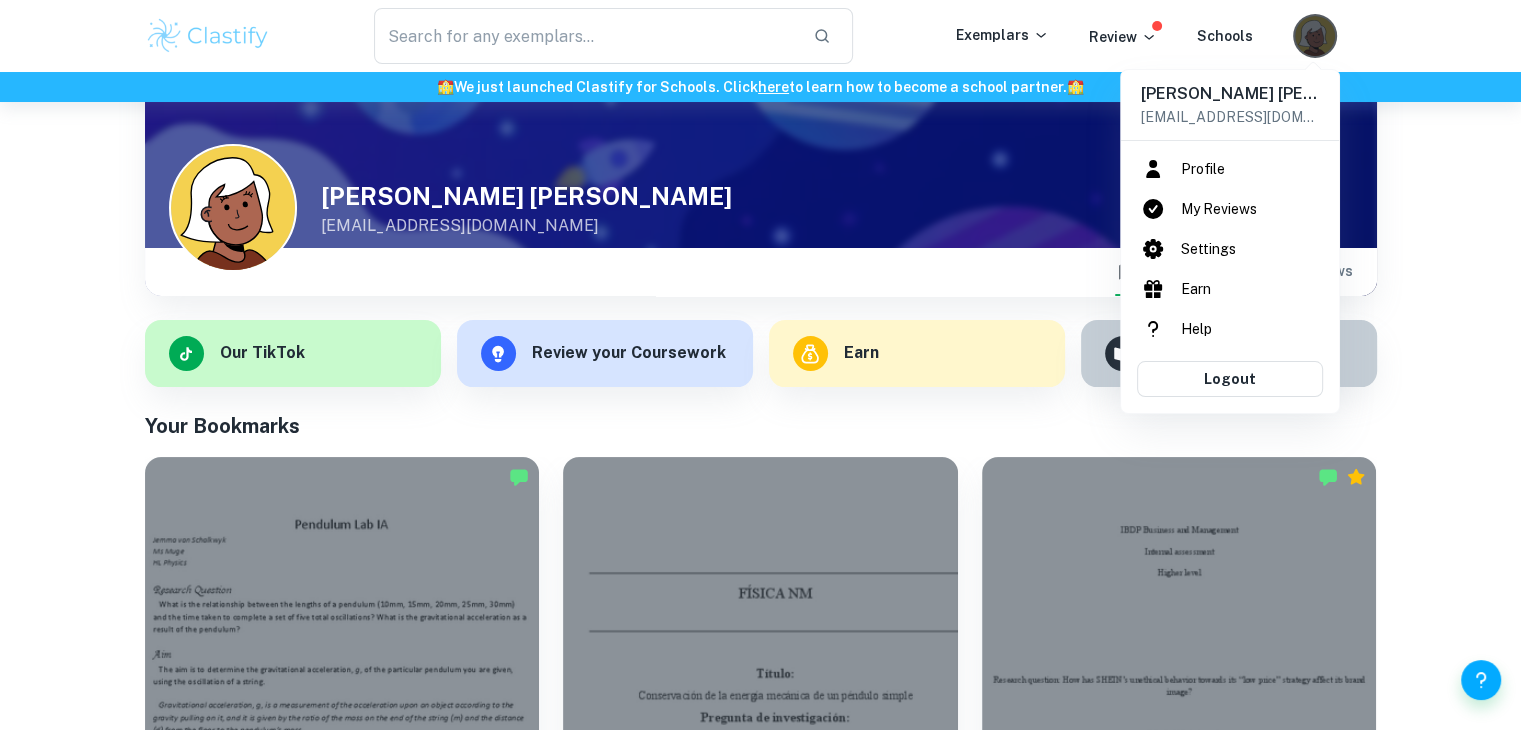 click on "[PERSON_NAME] [PERSON_NAME]" at bounding box center (1230, 94) 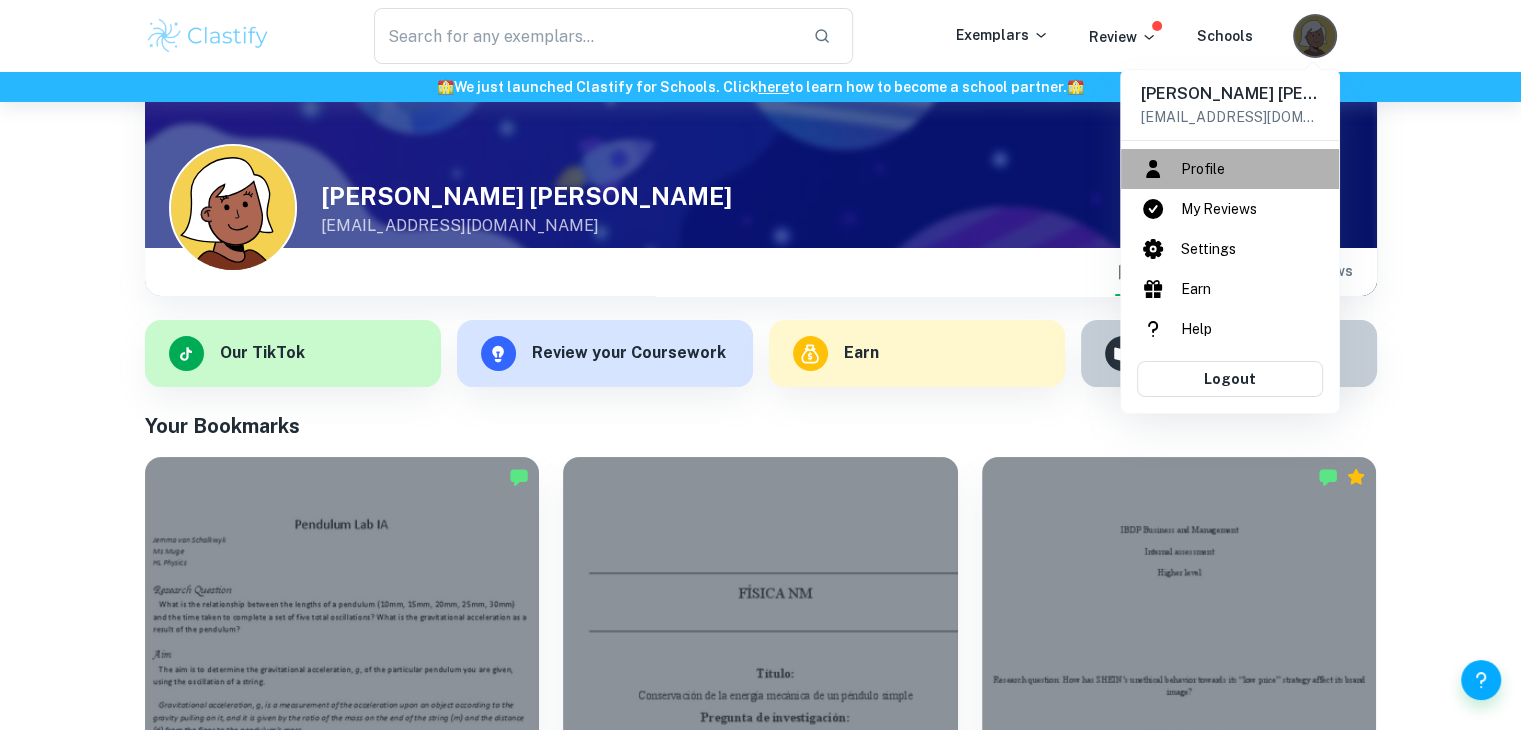 click on "Profile" at bounding box center (1230, 169) 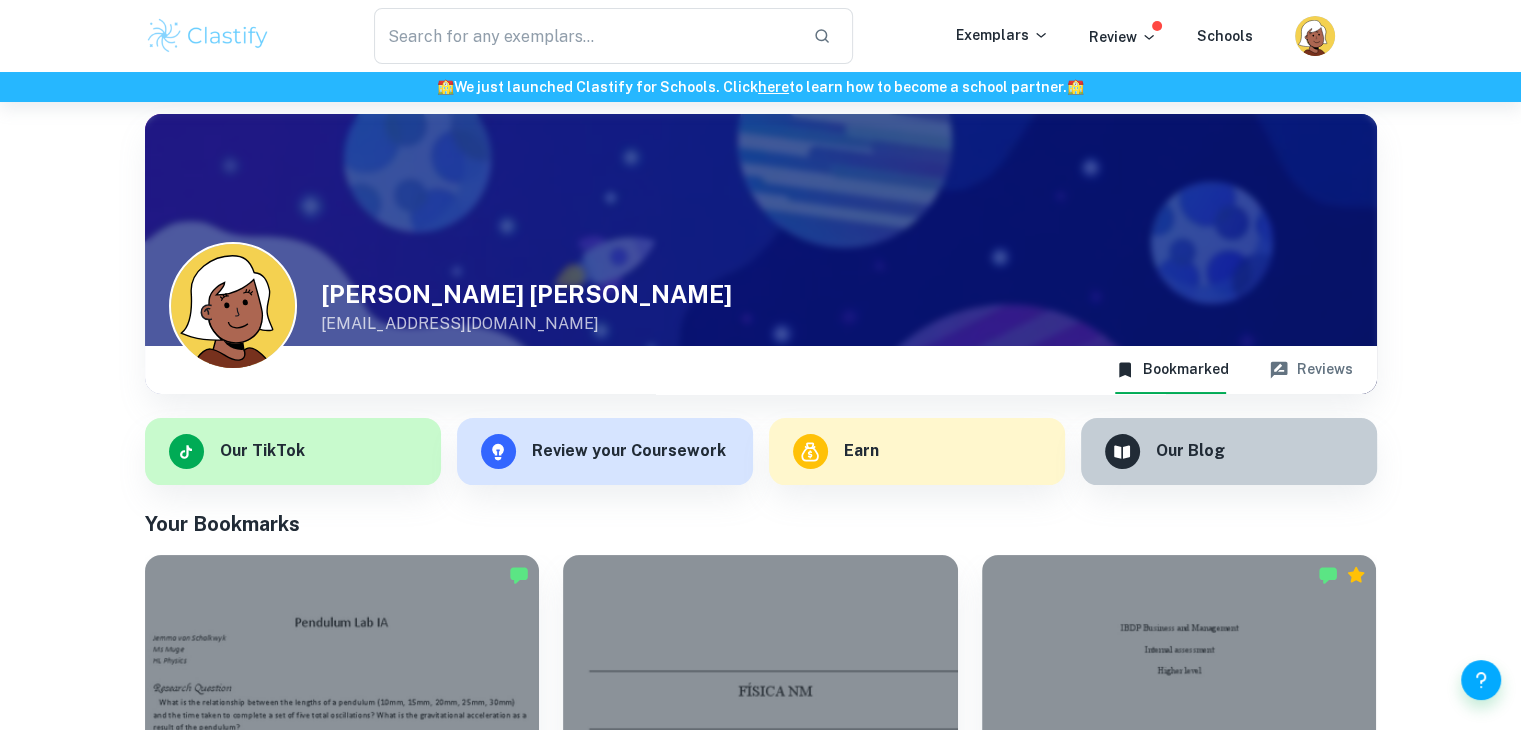 scroll, scrollTop: 5, scrollLeft: 0, axis: vertical 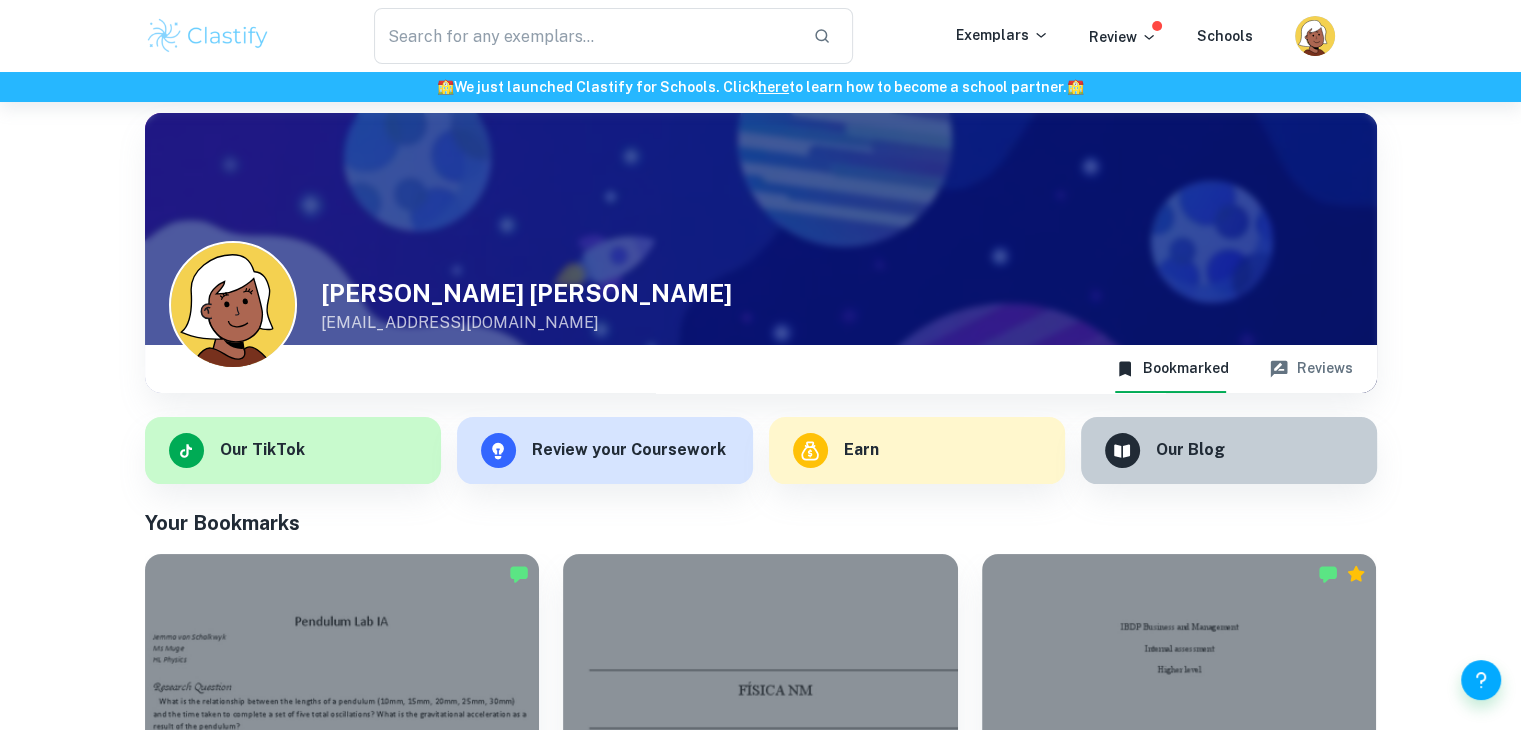 click on "Customize Maria Fernanda mariafernandachileno@gmail.com" at bounding box center [761, 113] 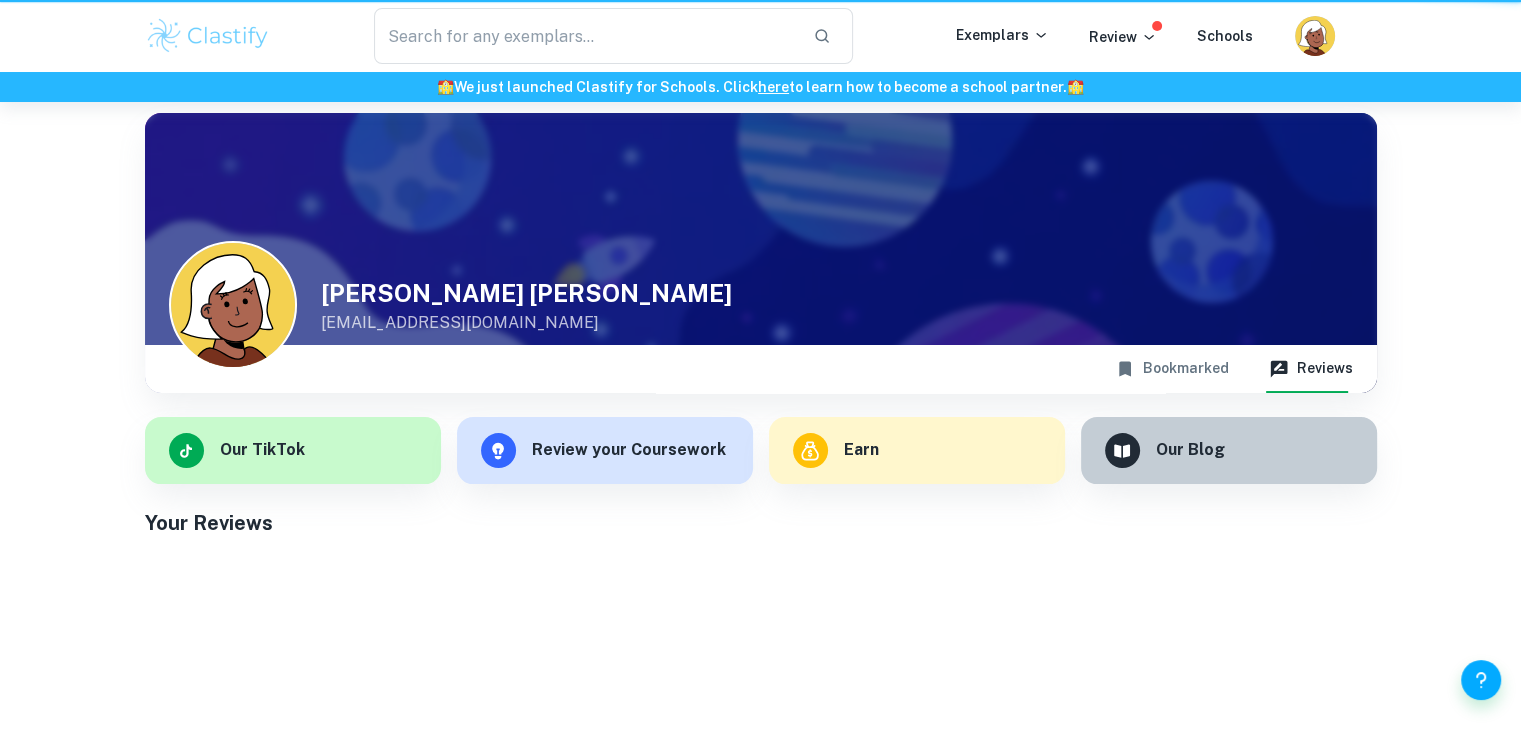 scroll, scrollTop: 0, scrollLeft: 0, axis: both 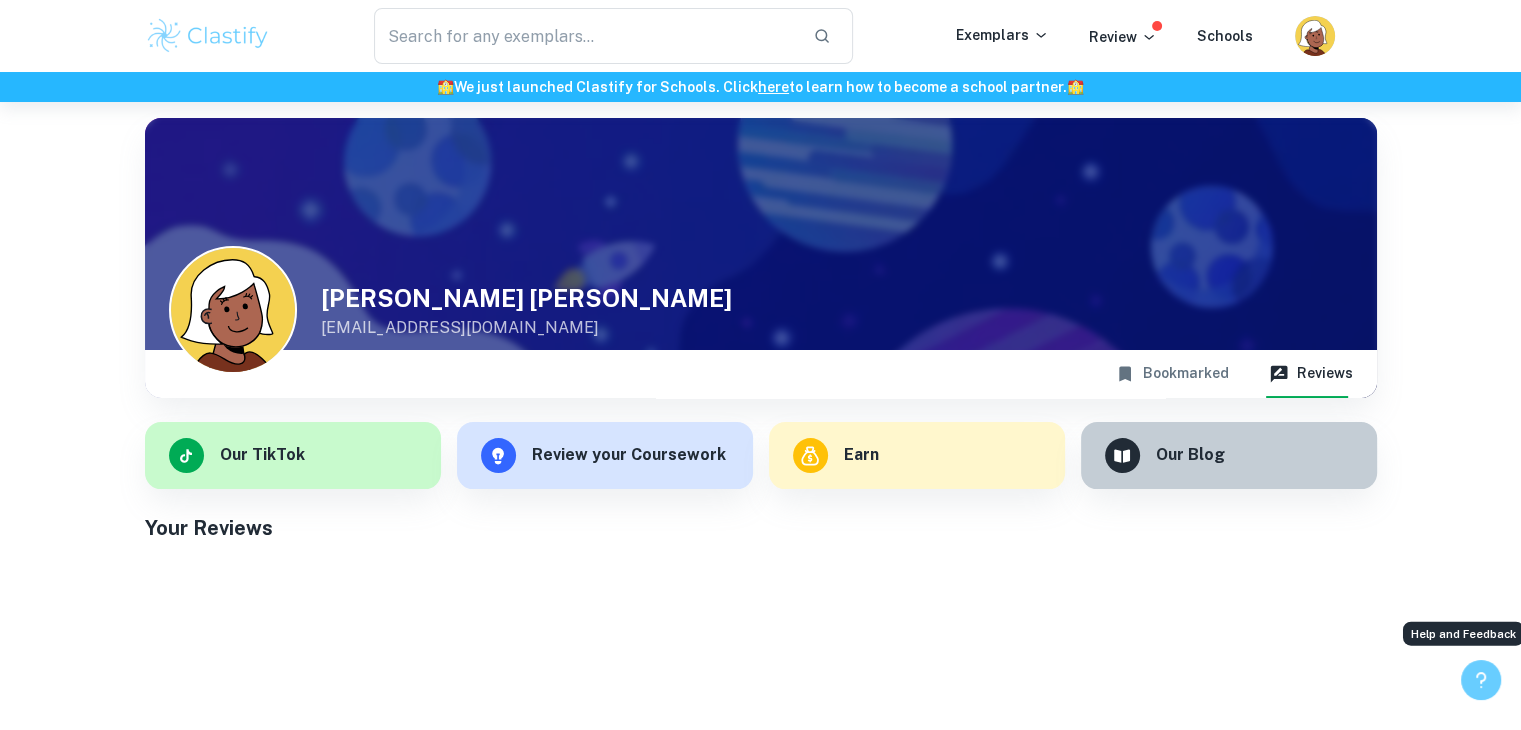 click at bounding box center (1481, 680) 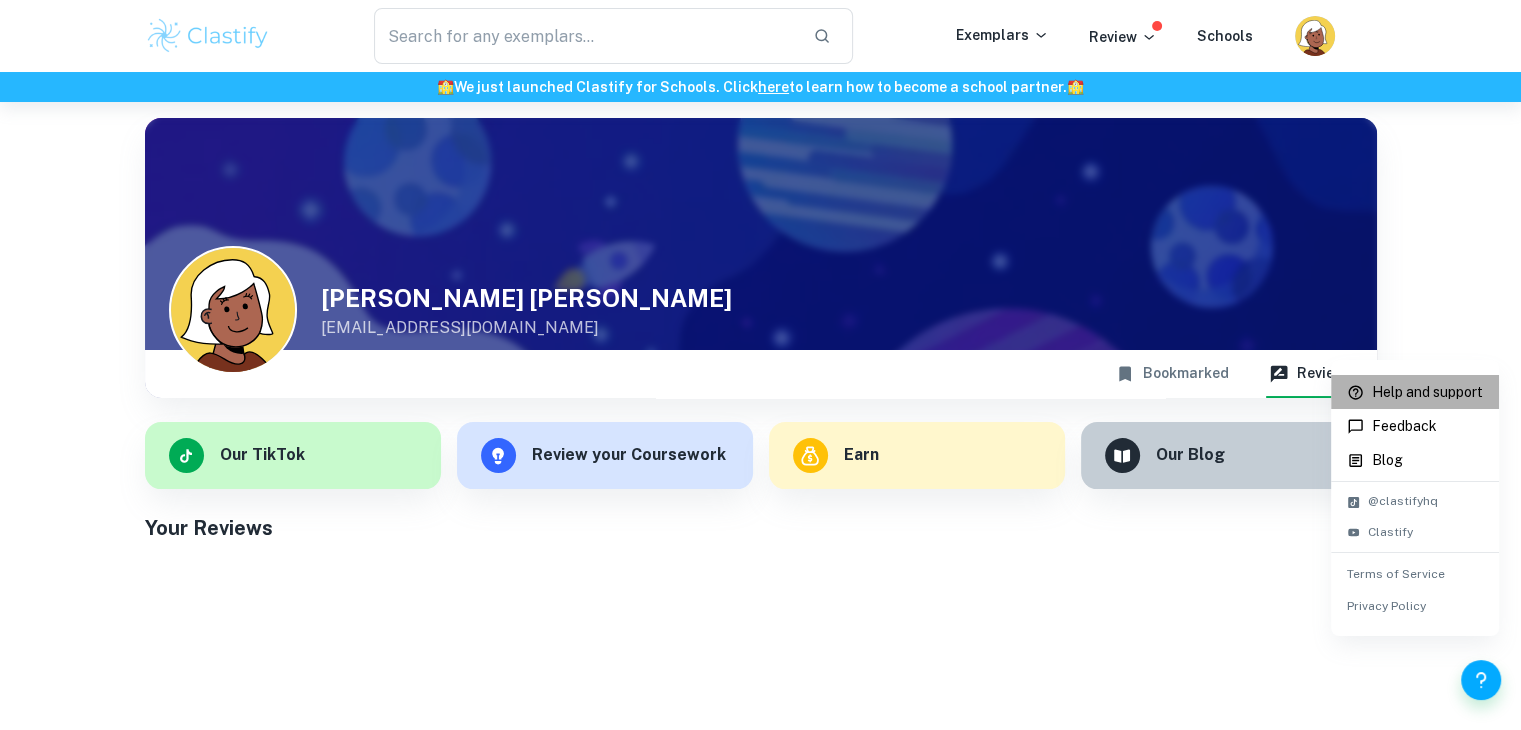 click on "Help and support" at bounding box center (1427, 392) 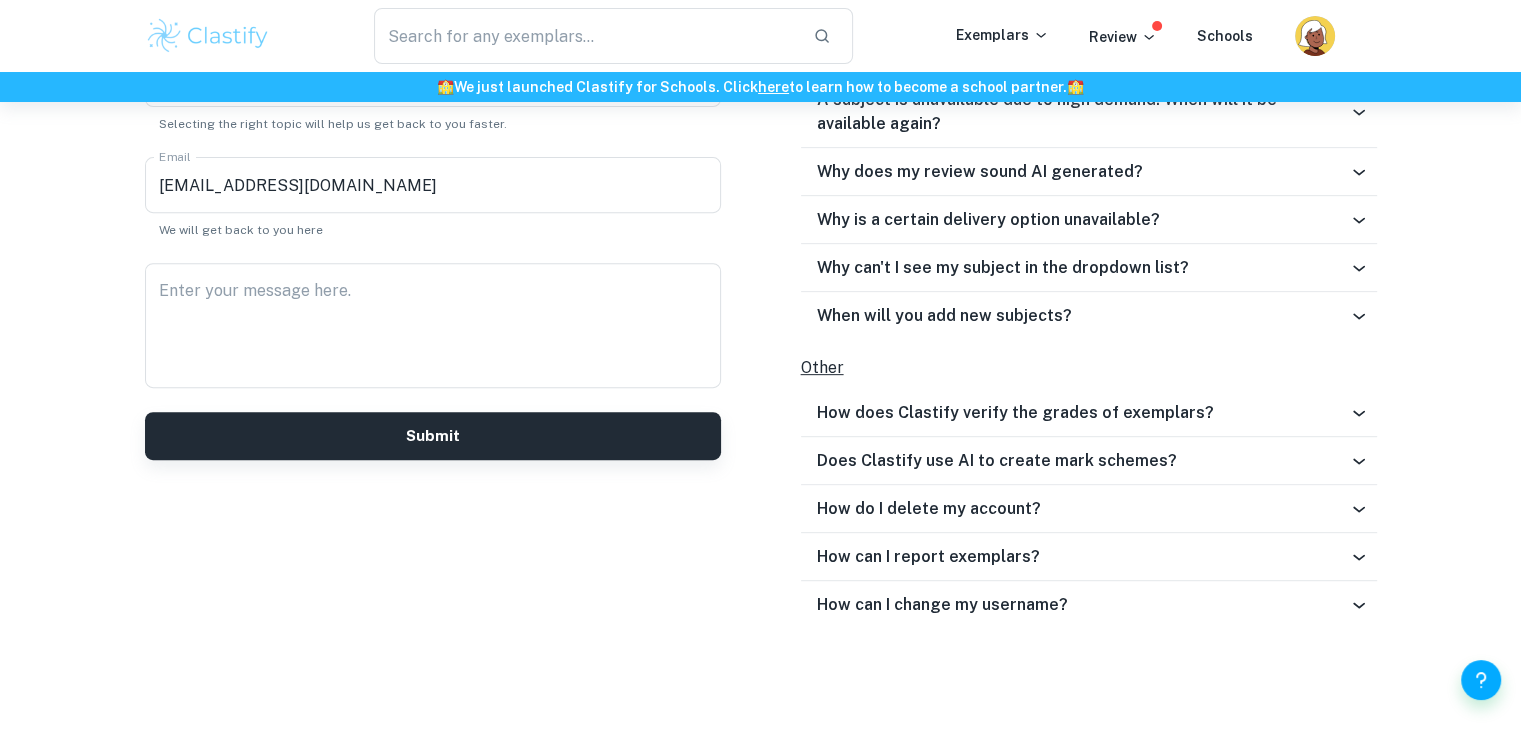scroll, scrollTop: 794, scrollLeft: 0, axis: vertical 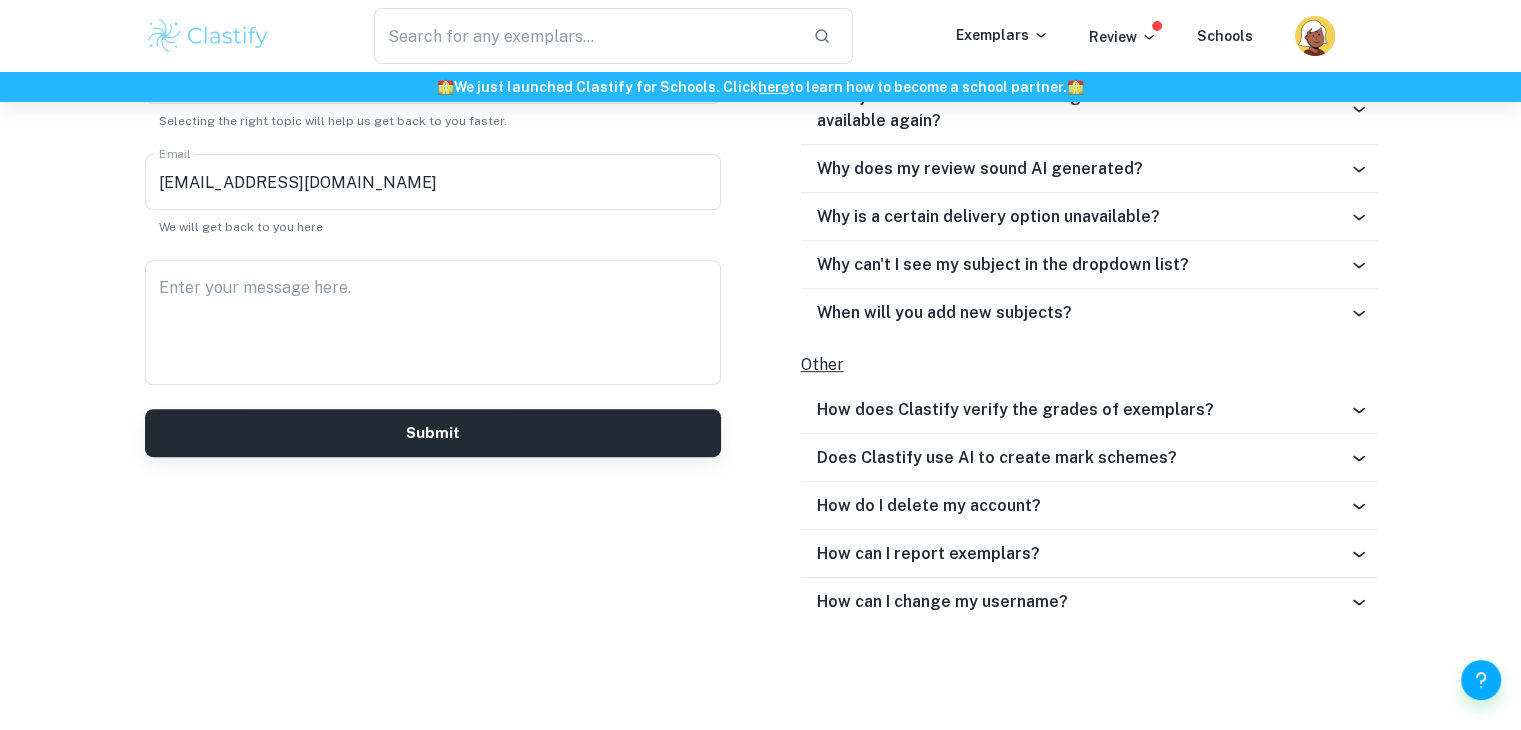 click on "How can I change my username?" at bounding box center [942, 602] 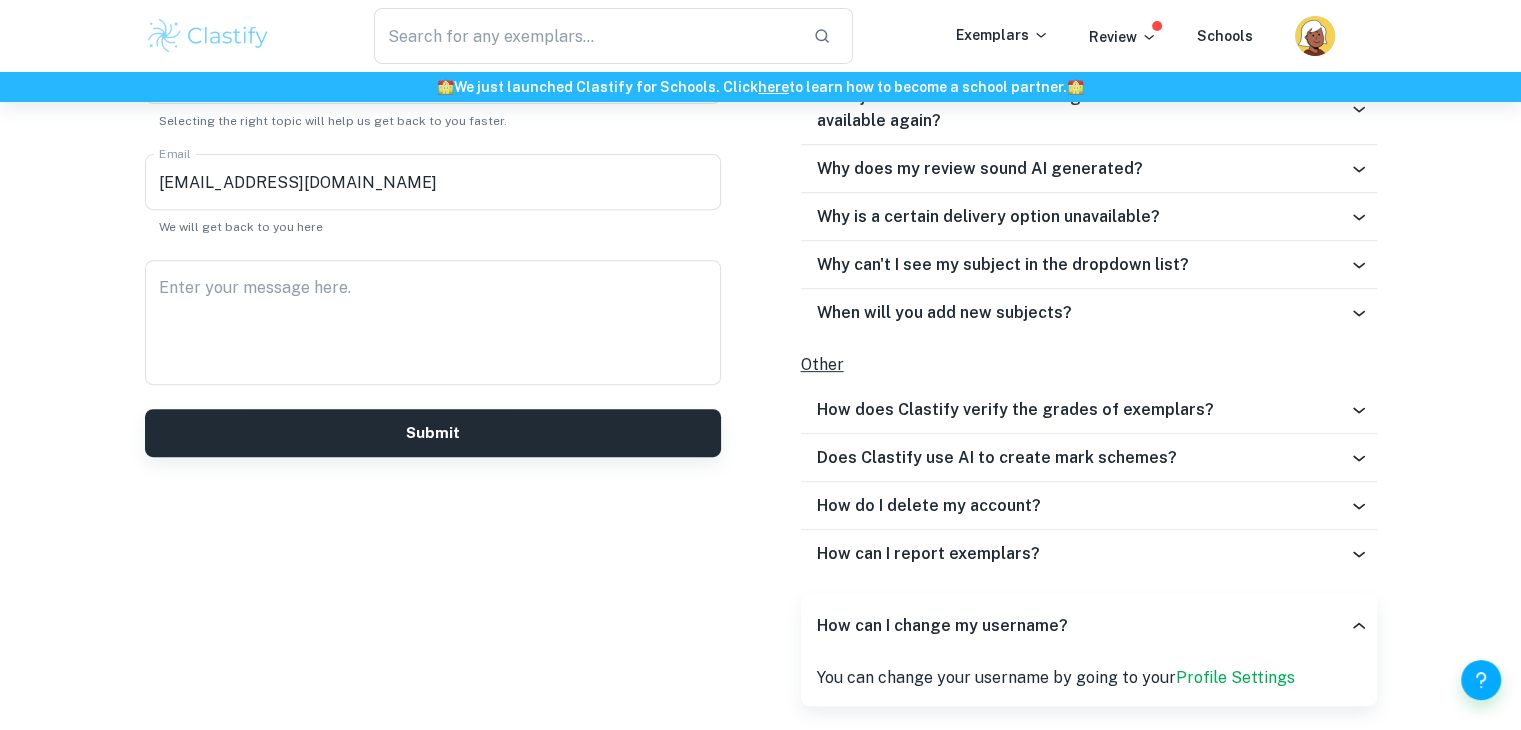 scroll, scrollTop: 830, scrollLeft: 0, axis: vertical 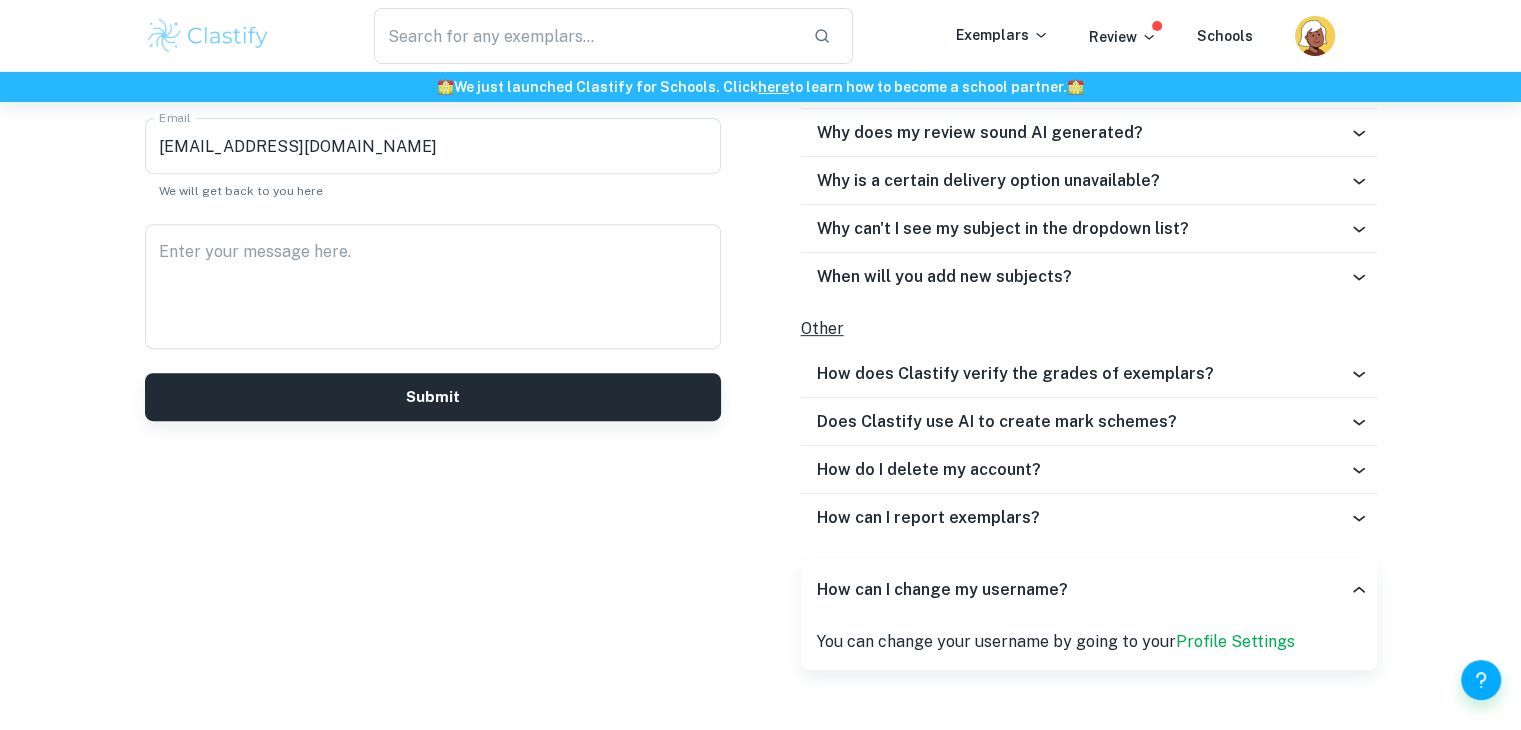 click on "Profile Settings" at bounding box center [1235, 641] 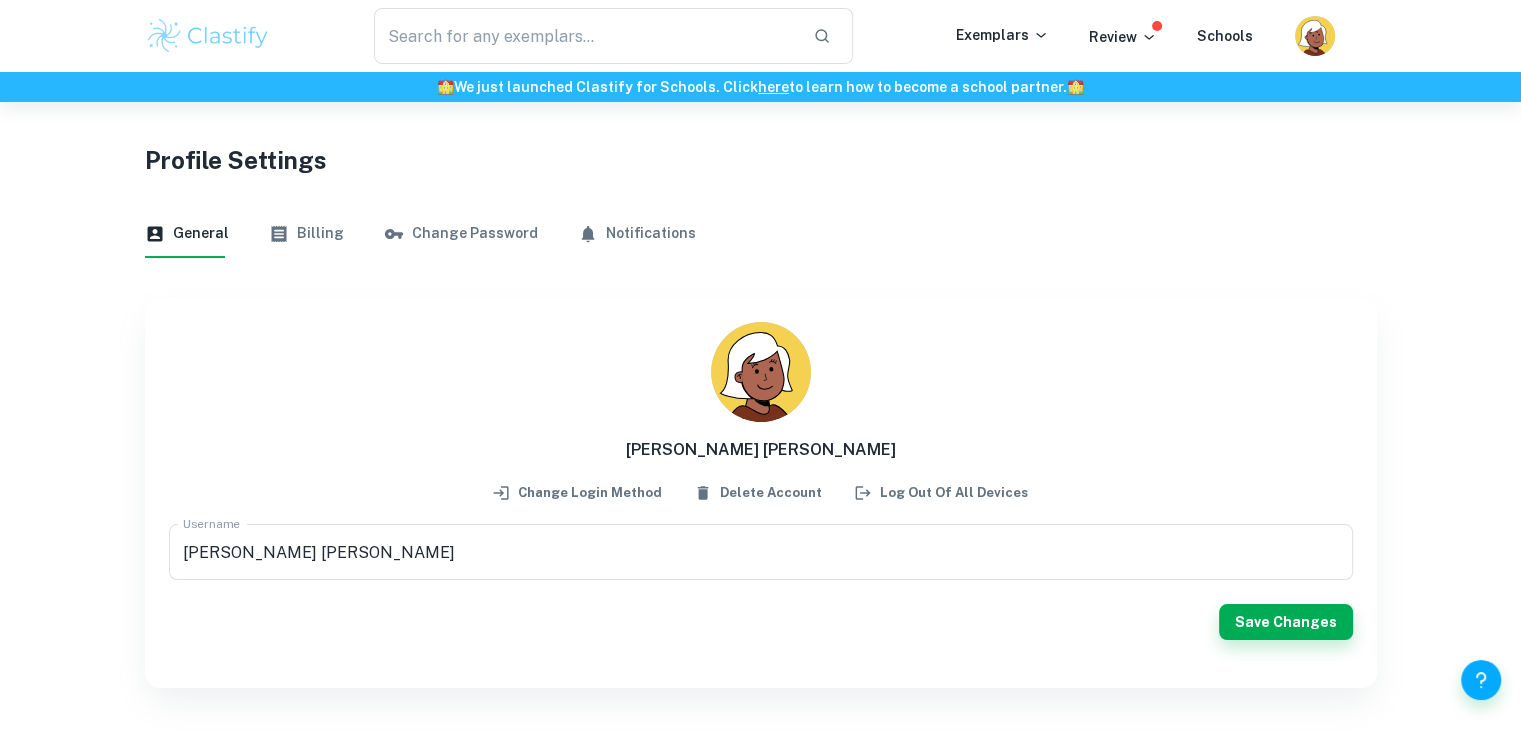 click on "Change Password" at bounding box center [461, 234] 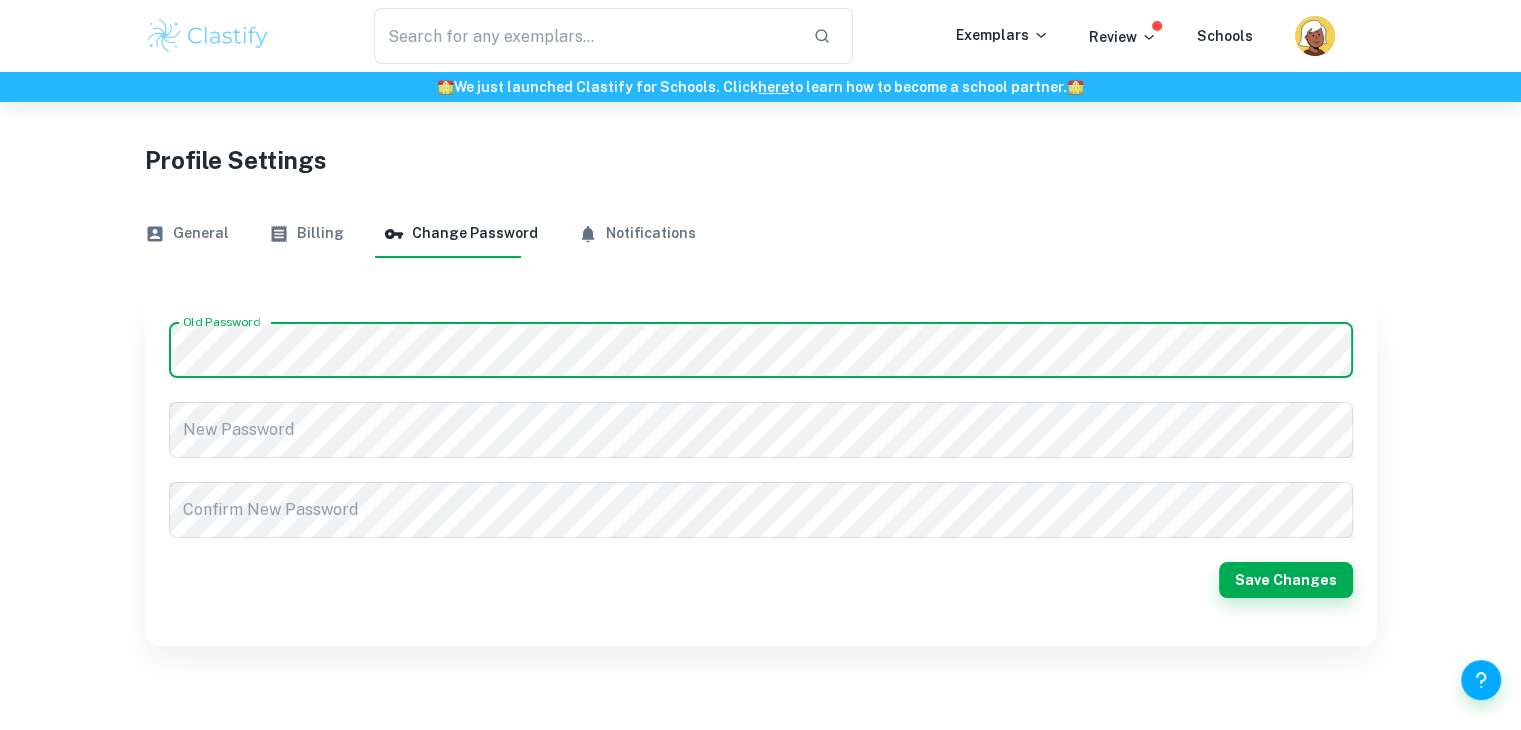 click on "General" at bounding box center (187, 234) 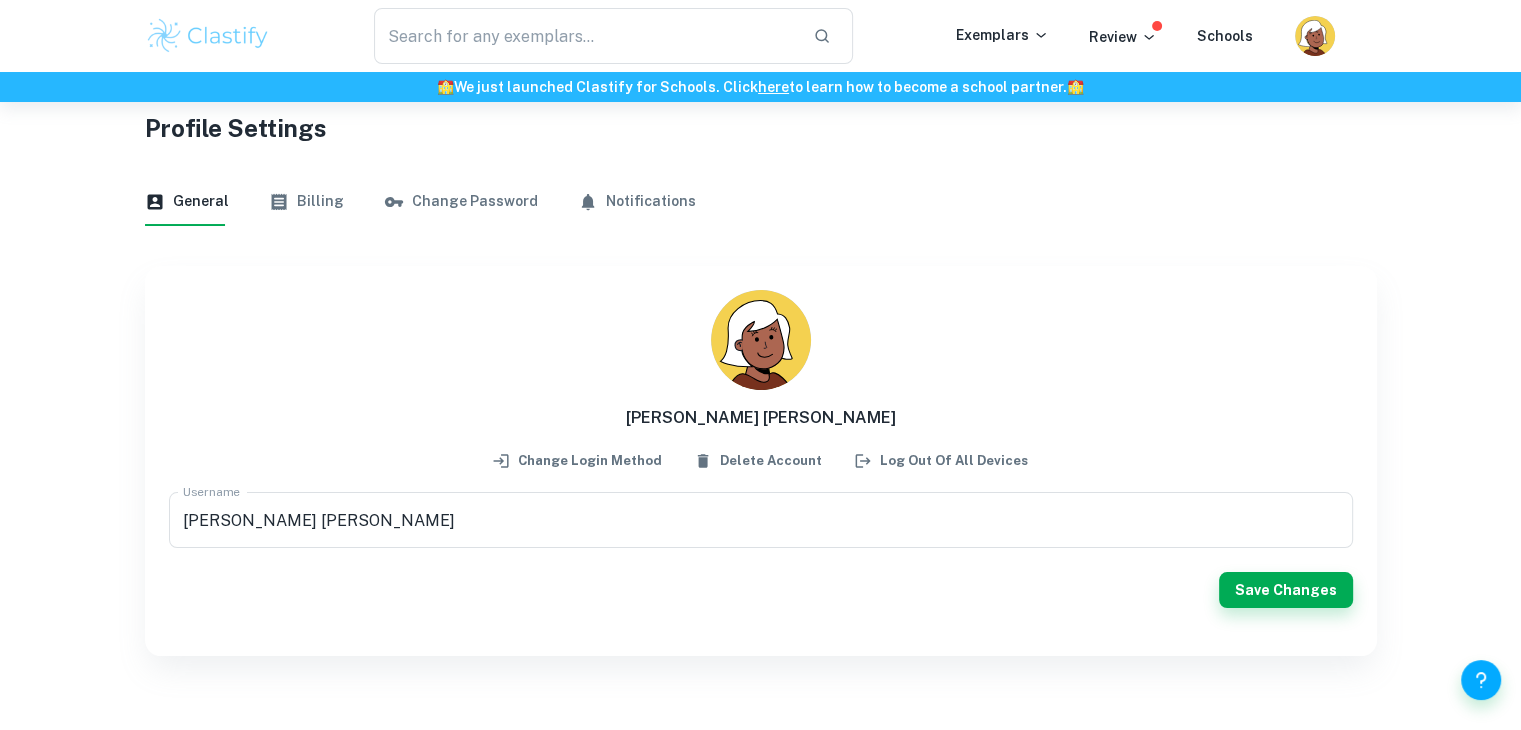 scroll, scrollTop: 34, scrollLeft: 0, axis: vertical 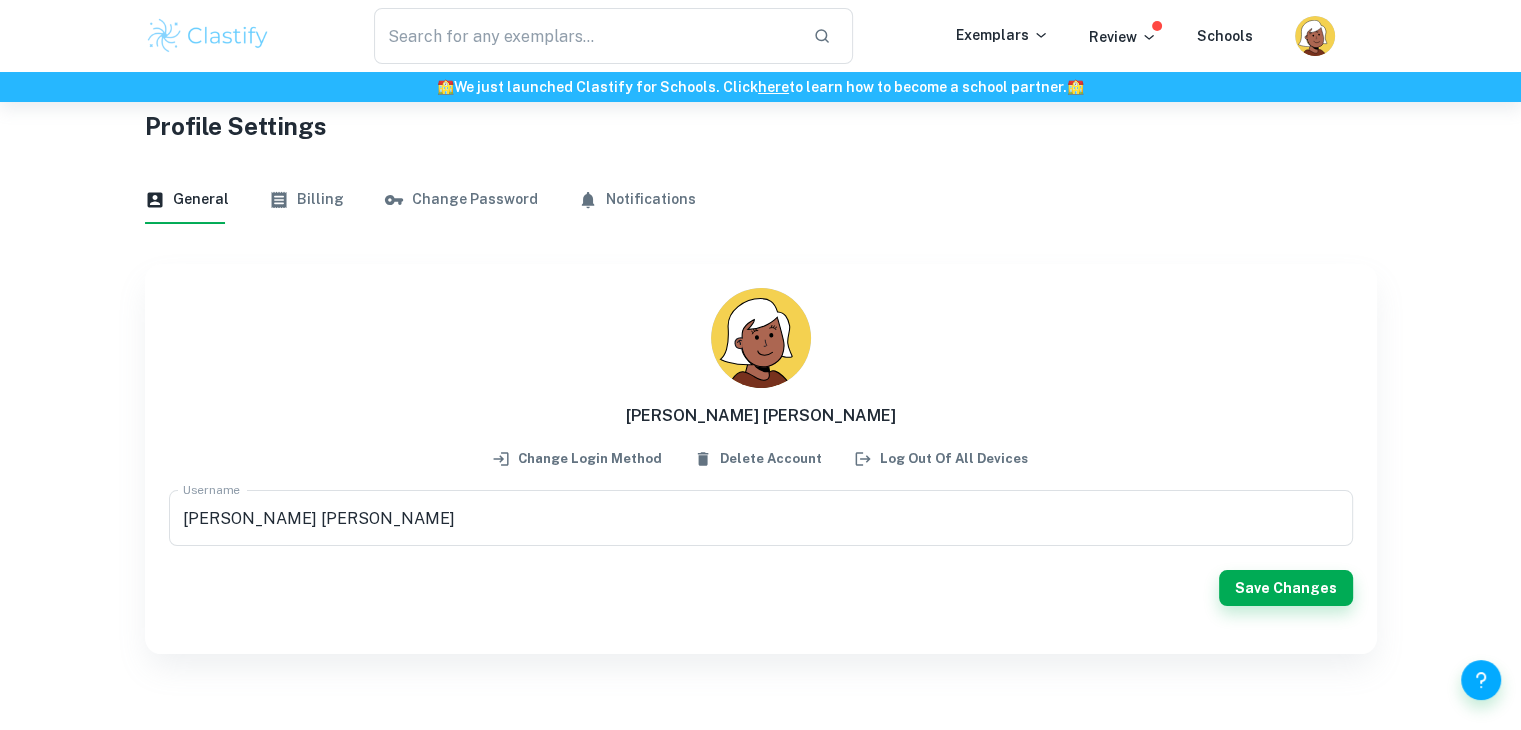 click on "Billing" at bounding box center (306, 200) 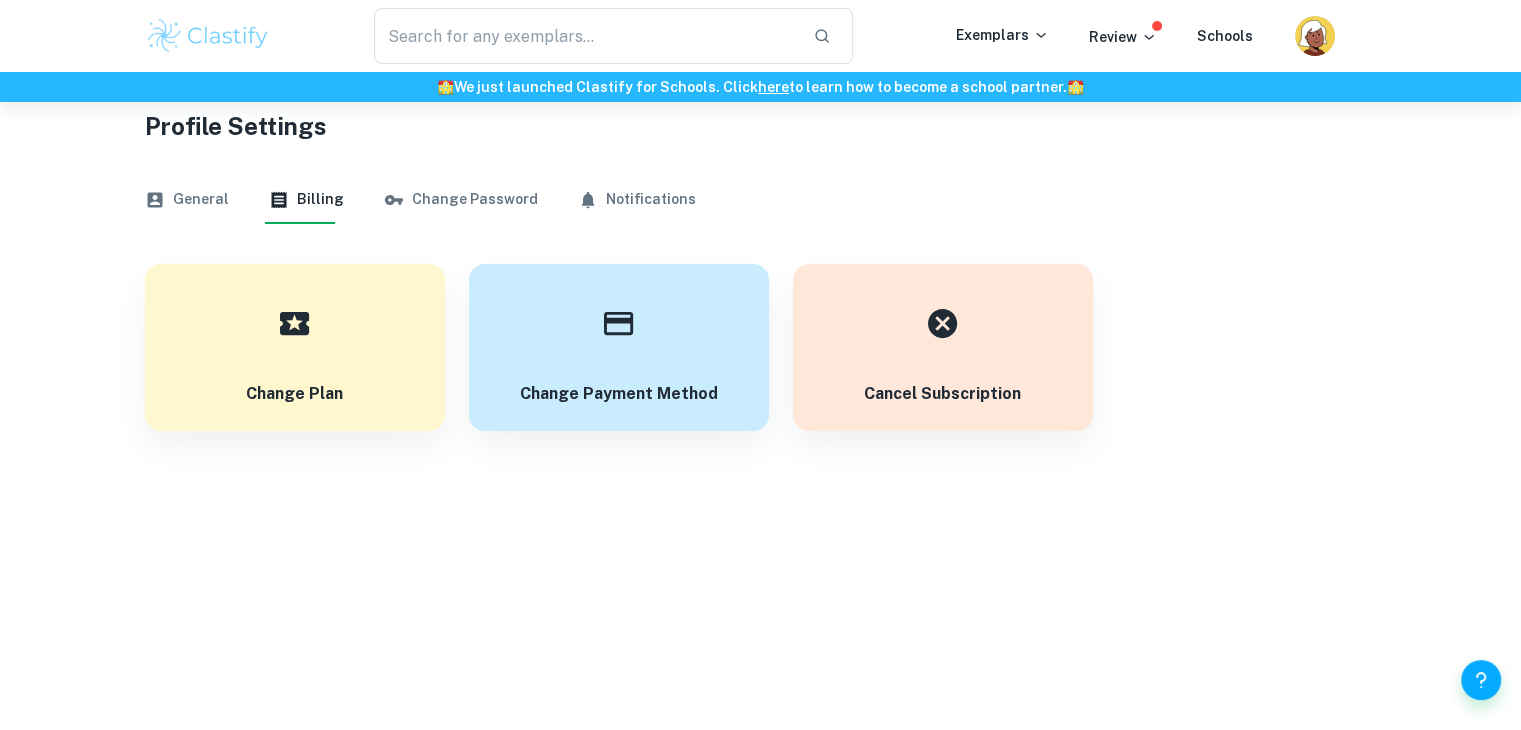 click on "Change Password" at bounding box center (461, 200) 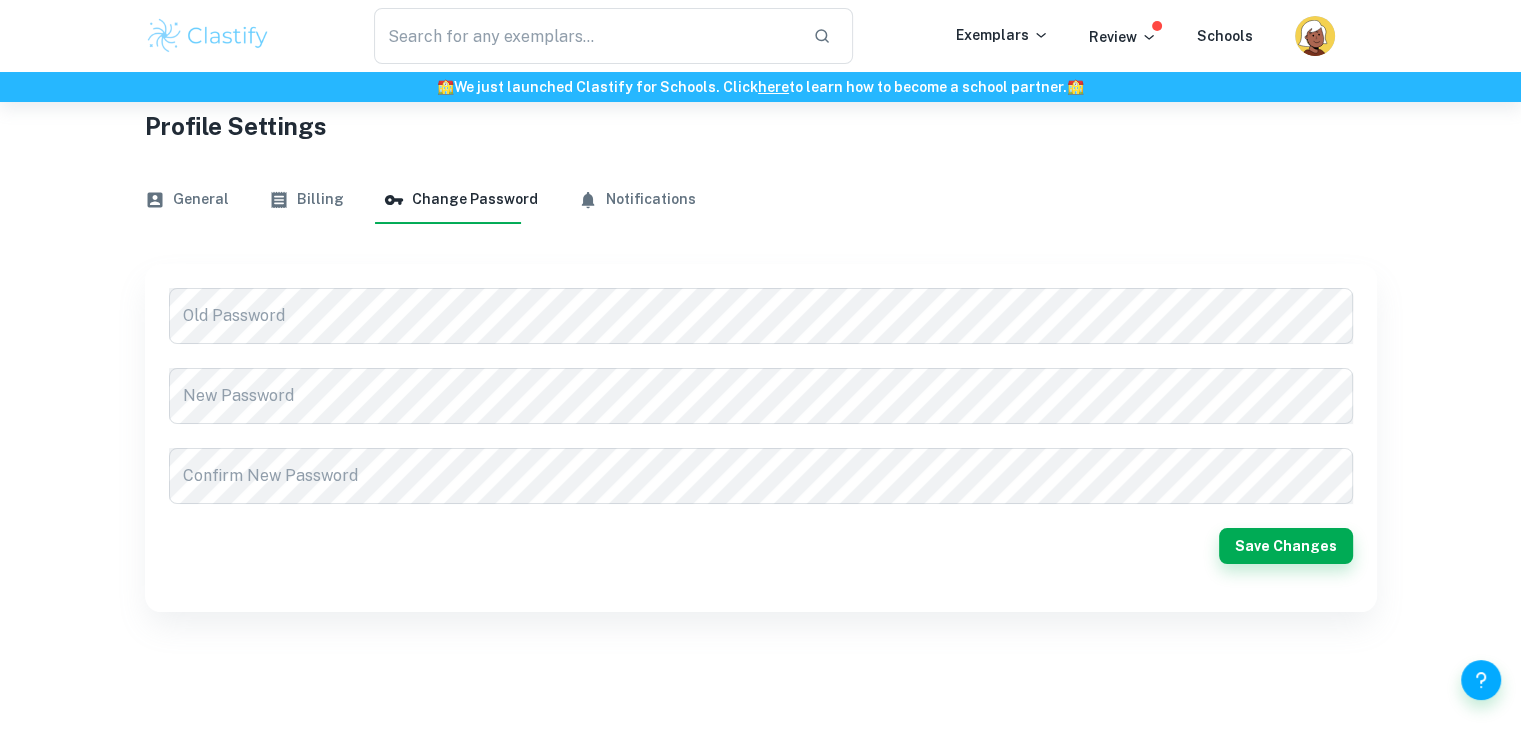 click on "Notifications" at bounding box center [637, 200] 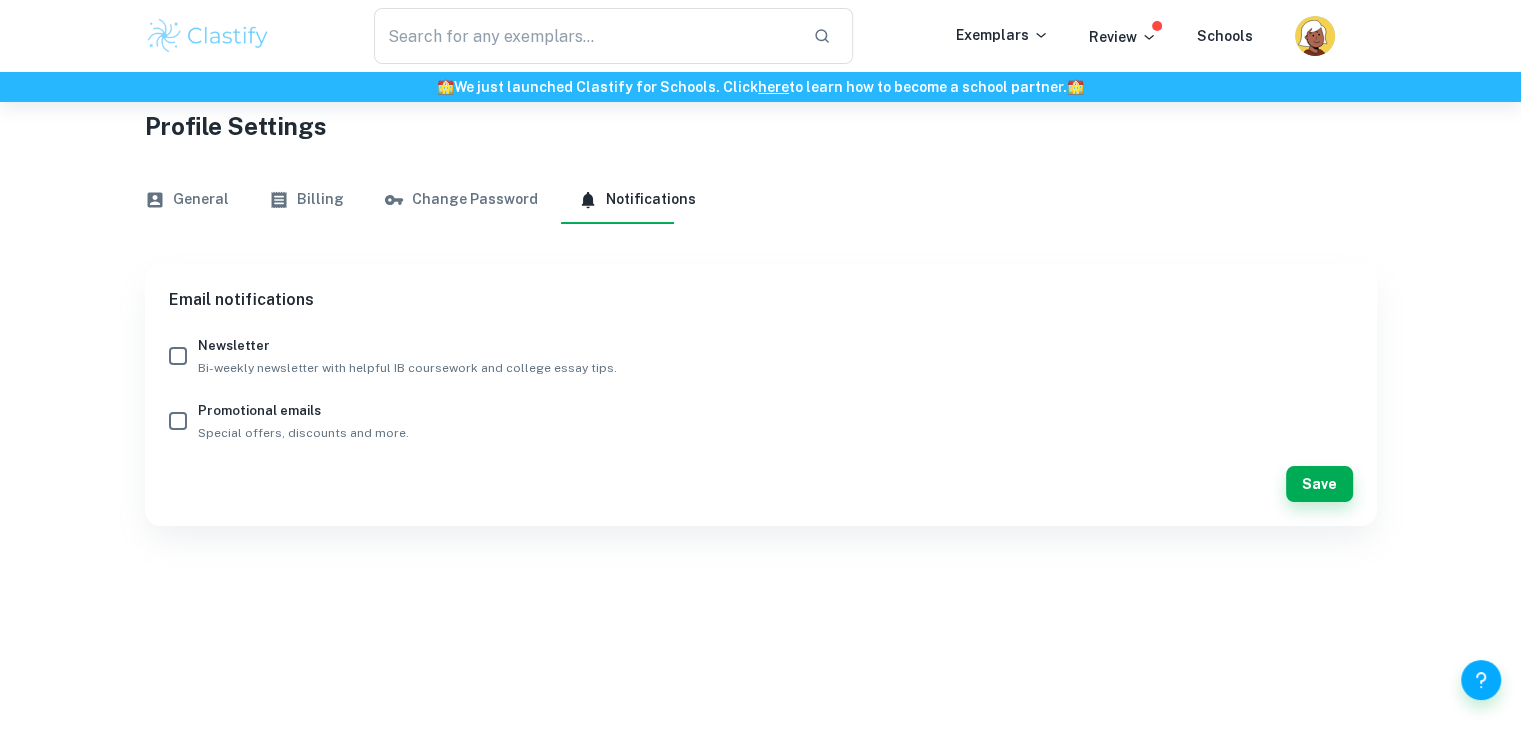 click on "General" at bounding box center [187, 200] 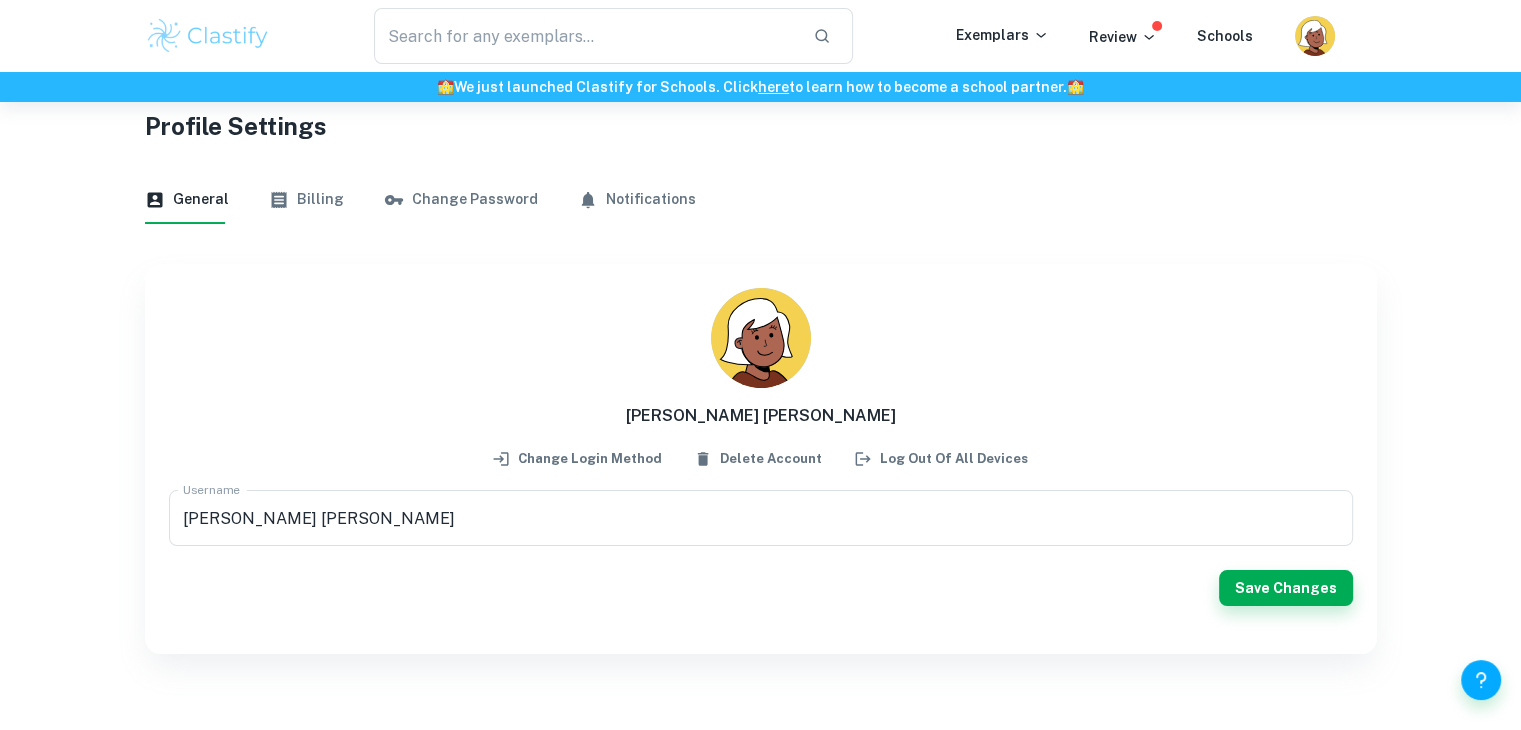 click on "Billing" at bounding box center (306, 200) 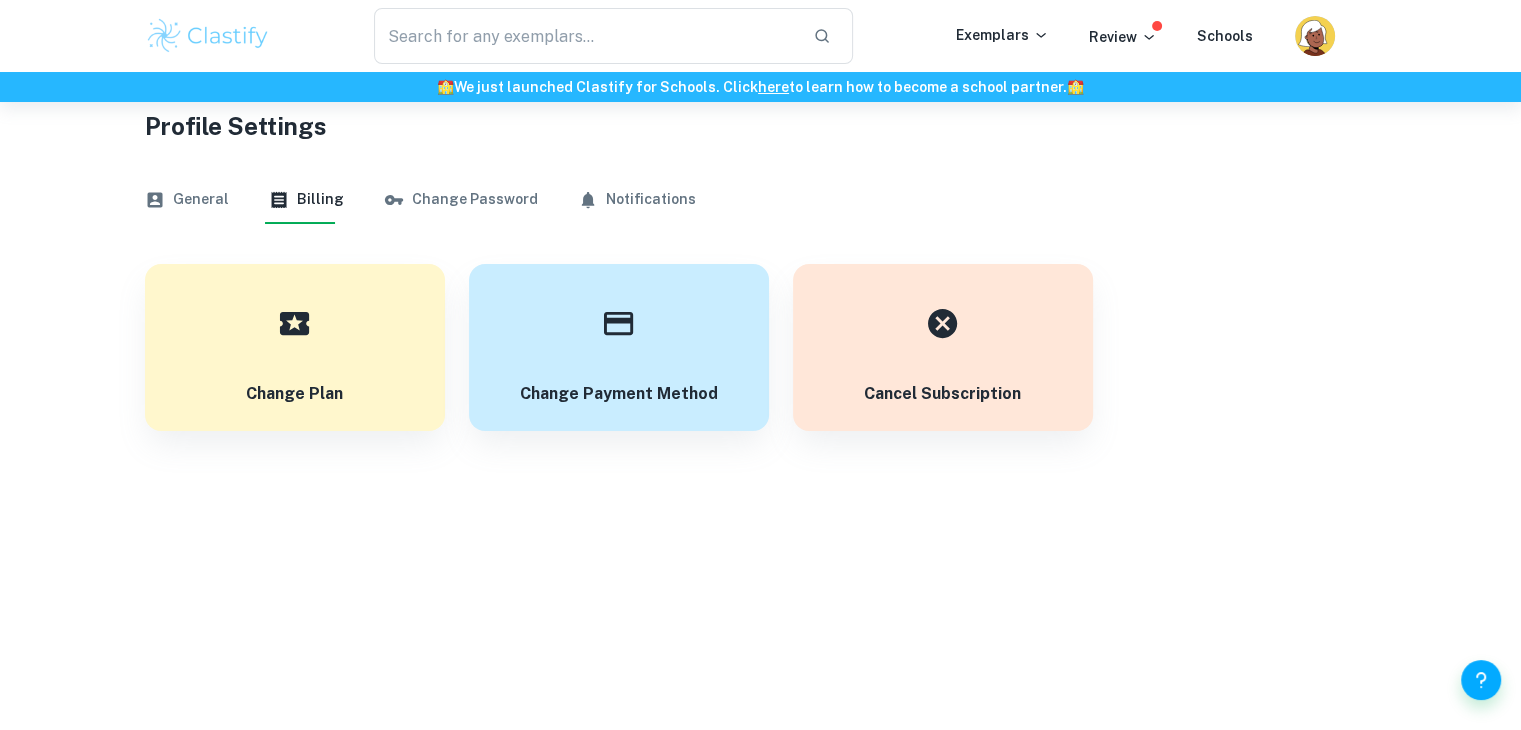 click on "General" at bounding box center [187, 200] 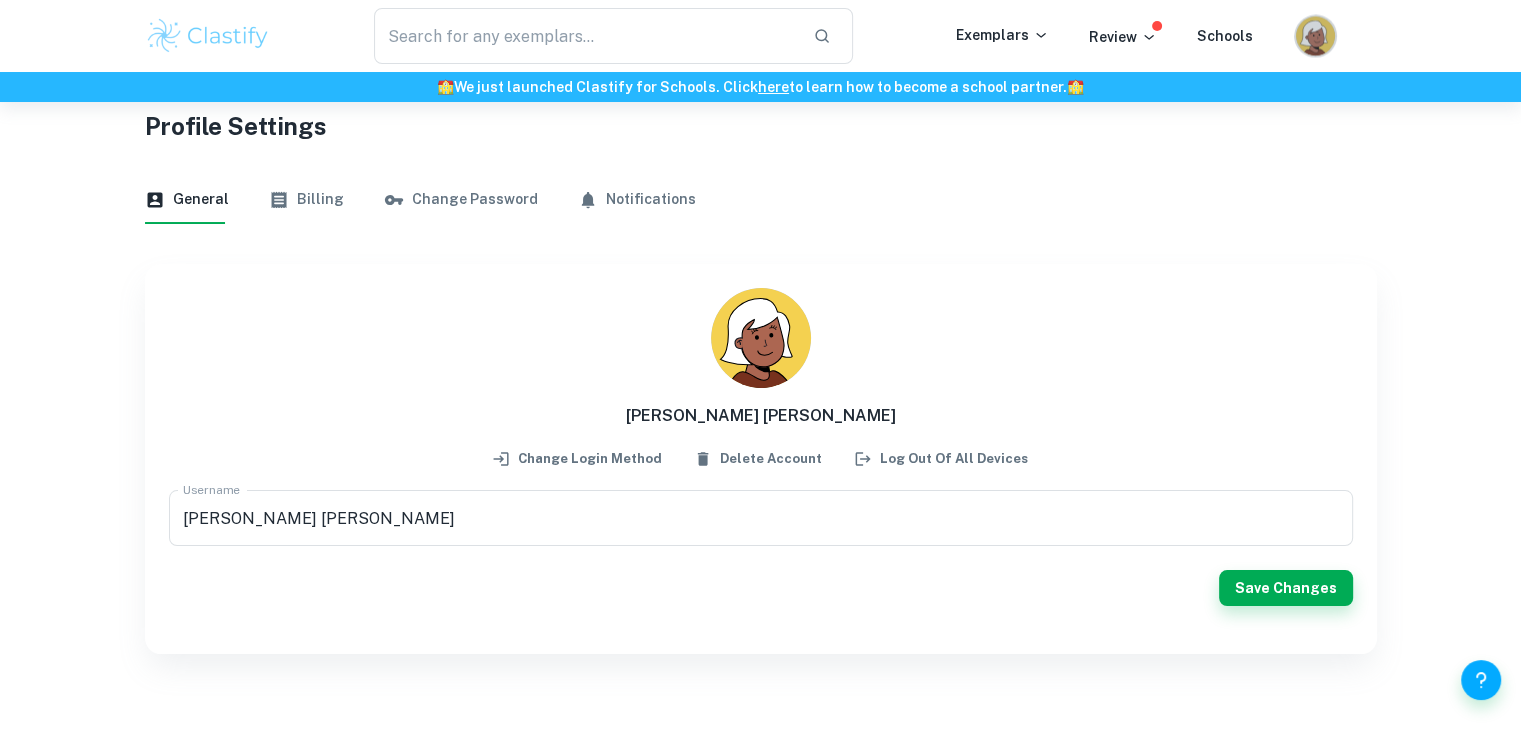 click 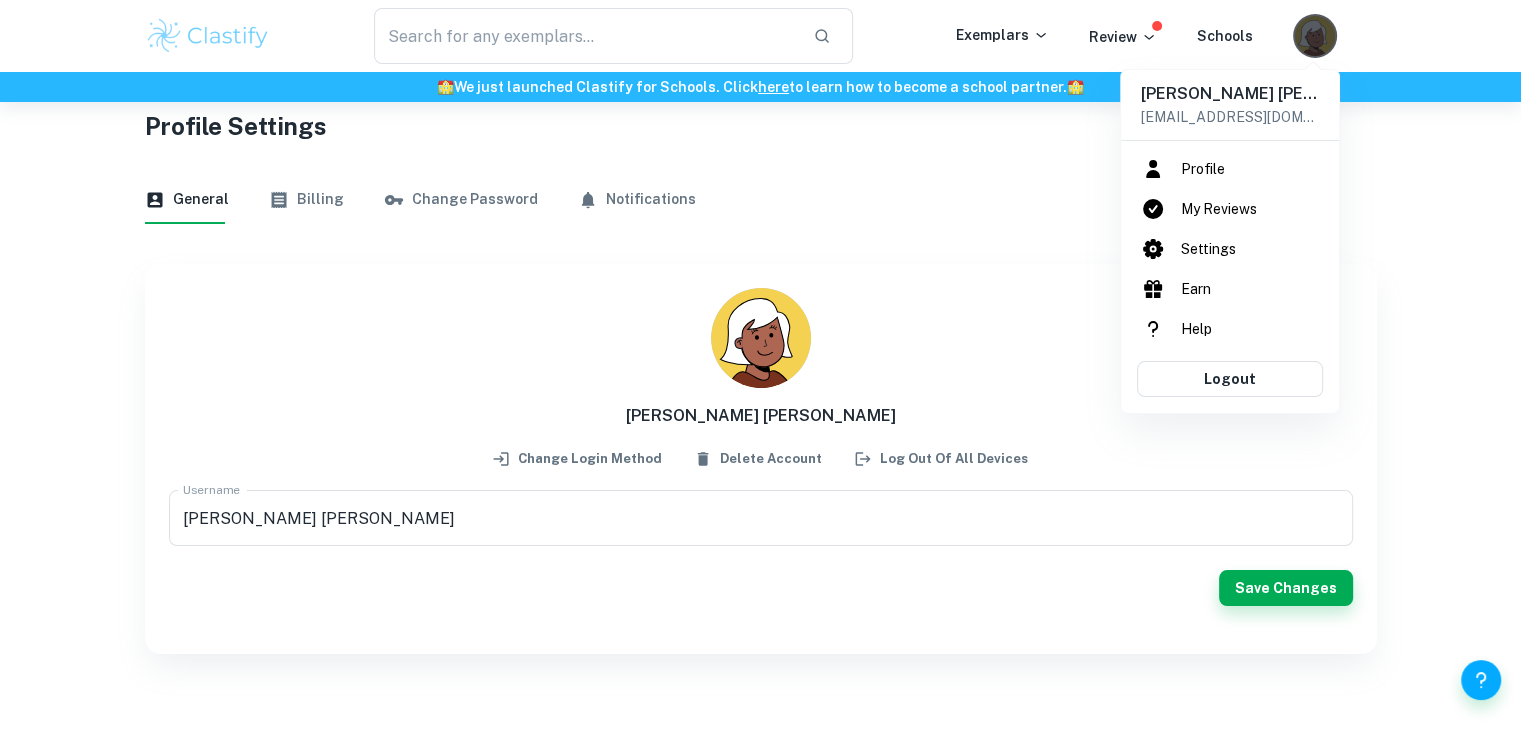 click at bounding box center [760, 365] 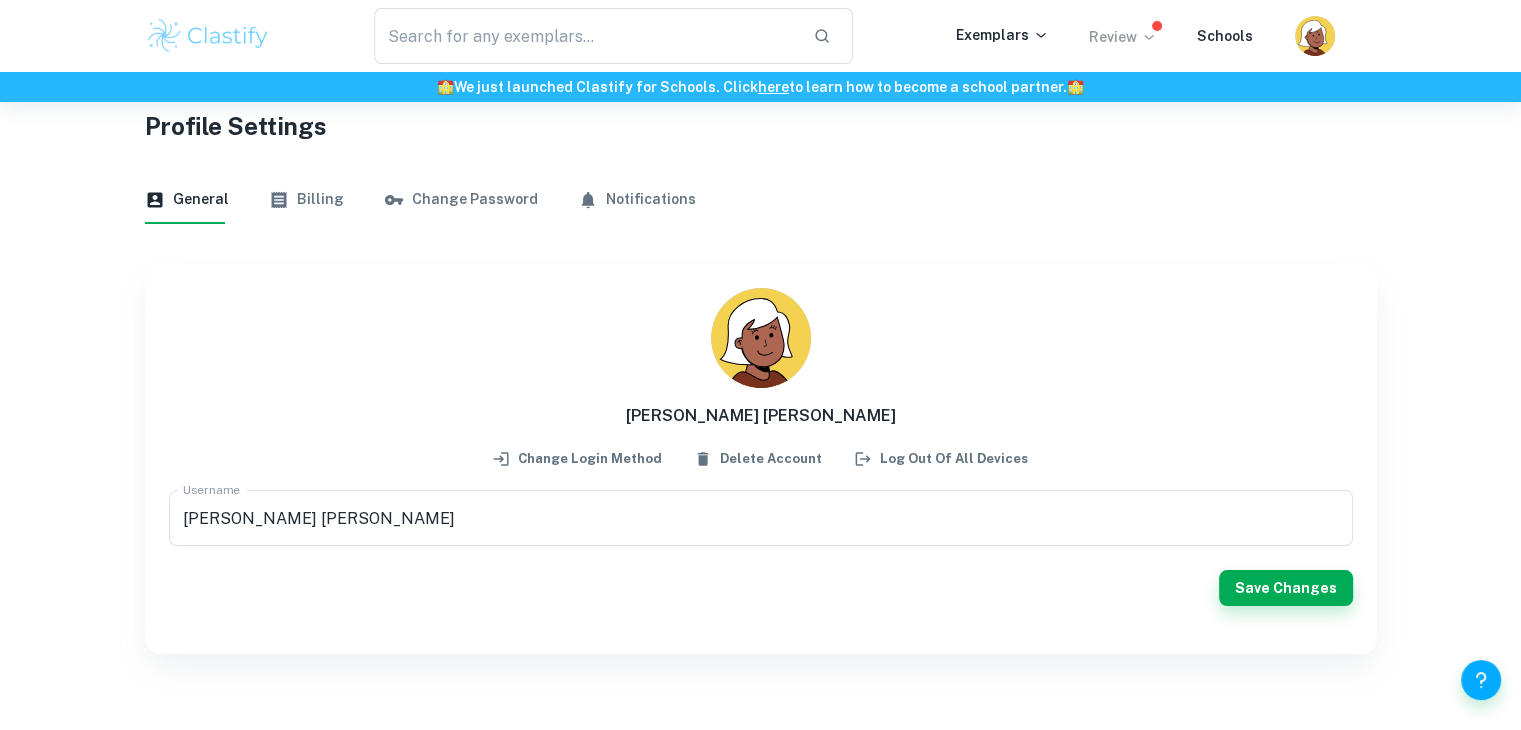 click on "Review" at bounding box center [1123, 37] 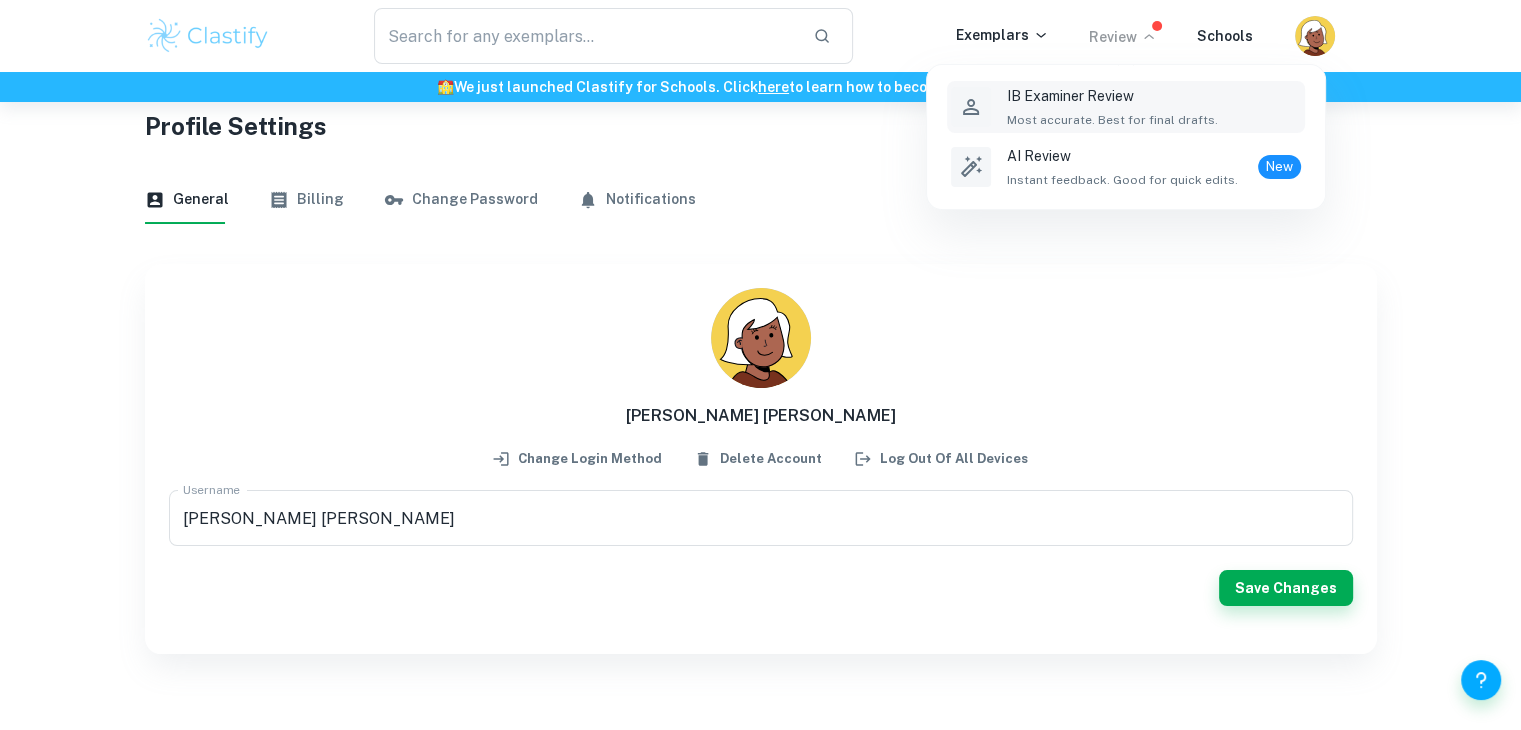 click on "Most accurate. Best for final drafts." at bounding box center [1112, 120] 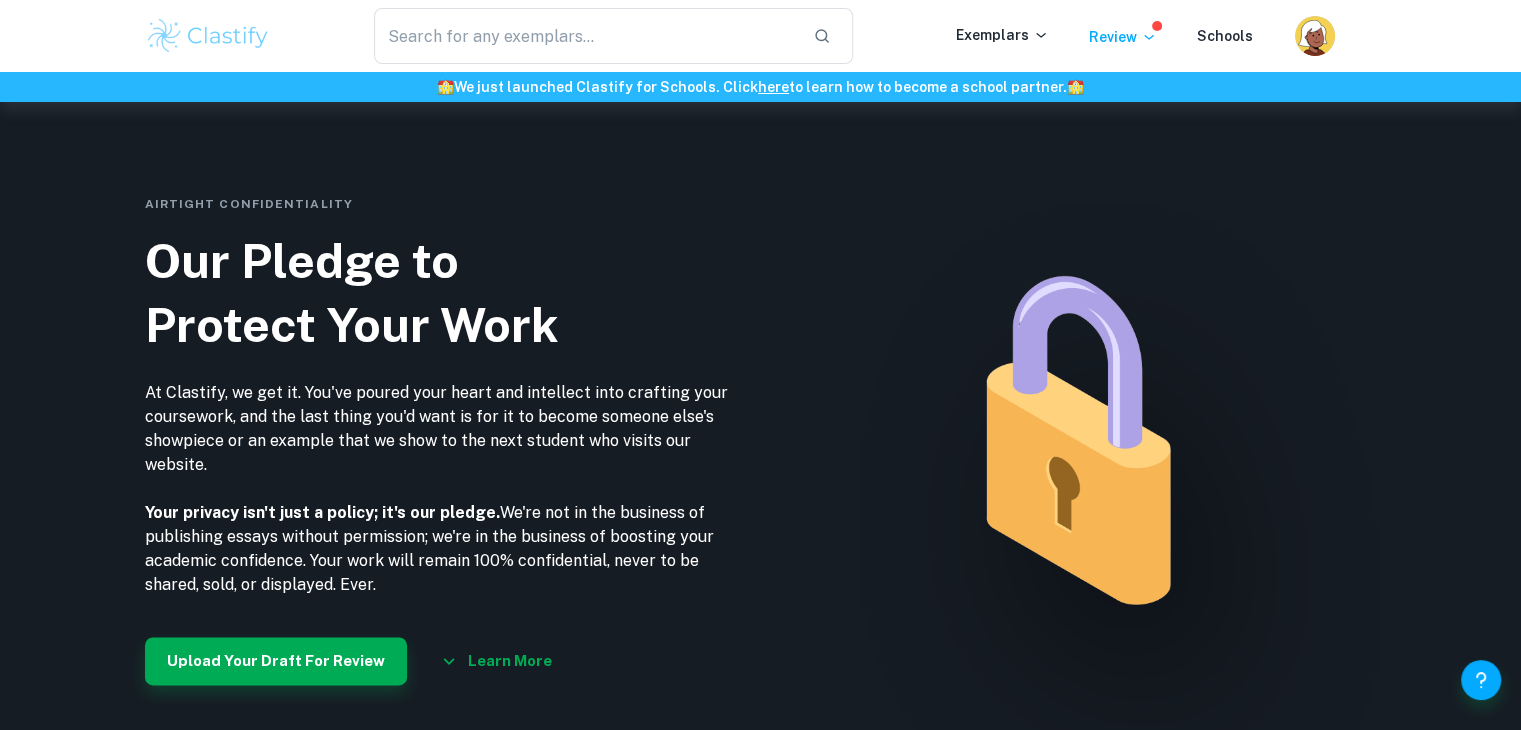 scroll, scrollTop: 2411, scrollLeft: 0, axis: vertical 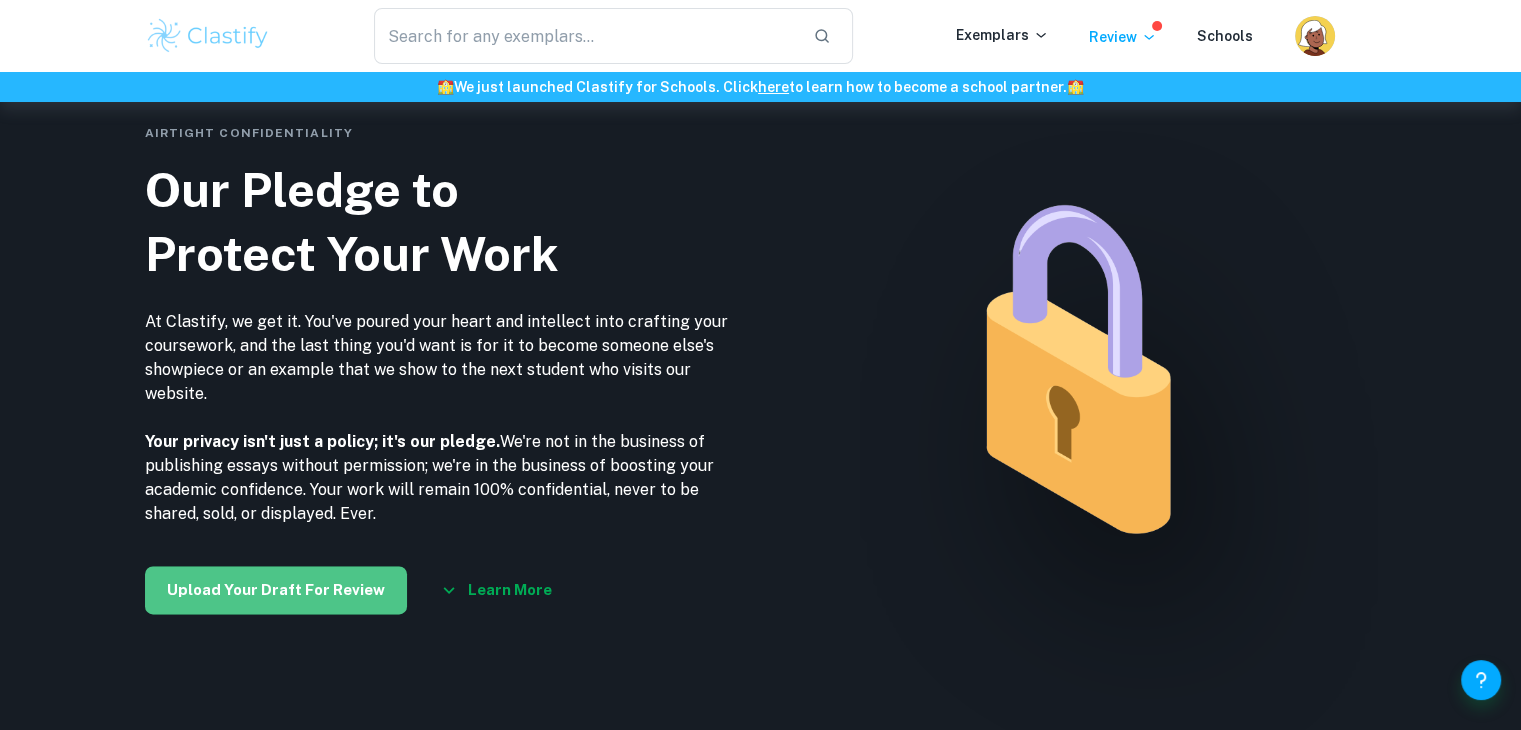 click on "Upload Your Draft For Review" at bounding box center (276, 590) 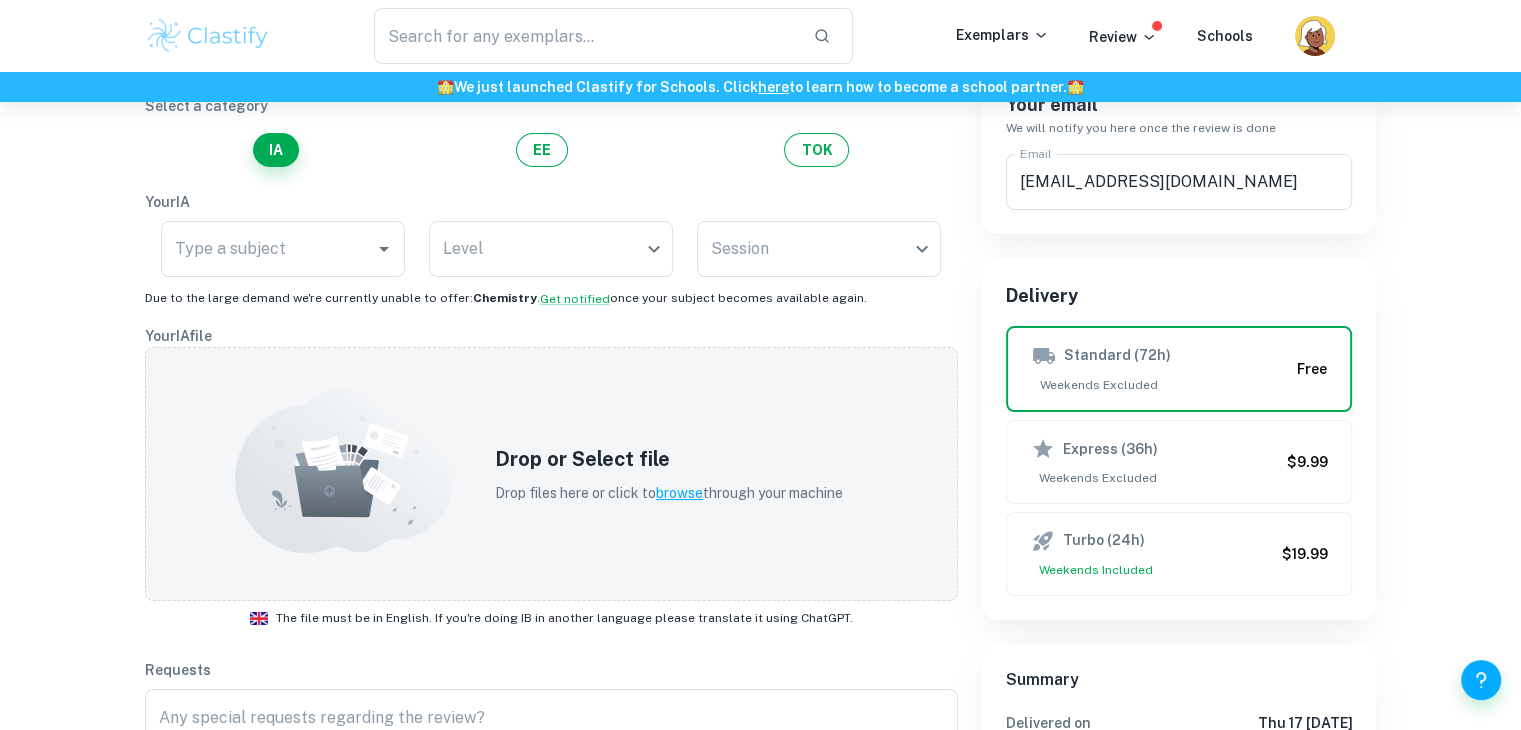 scroll, scrollTop: 0, scrollLeft: 0, axis: both 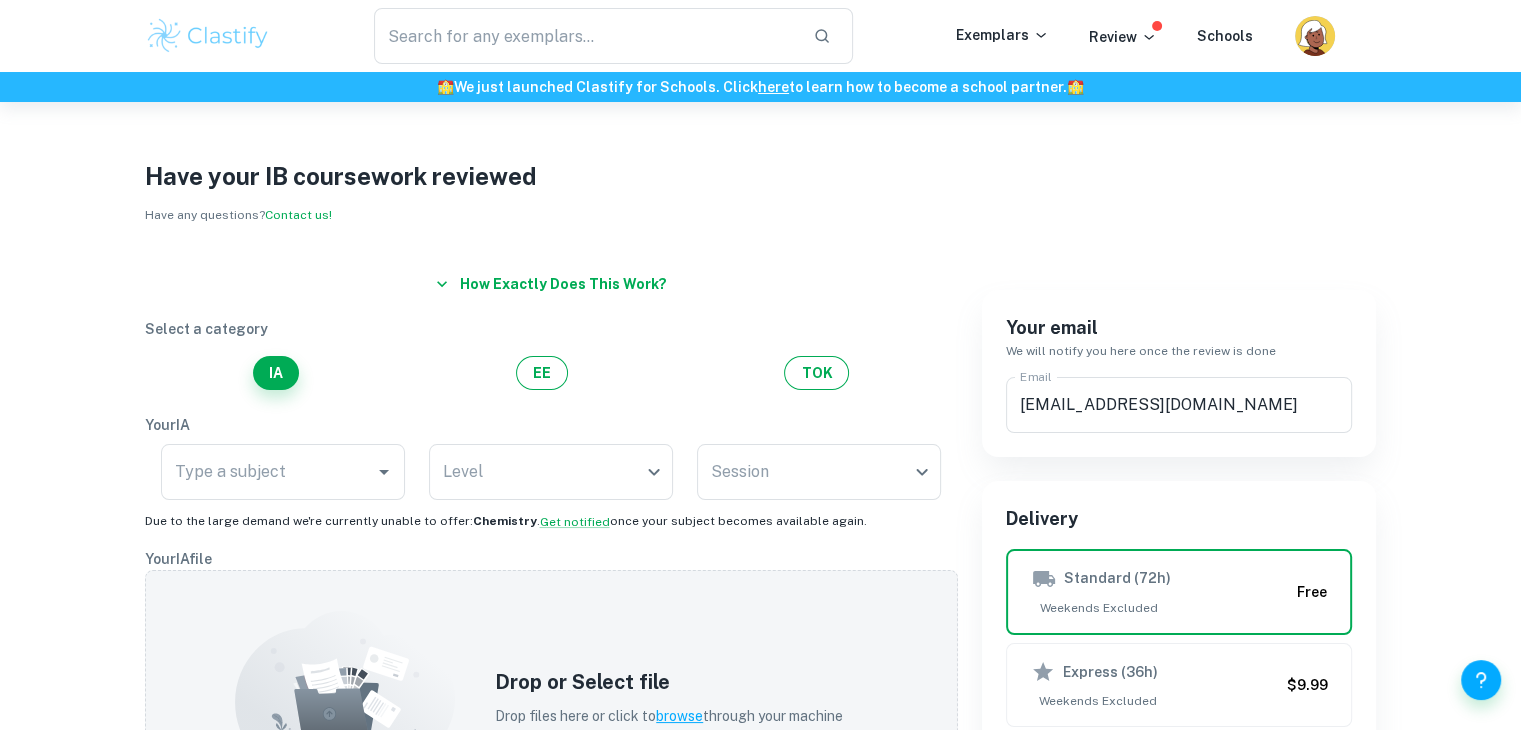 click at bounding box center (208, 36) 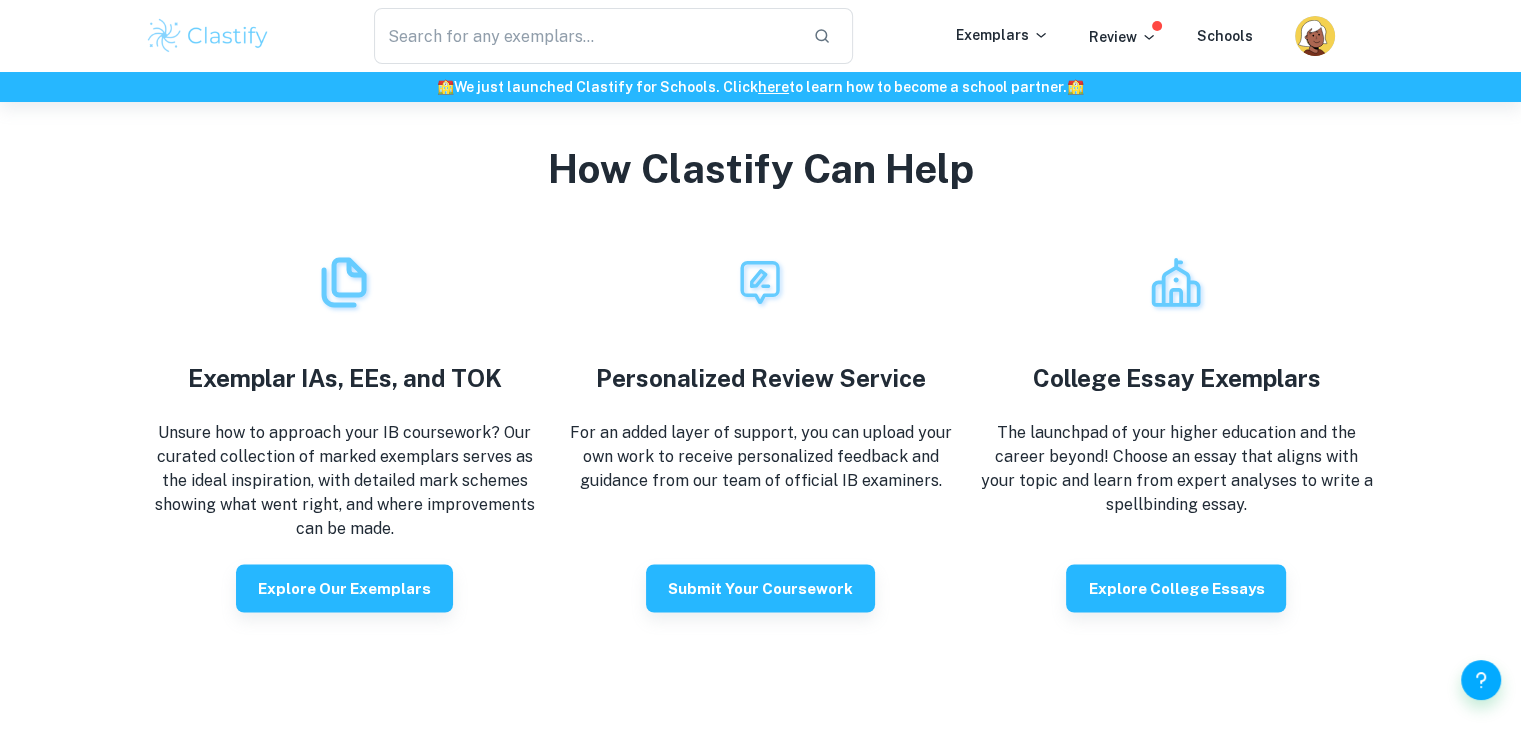 scroll, scrollTop: 3371, scrollLeft: 0, axis: vertical 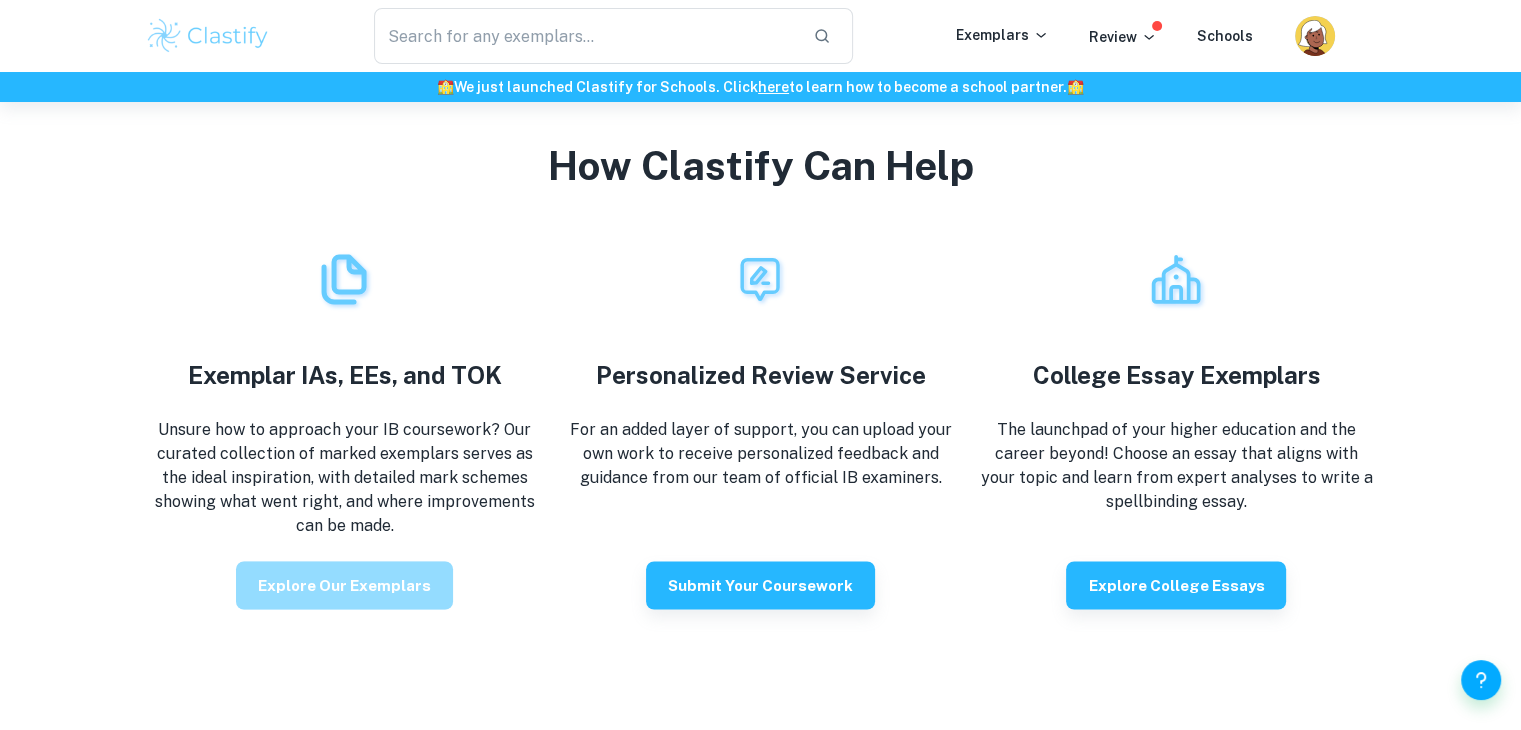 click on "Explore our exemplars" at bounding box center (344, 585) 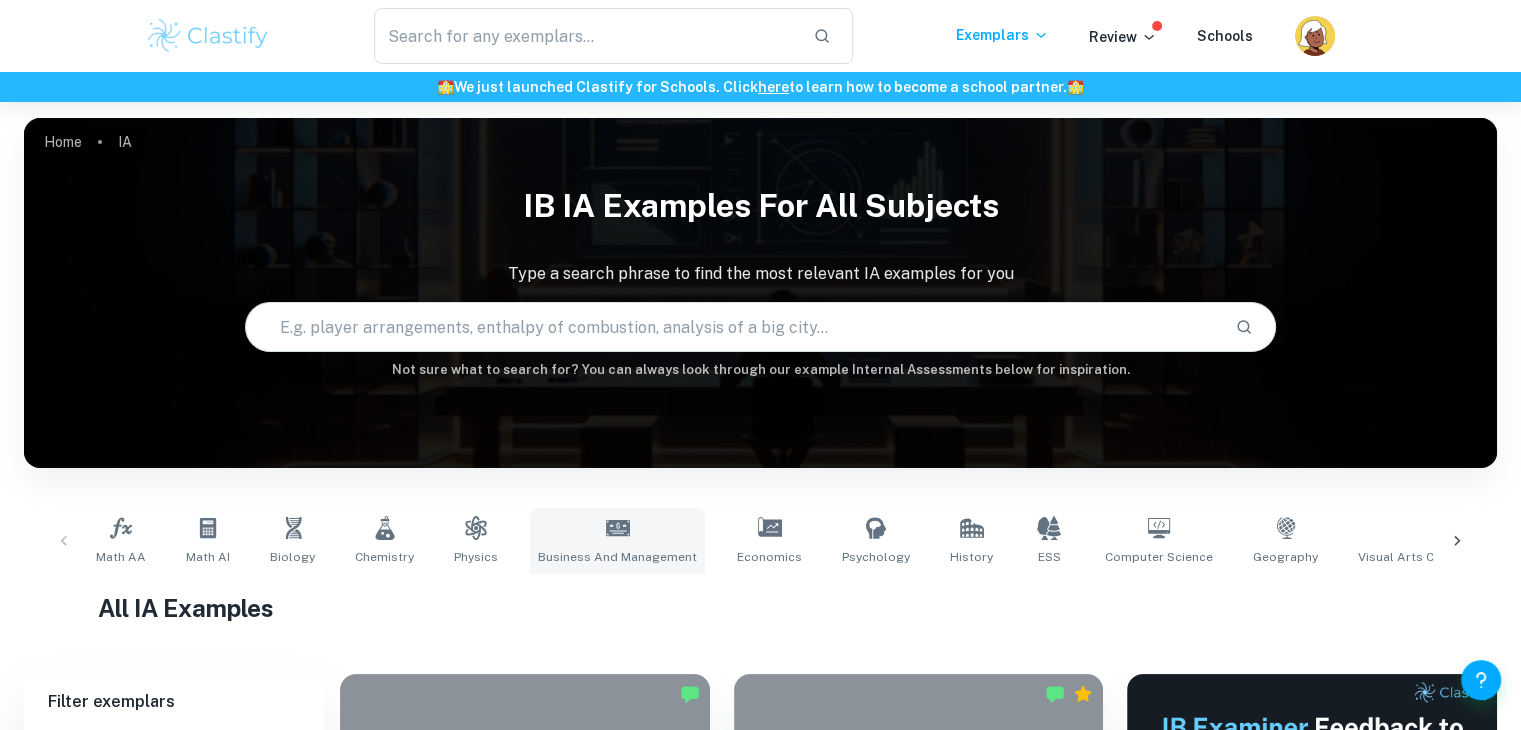 scroll, scrollTop: 248, scrollLeft: 0, axis: vertical 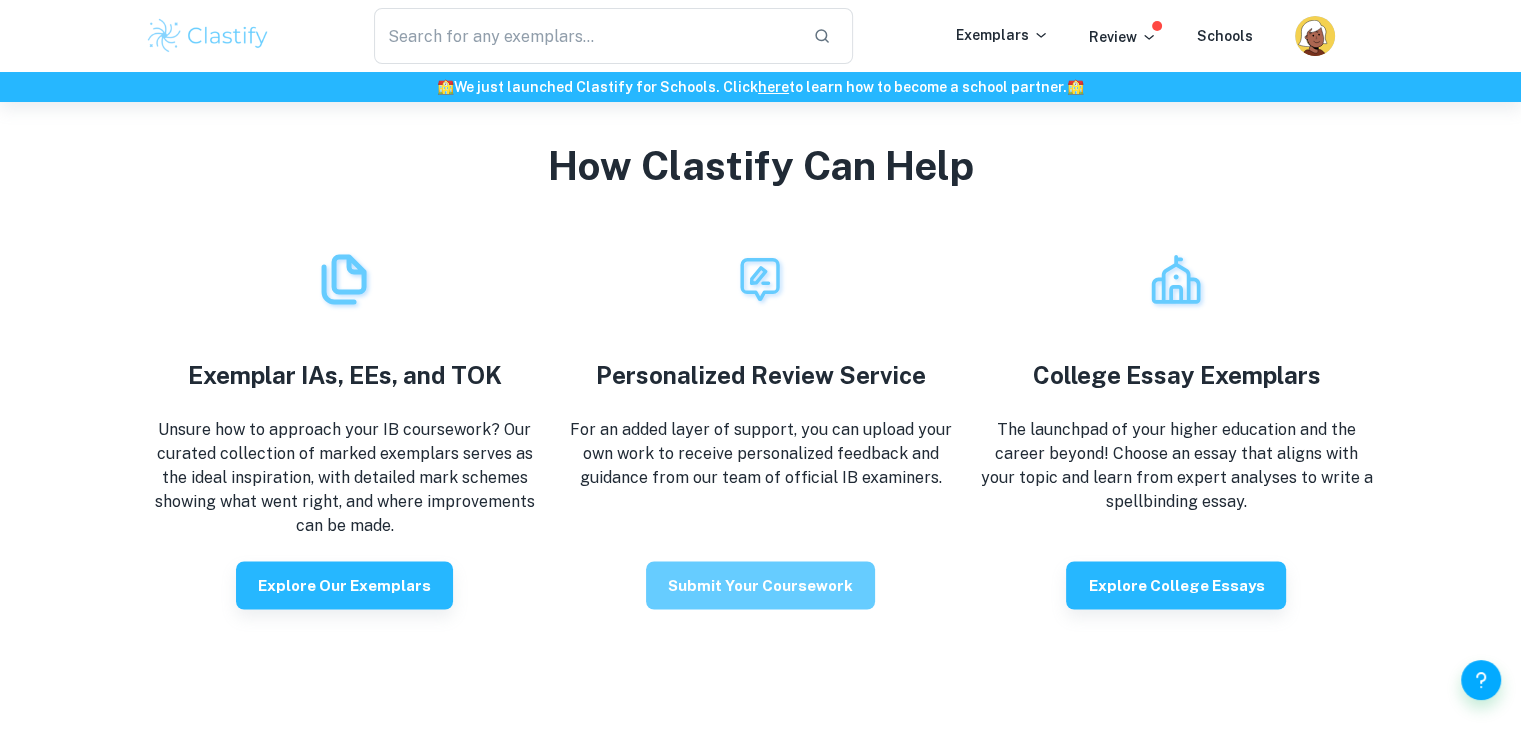 click on "Submit your coursework" at bounding box center [760, 585] 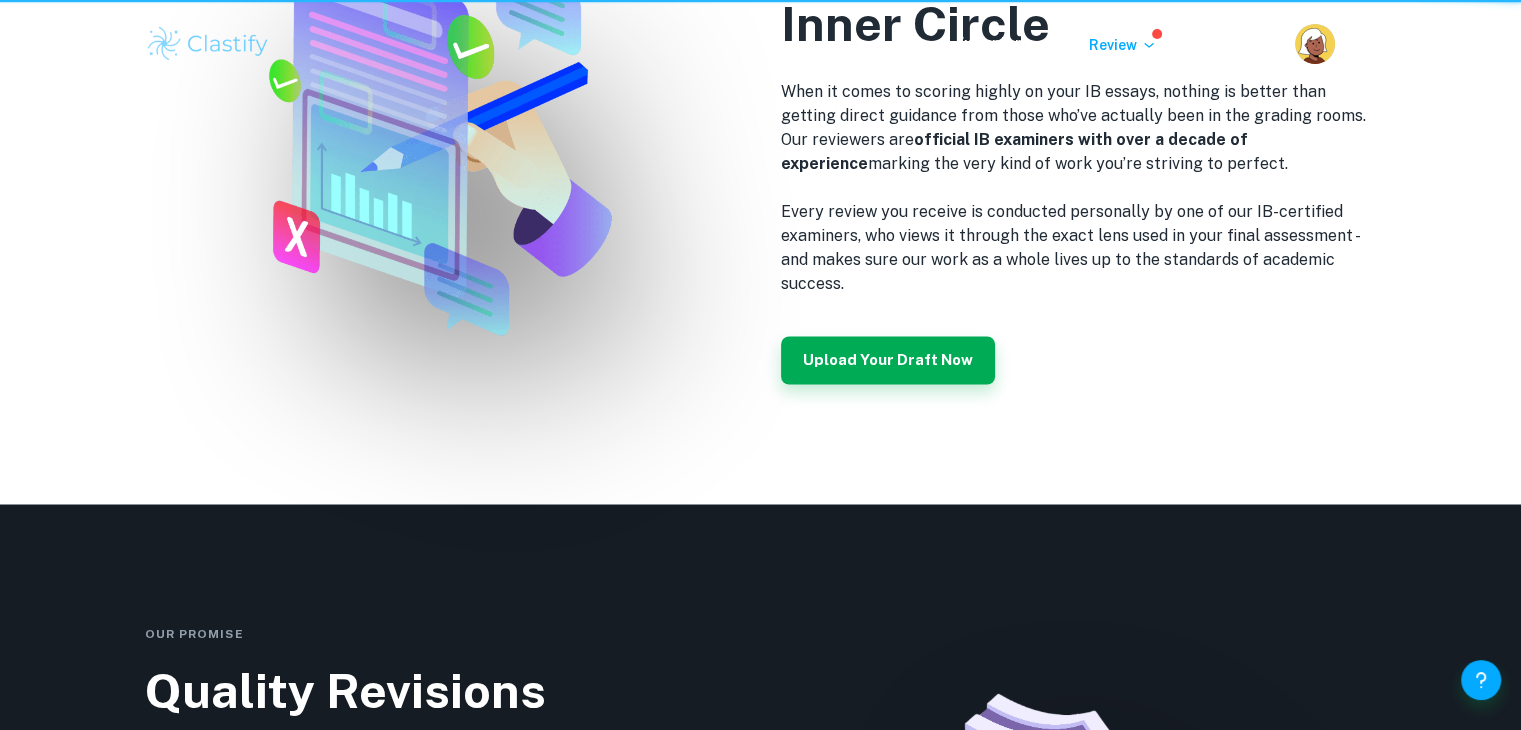 scroll, scrollTop: 0, scrollLeft: 0, axis: both 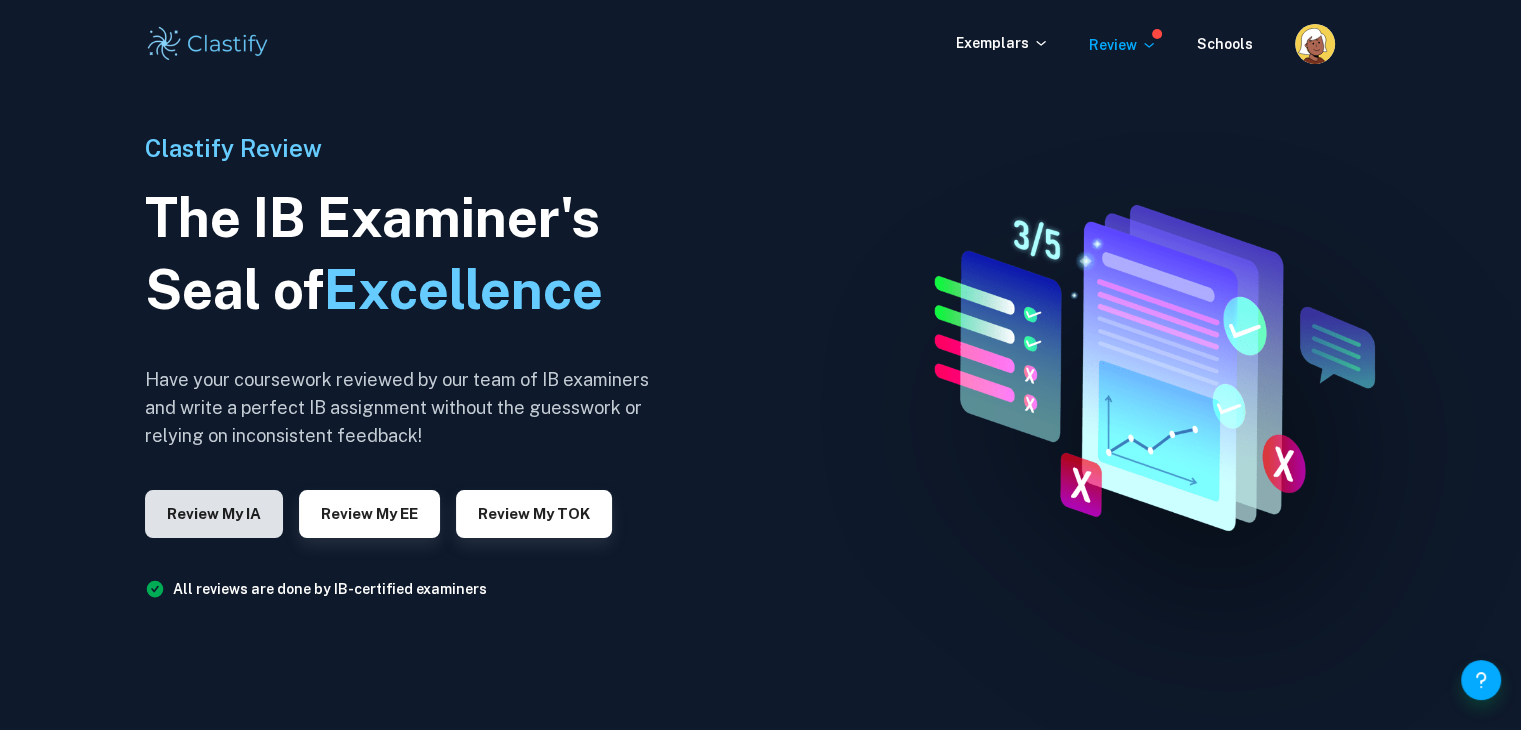 click on "Review my IA" at bounding box center (214, 514) 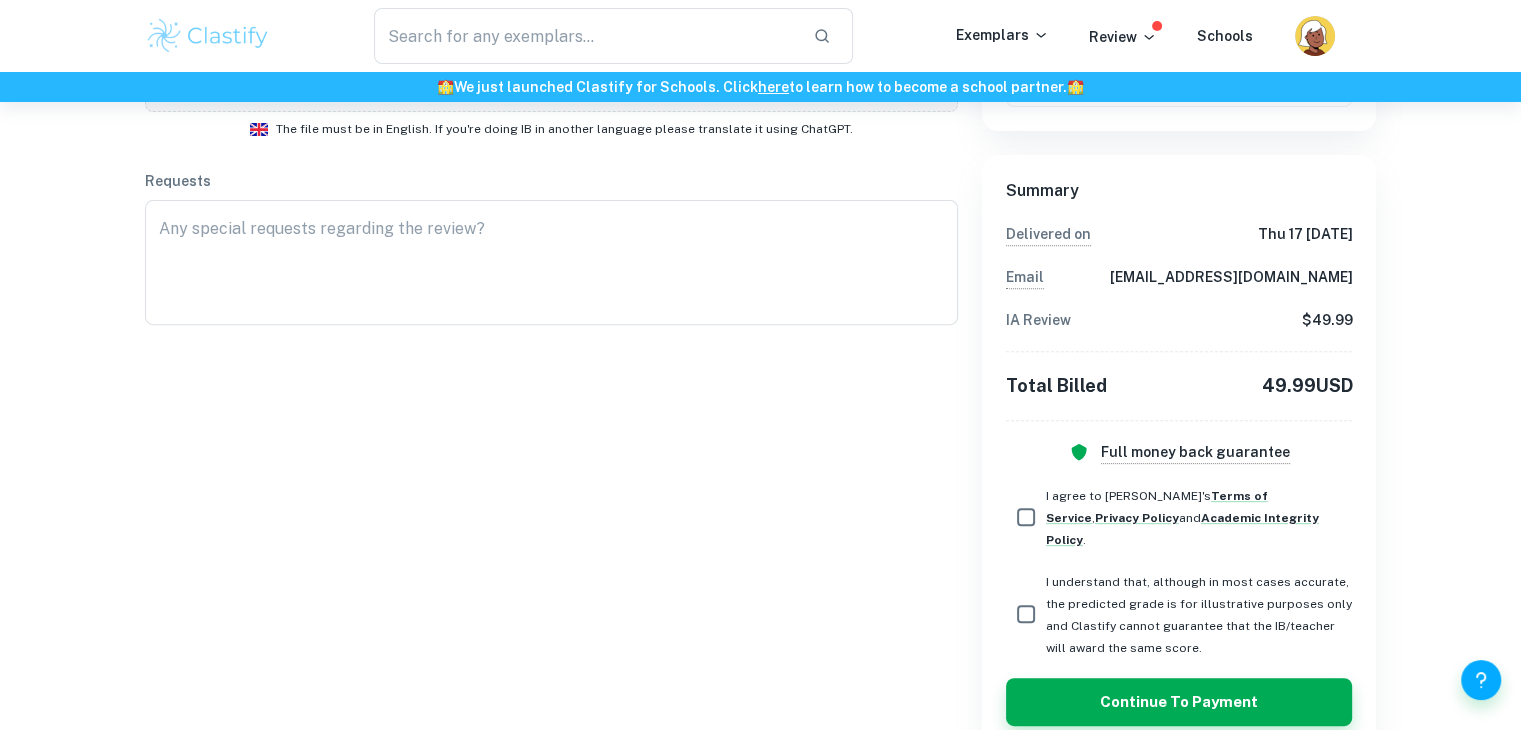 scroll, scrollTop: 712, scrollLeft: 0, axis: vertical 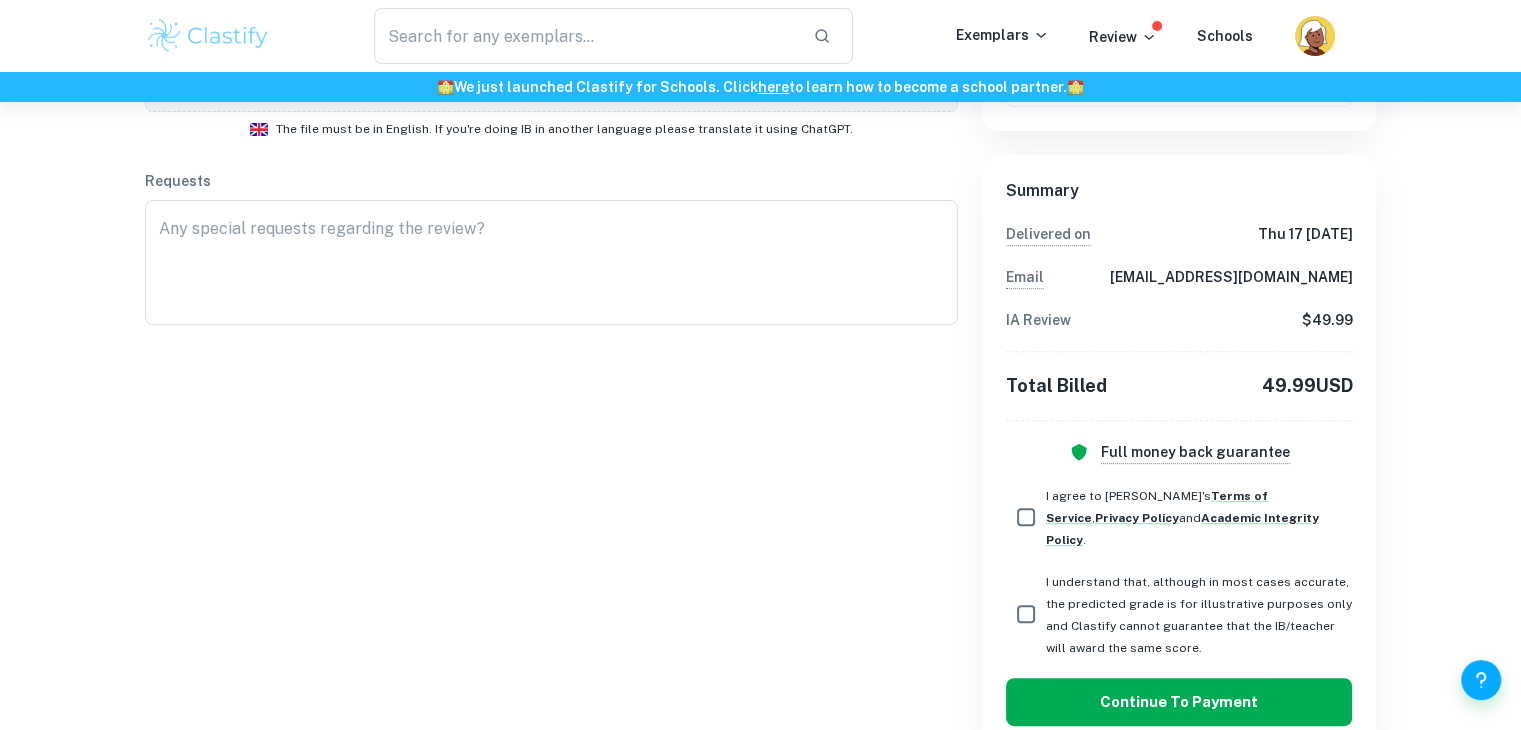 click on "Continue to Payment" at bounding box center [1179, 702] 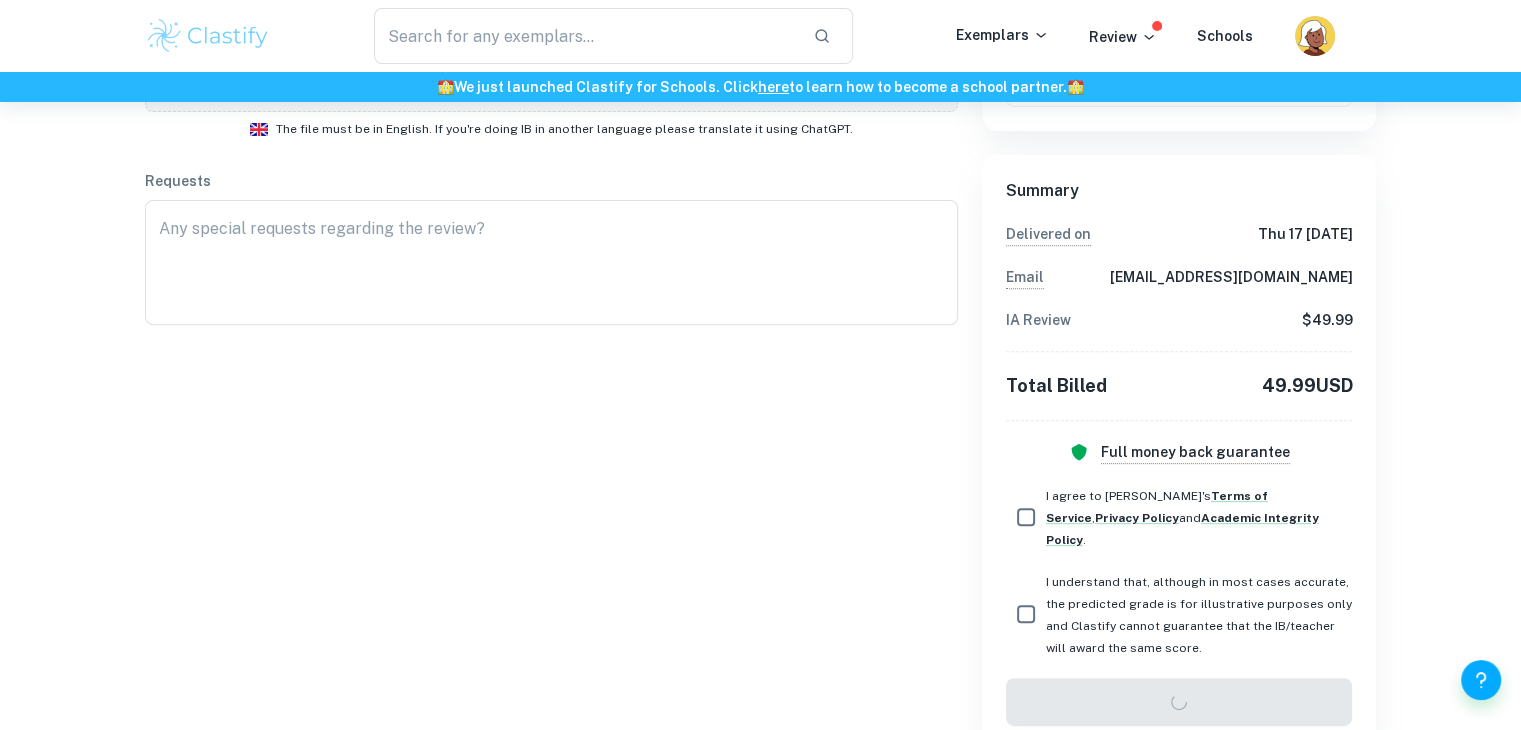 click on "I agree to Clastify's  Terms of Service ,  Privacy Policy  and  Academic Integrity Policy ." at bounding box center (1026, 517) 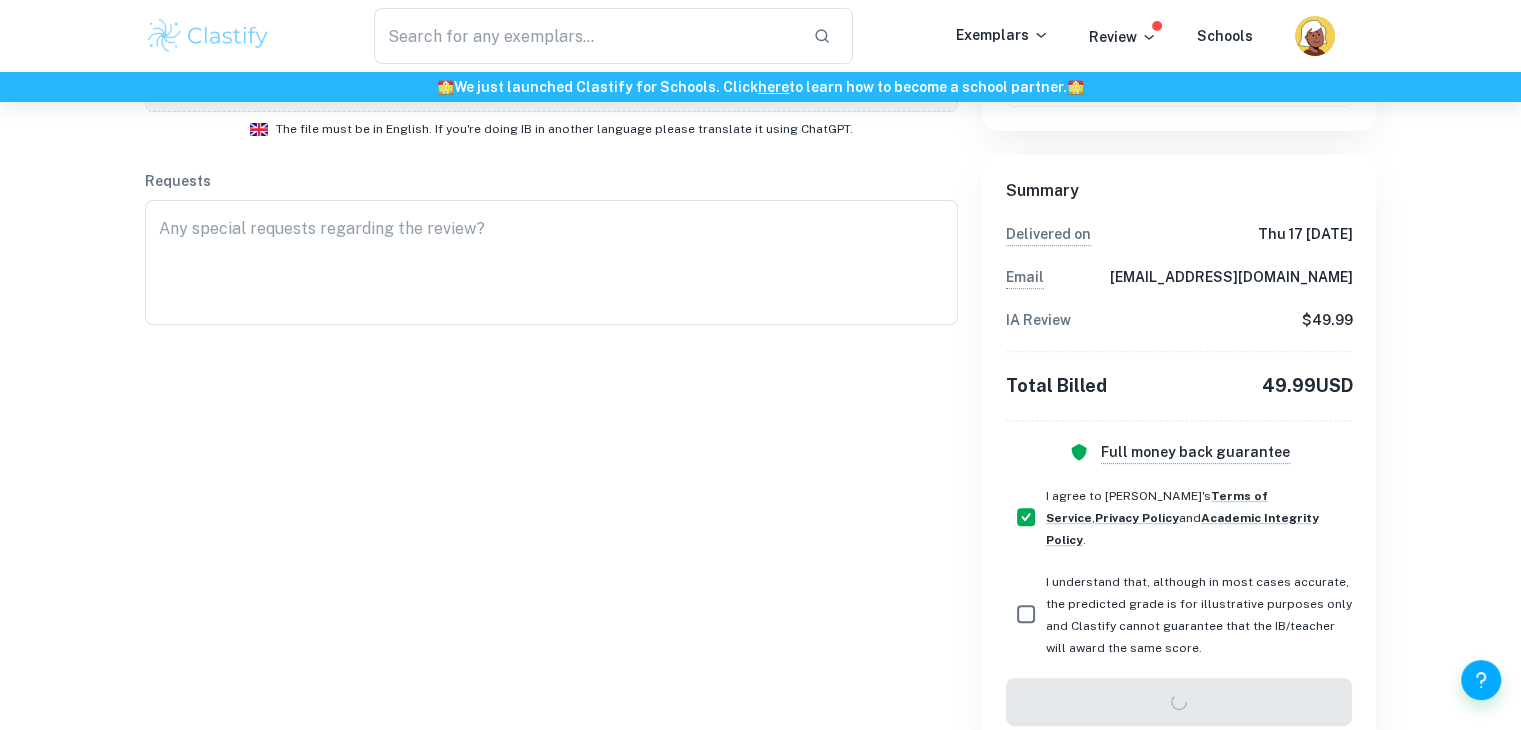 click on "I understand that, although in most cases accurate, the predicted grade is for illustrative purposes only and Clastify cannot guarantee that the IB/teacher will award the same score." at bounding box center (1026, 614) 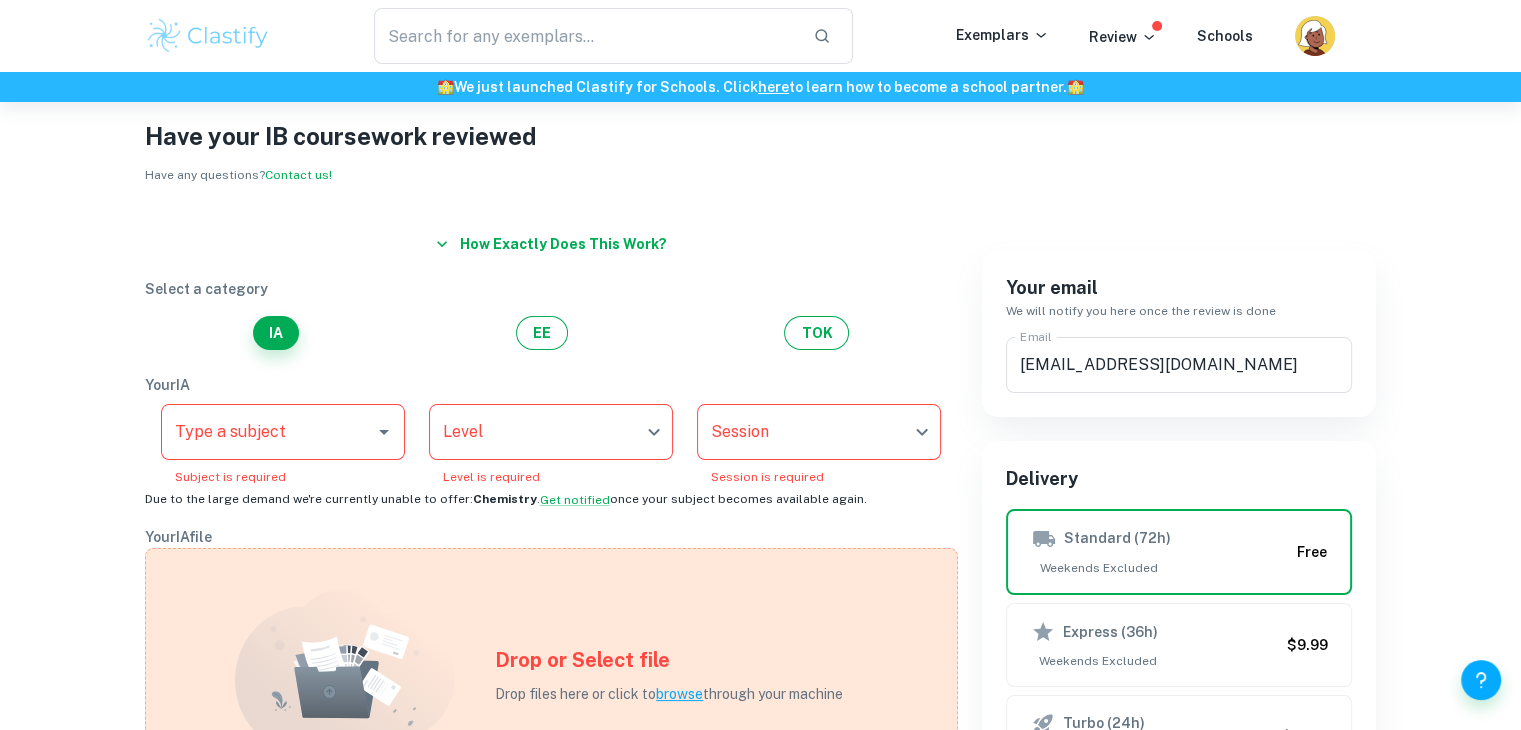 scroll, scrollTop: 0, scrollLeft: 0, axis: both 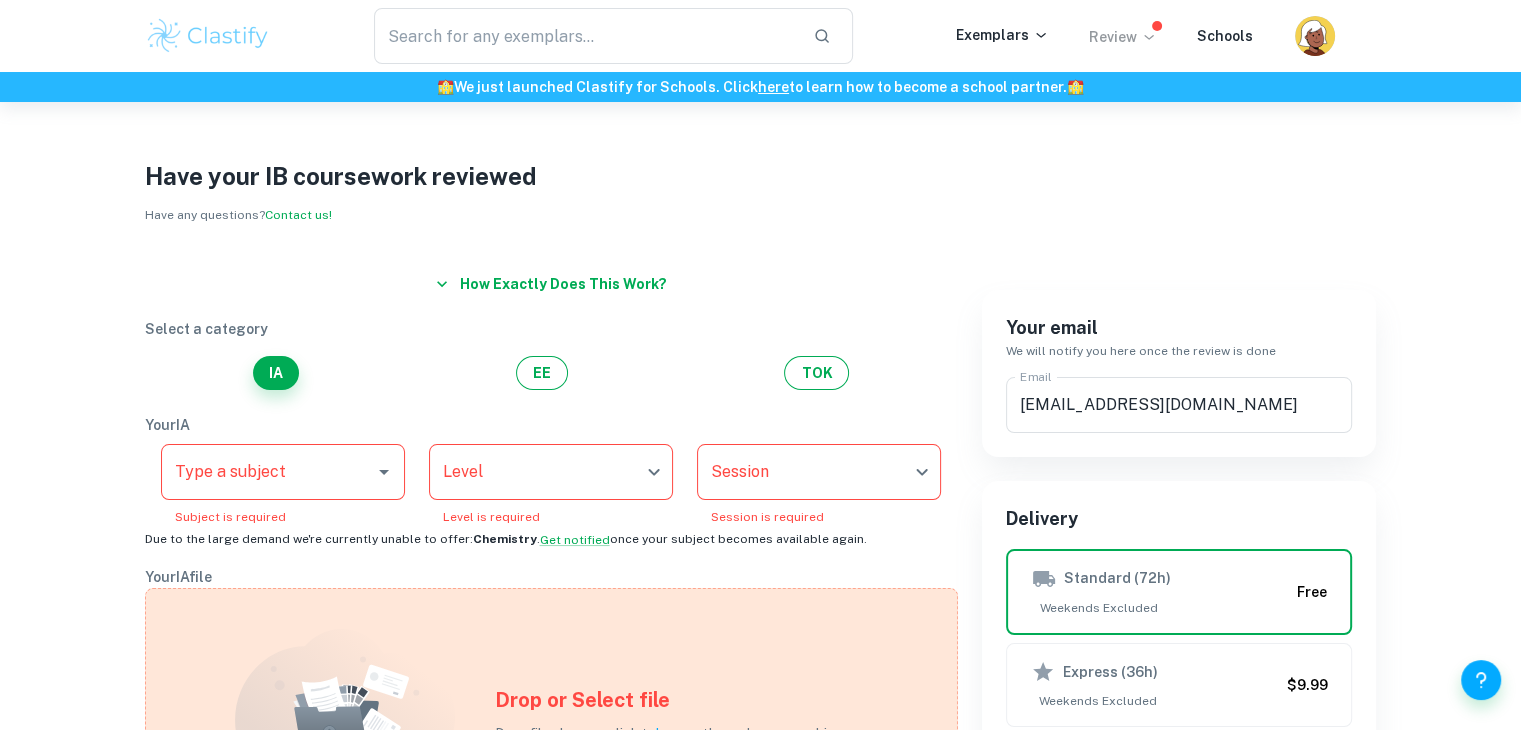 click on "Review" at bounding box center [1123, 37] 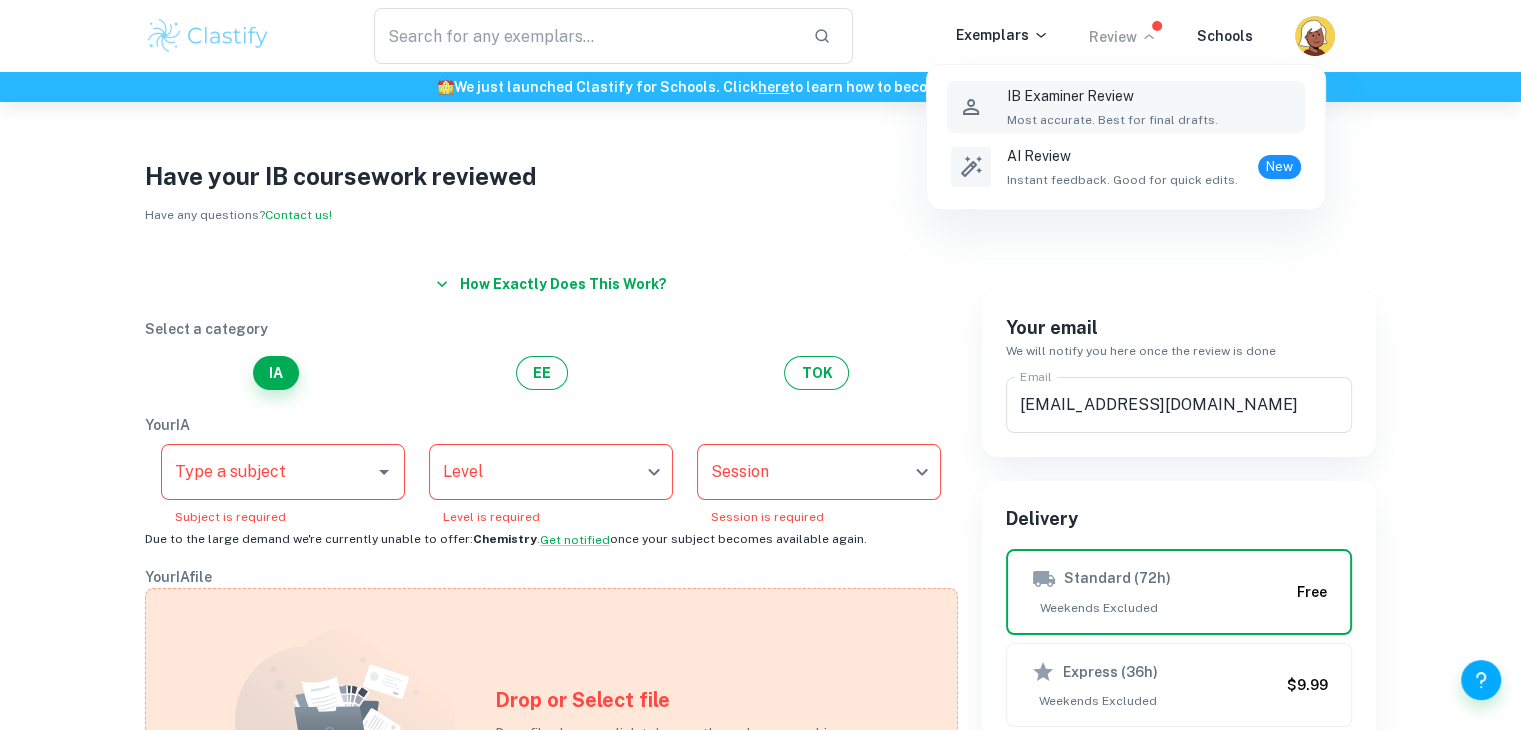click on "IB Examiner Review" at bounding box center [1112, 96] 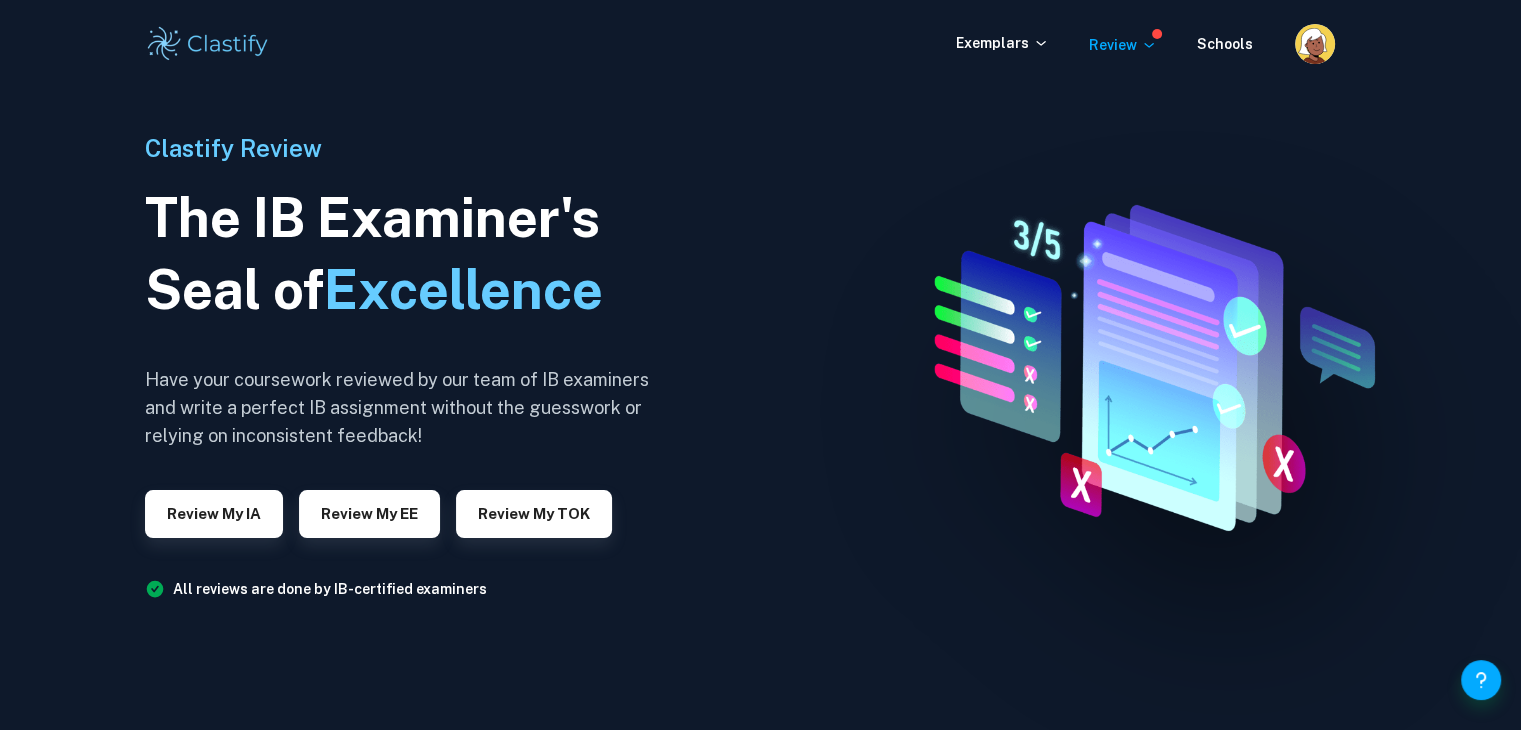 click on "Exemplars Review Schools" at bounding box center (761, 44) 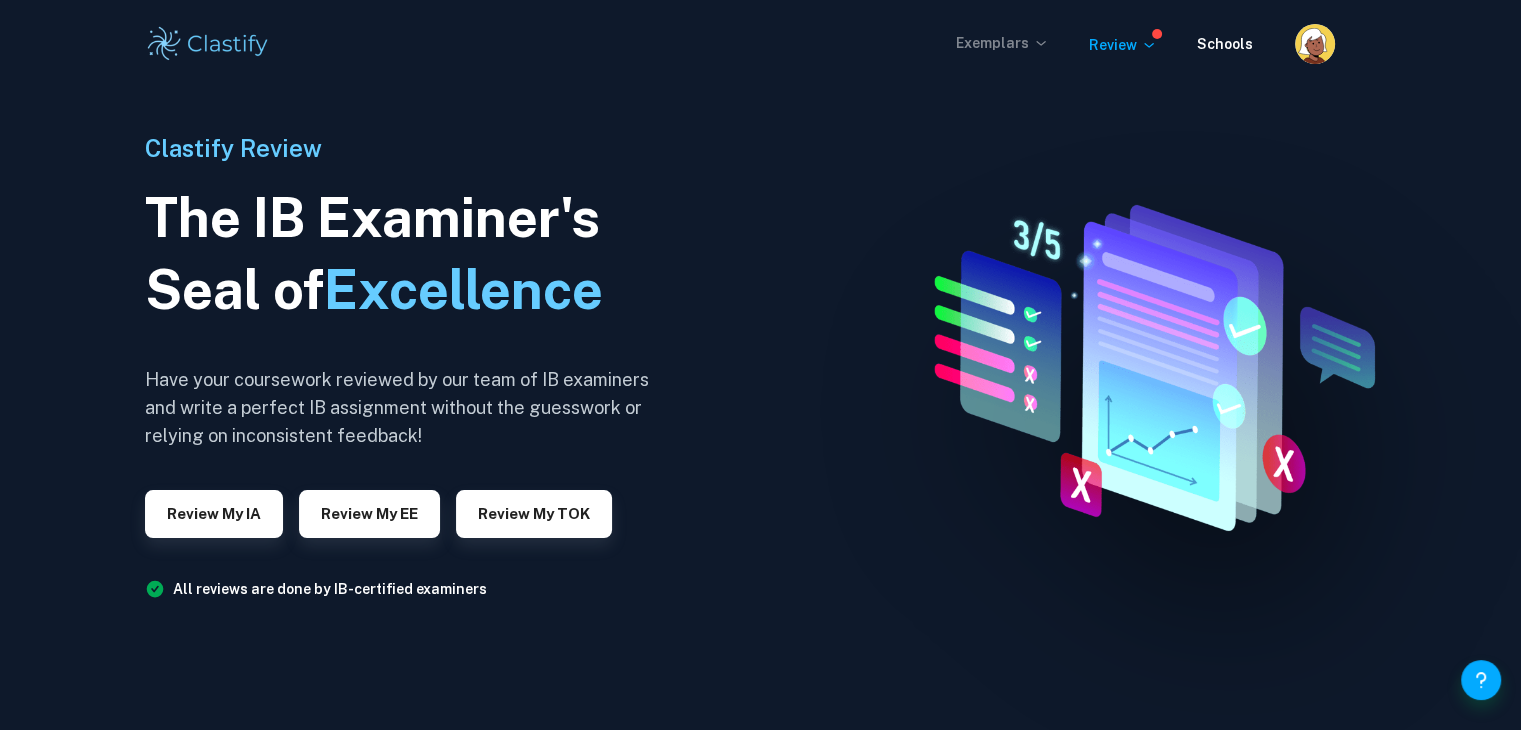 click on "Exemplars" at bounding box center (1002, 43) 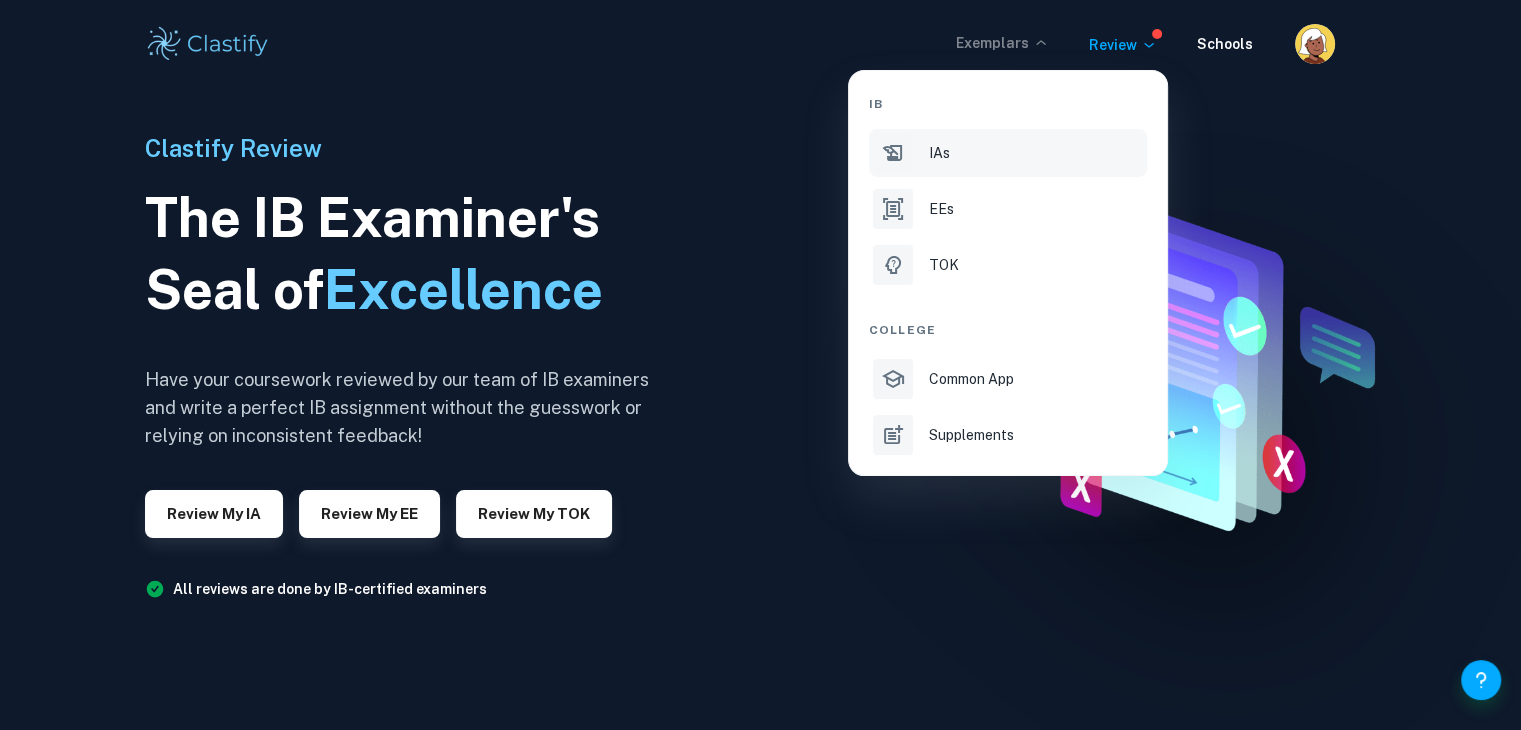 click on "IAs" at bounding box center (939, 153) 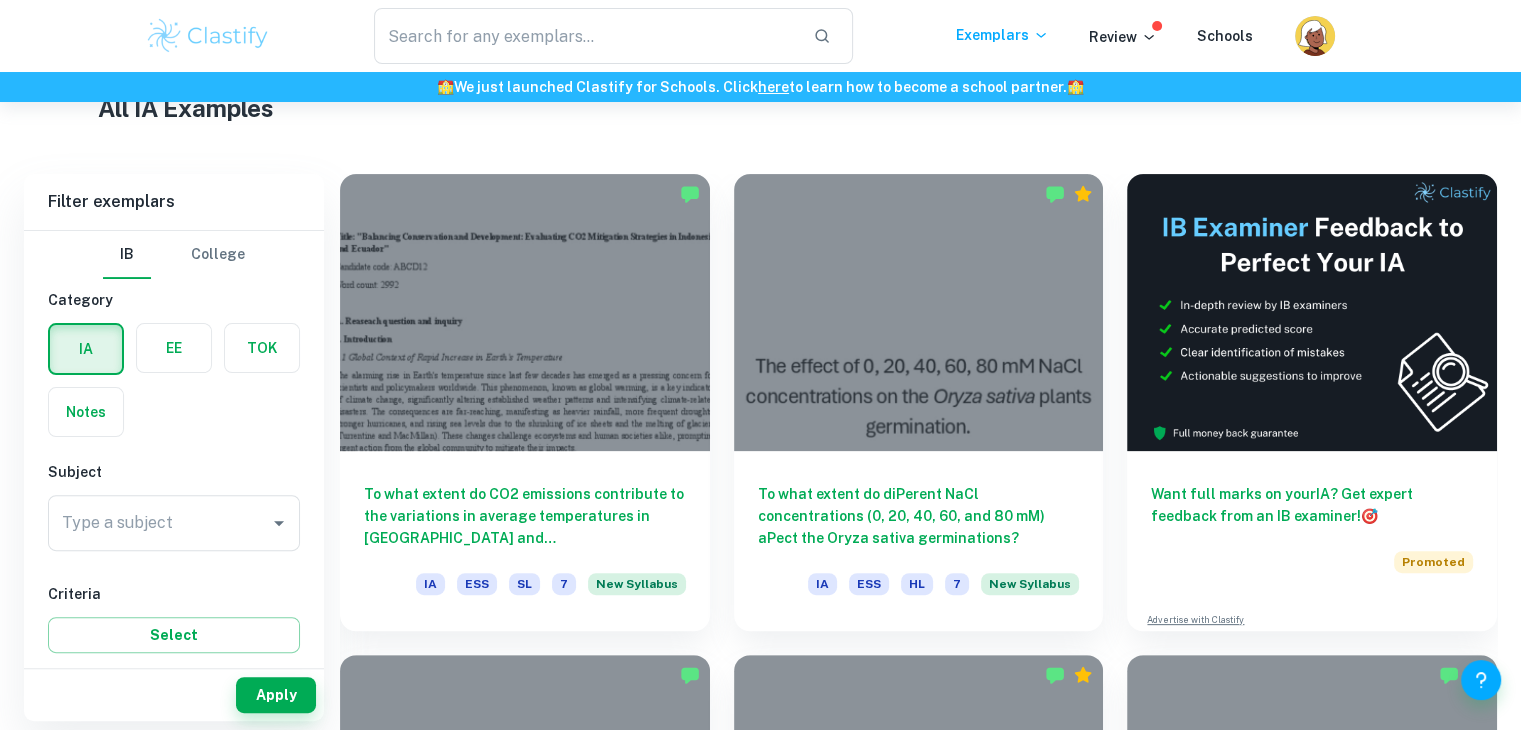 scroll, scrollTop: 500, scrollLeft: 0, axis: vertical 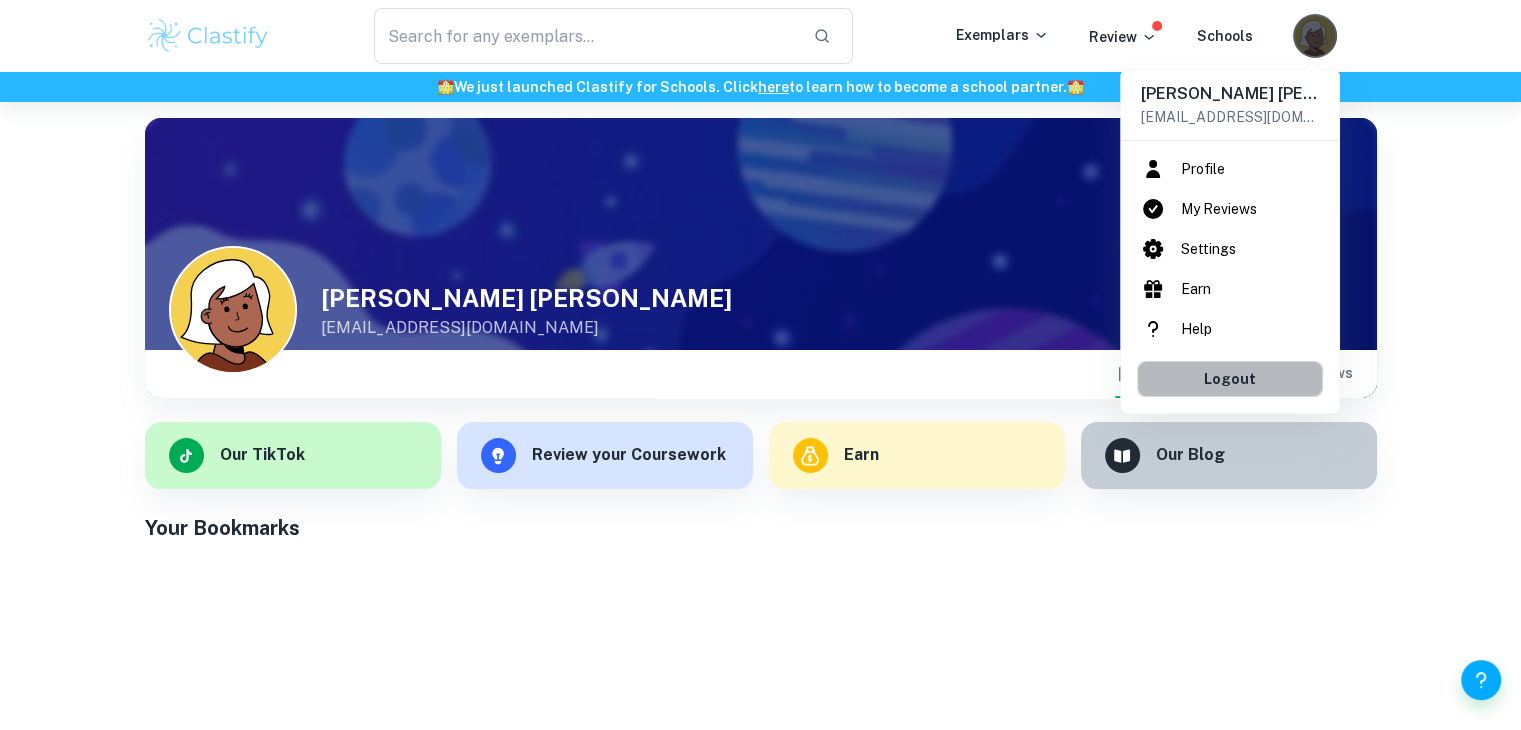 click on "Logout" at bounding box center (1230, 379) 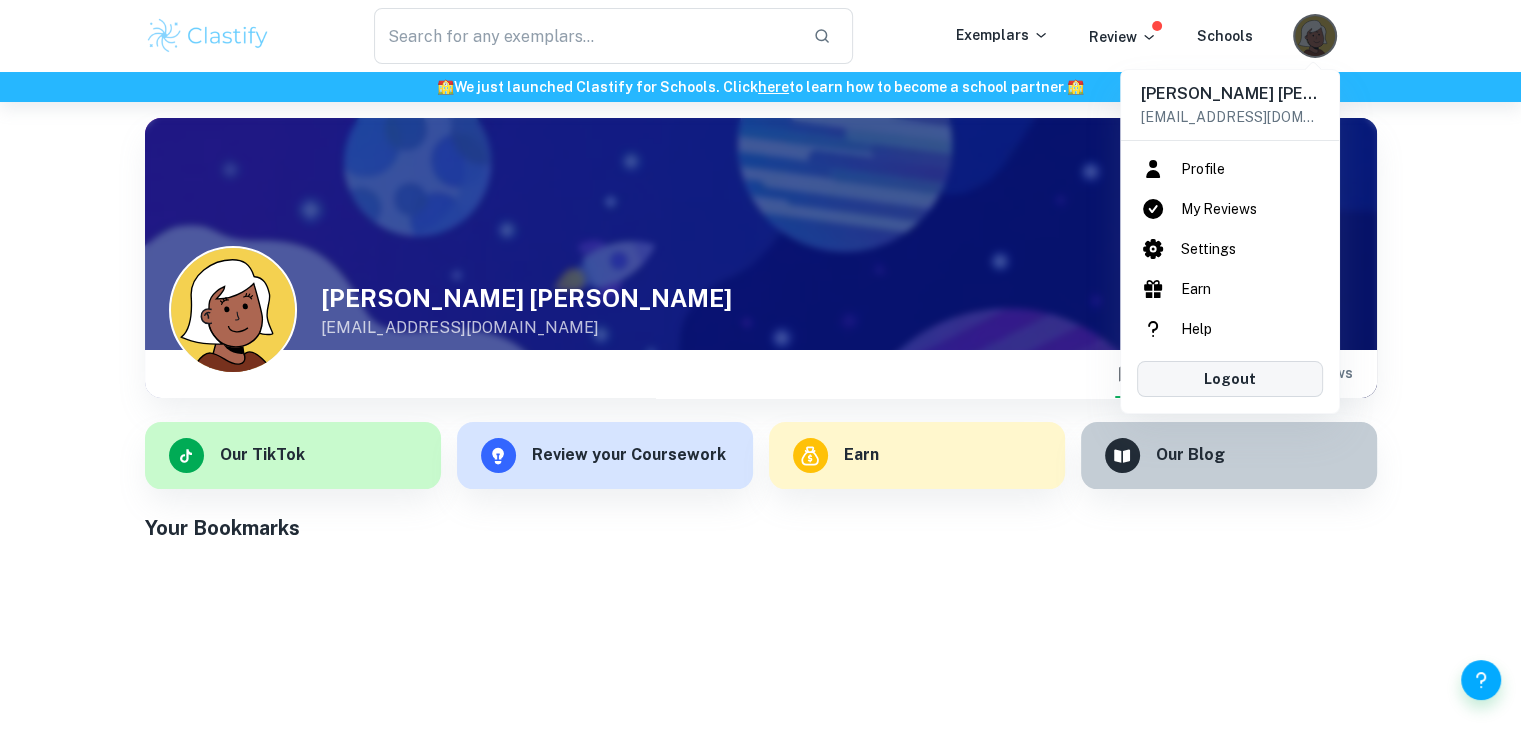 scroll, scrollTop: 0, scrollLeft: 0, axis: both 